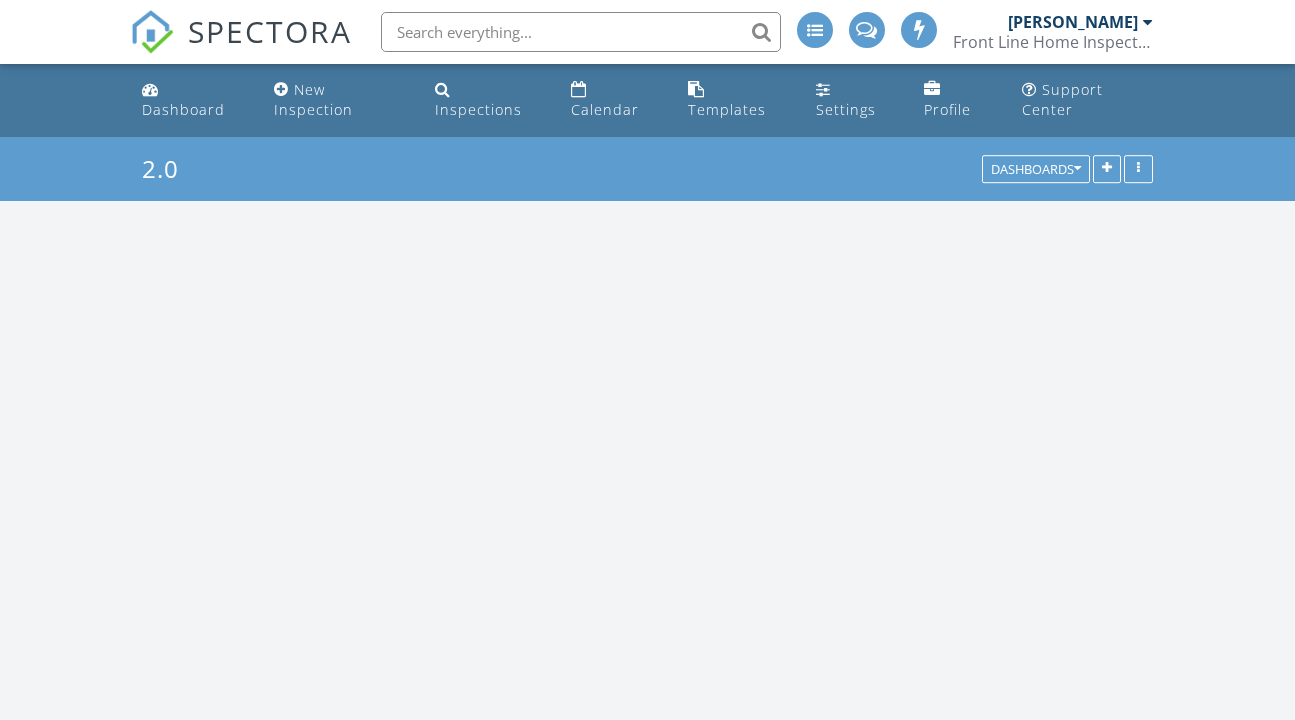 scroll, scrollTop: 0, scrollLeft: 0, axis: both 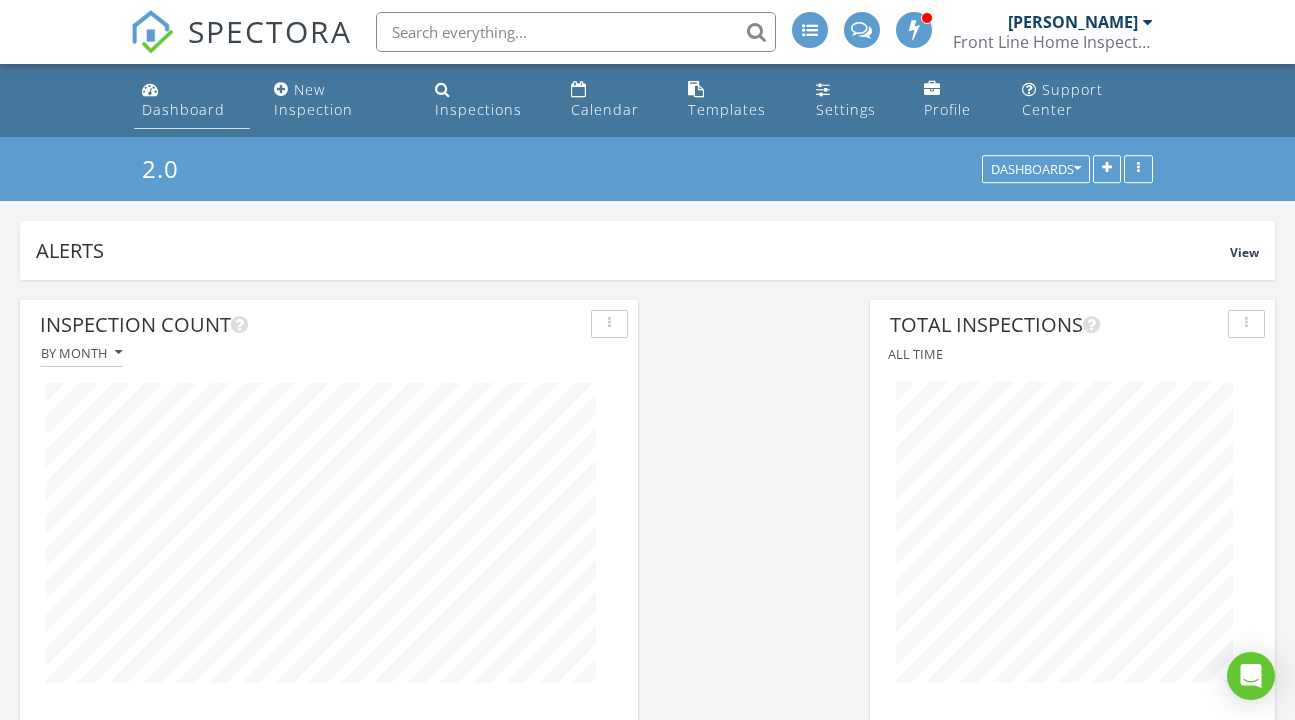 click on "Dashboard" at bounding box center (183, 109) 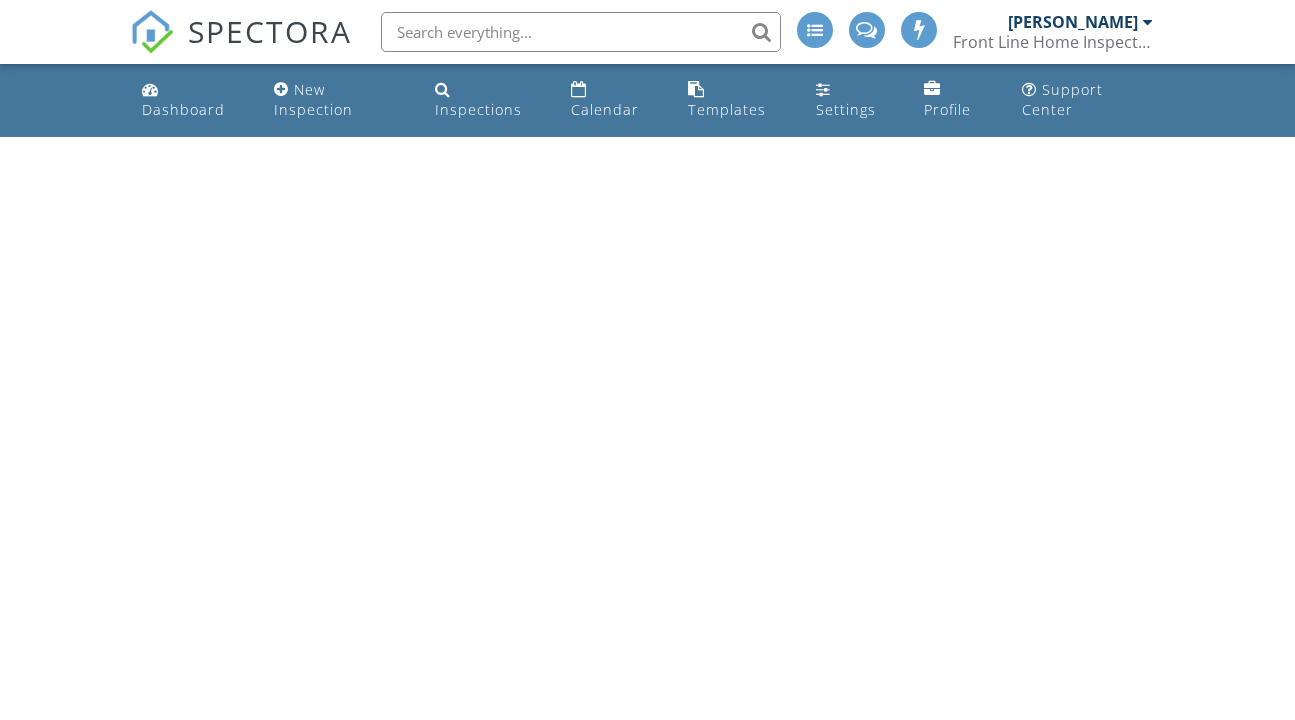 scroll, scrollTop: 0, scrollLeft: 0, axis: both 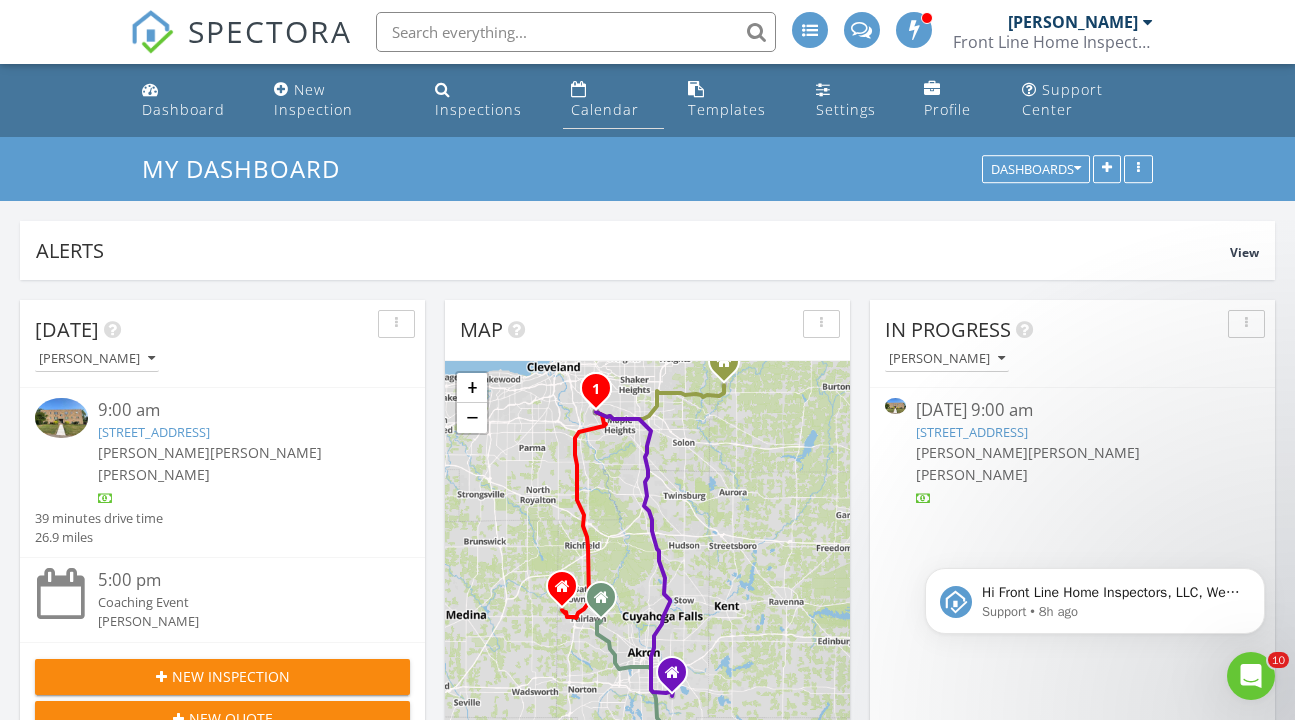 click on "Calendar" at bounding box center (605, 109) 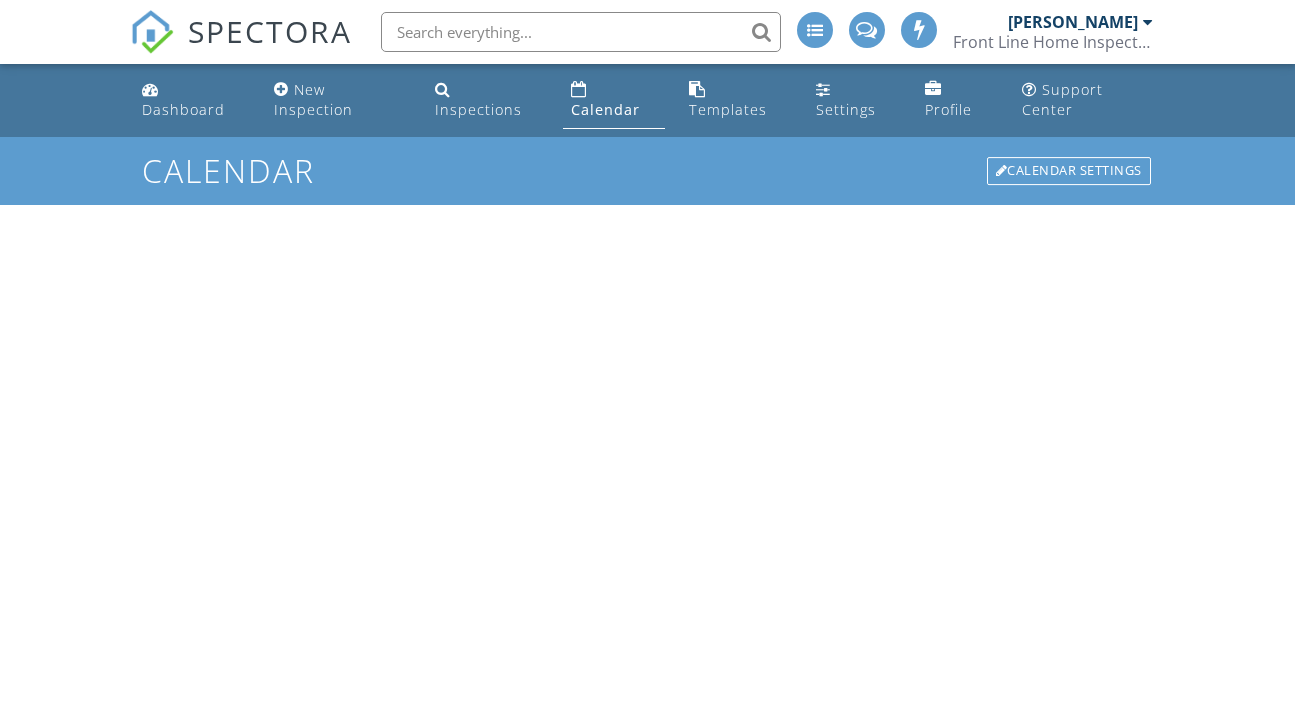 scroll, scrollTop: 0, scrollLeft: 0, axis: both 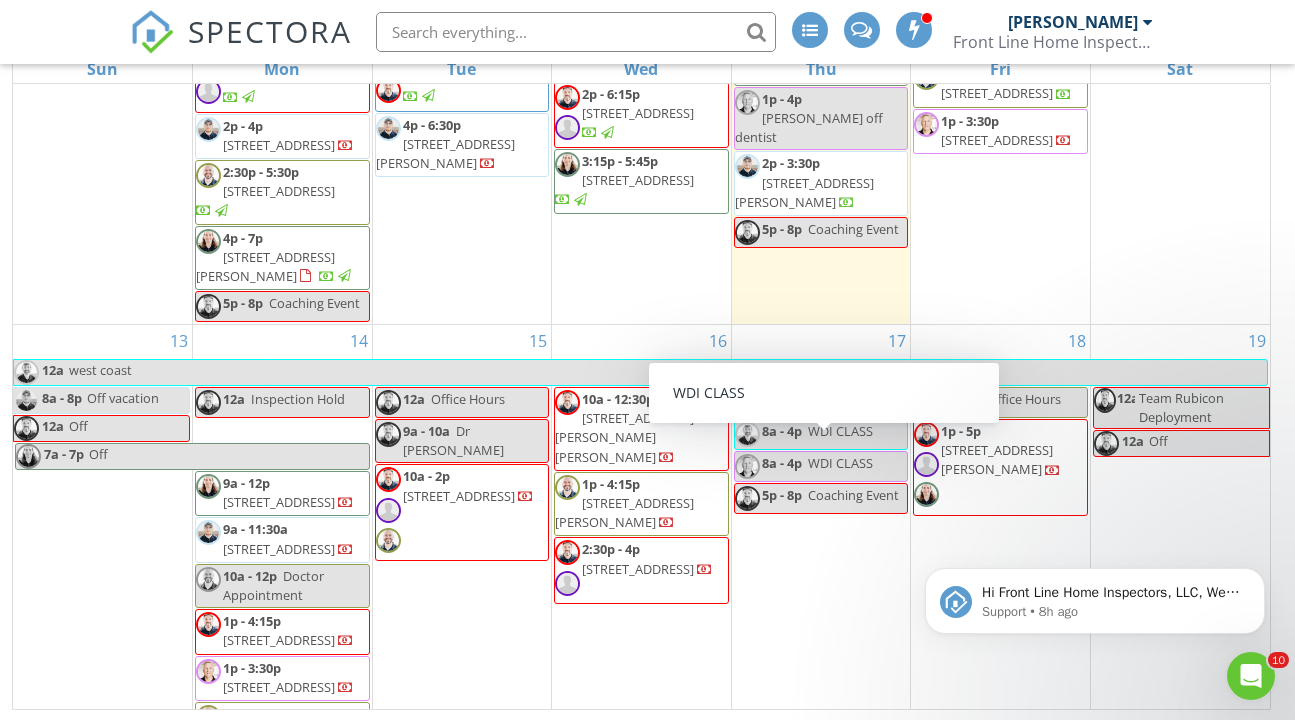 click on "Hi Front Line Home Inspectors, LLC,  We could not back up your inspections to Google Drive because there is not enough available diskspace. Please clear up some unneeded files or purchase more space from Google to make room for backups. Support • 8h ago" 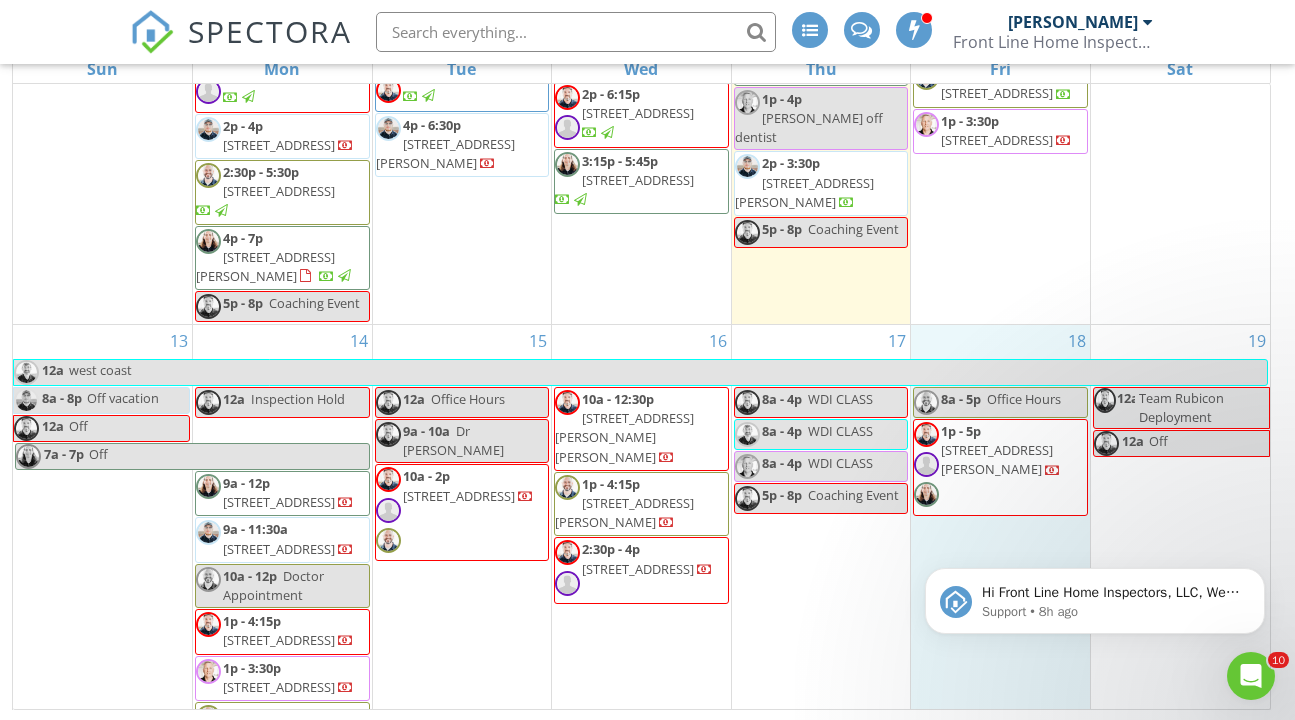 click on "18
8a - 5p
Office Hours
1p - 5p
129 N Court St, Medina 44256" at bounding box center [1000, 553] 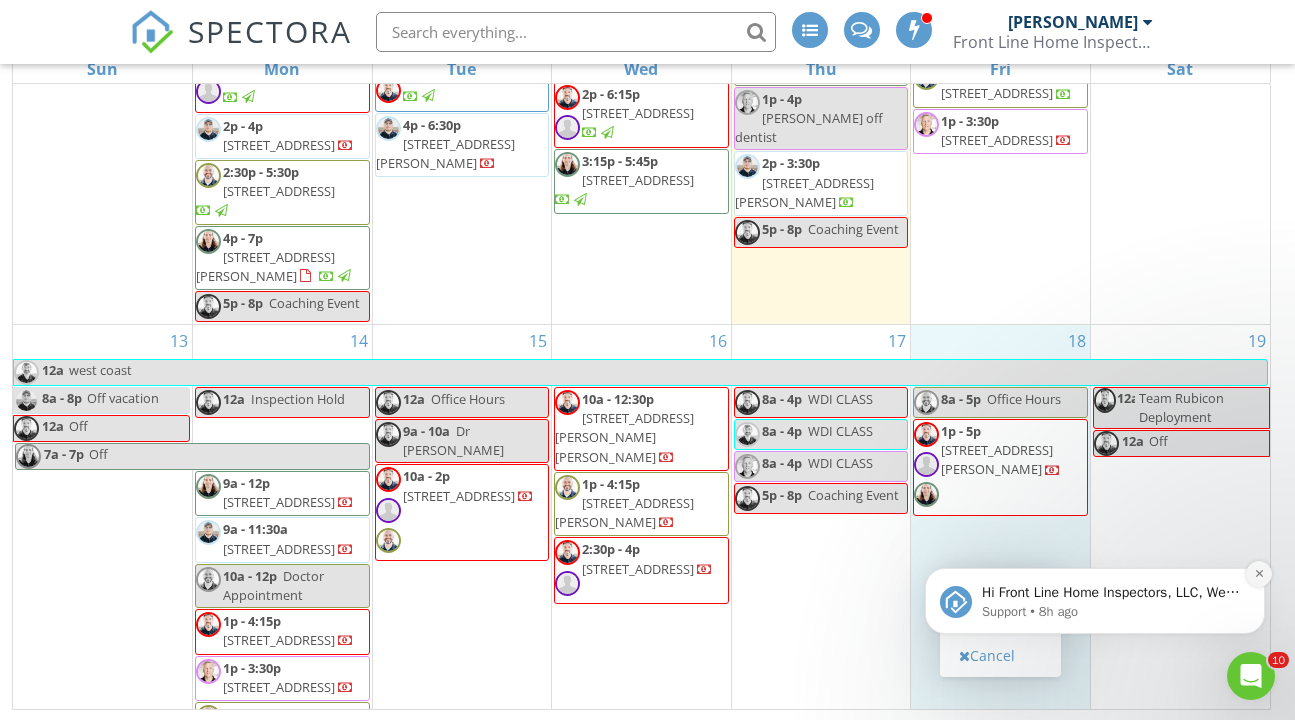 click 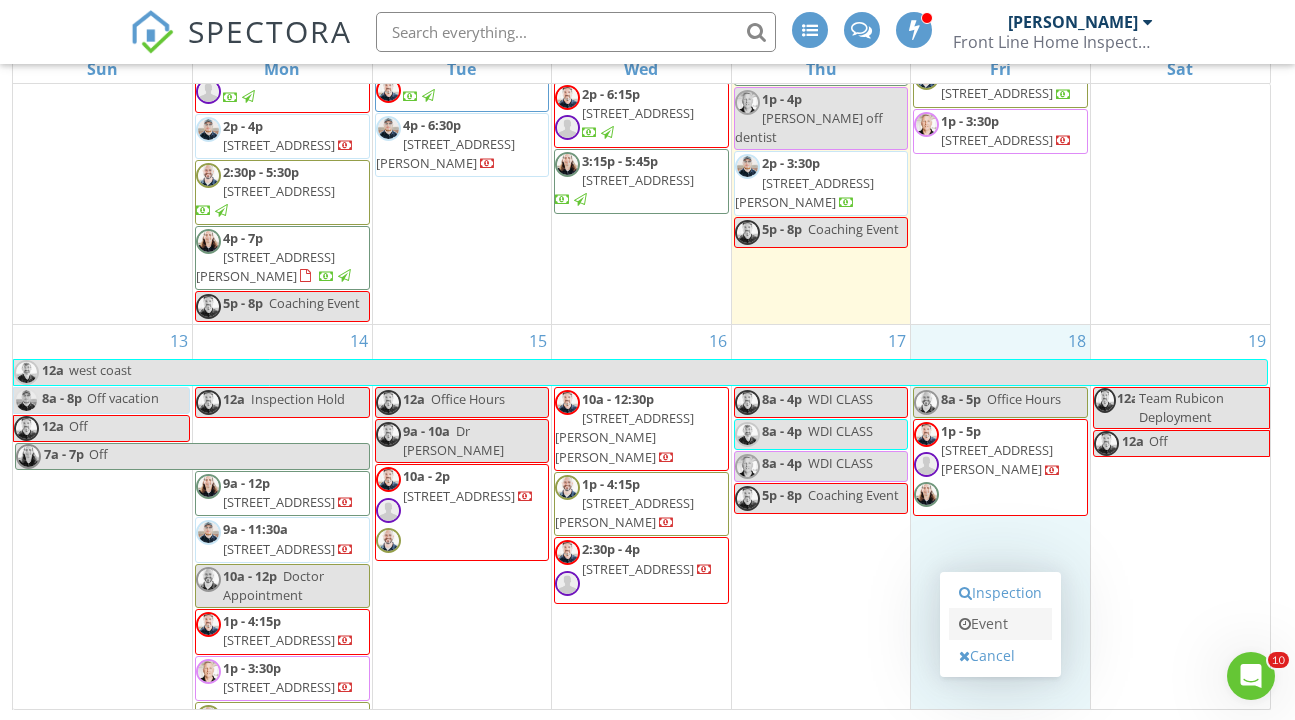 click on "Event" at bounding box center (1000, 624) 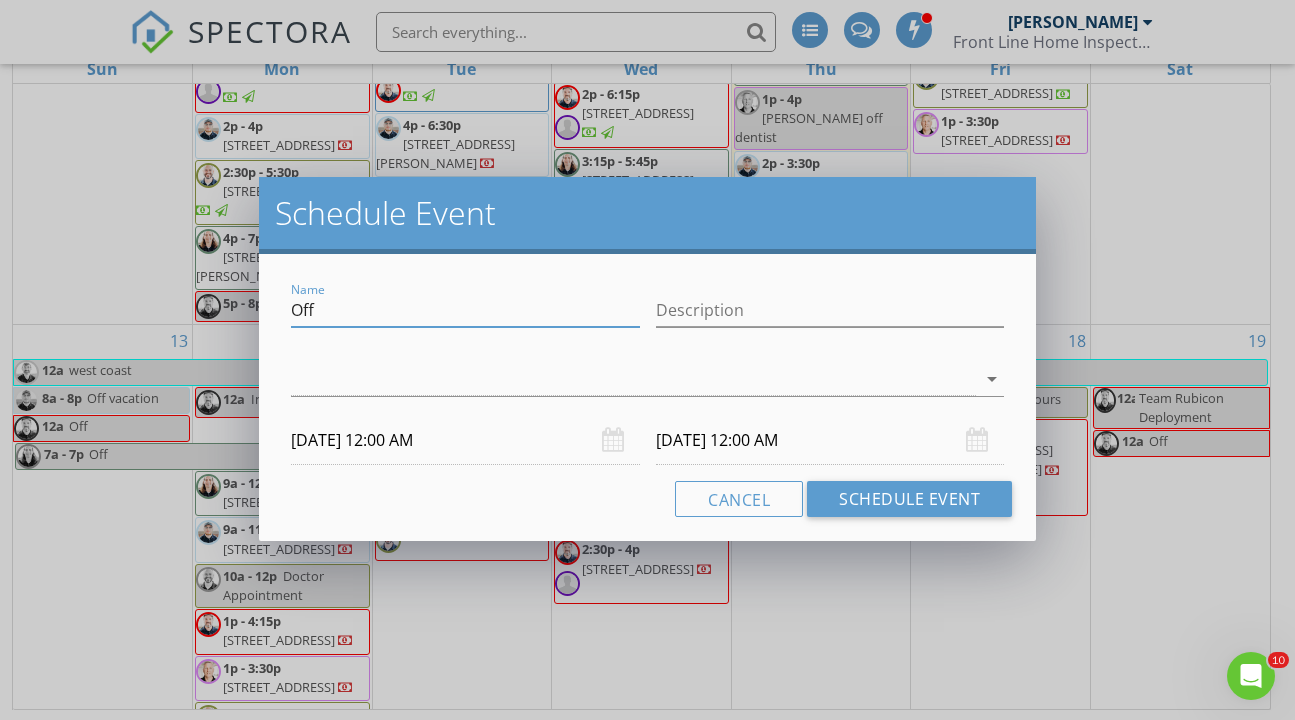 click on "Off" at bounding box center (465, 310) 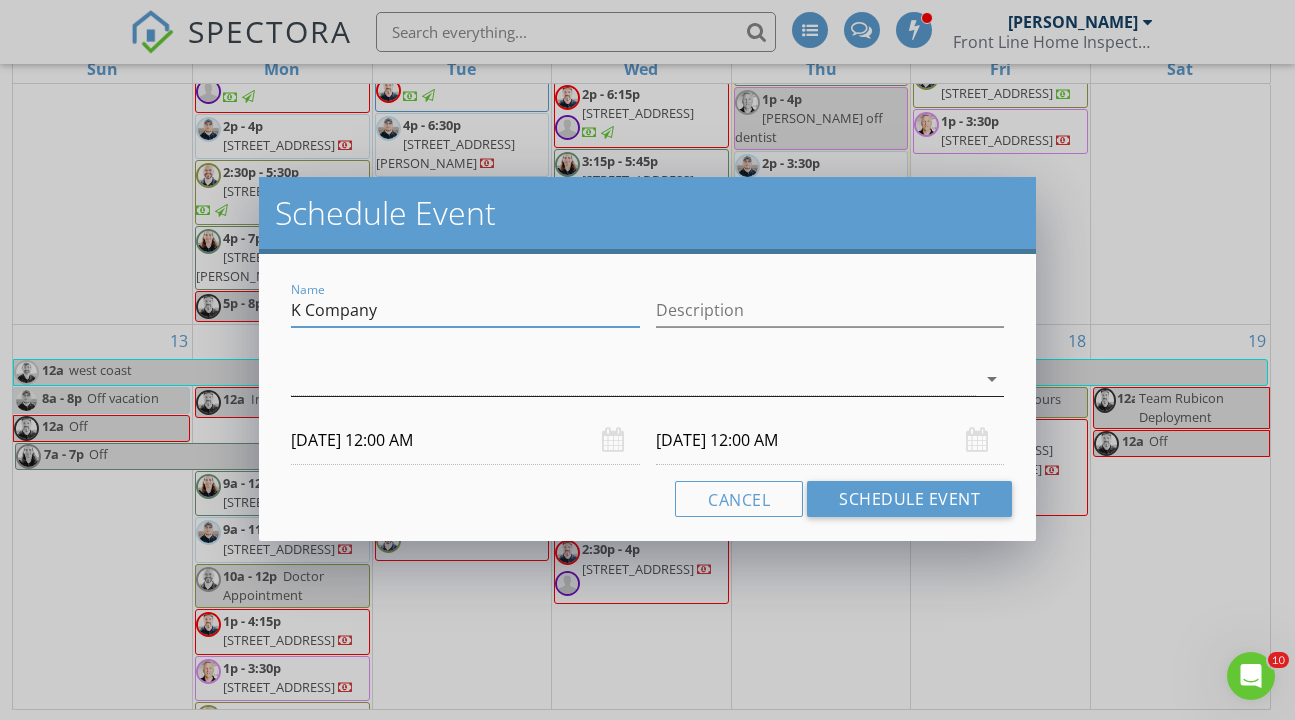 type on "K Company" 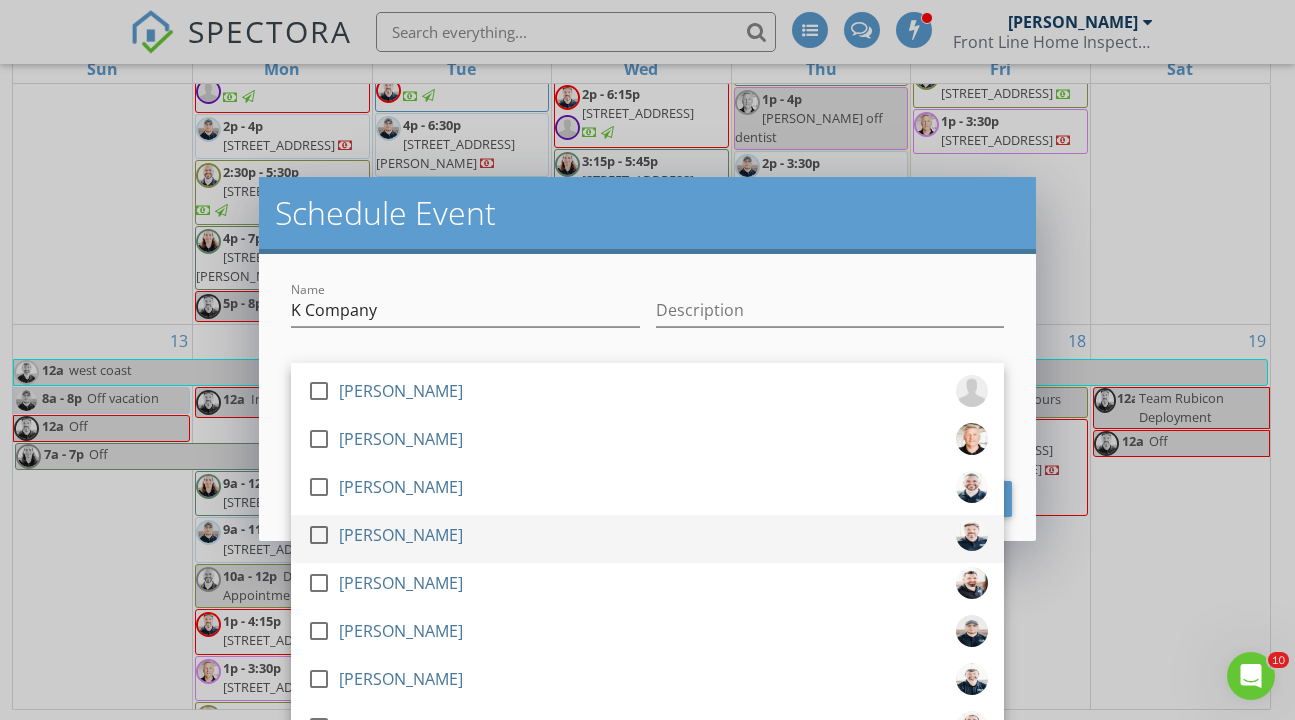drag, startPoint x: 318, startPoint y: 573, endPoint x: 319, endPoint y: 549, distance: 24.020824 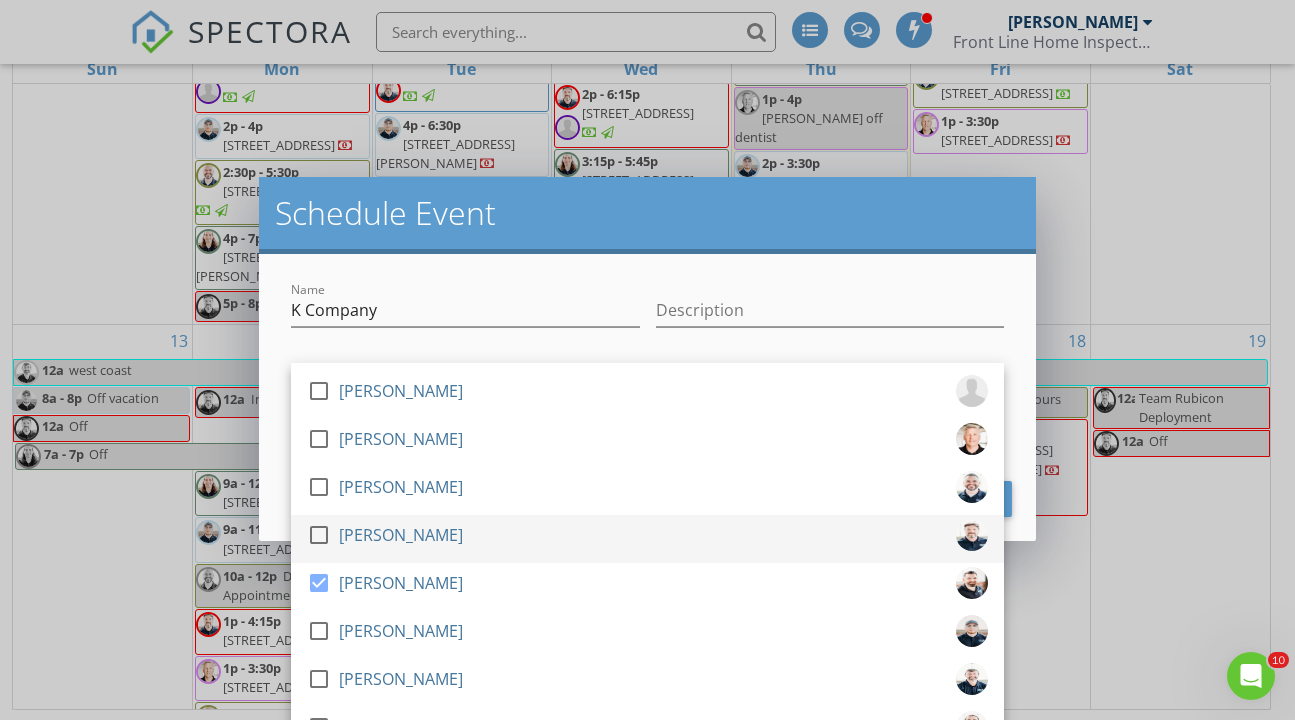 click at bounding box center [319, 535] 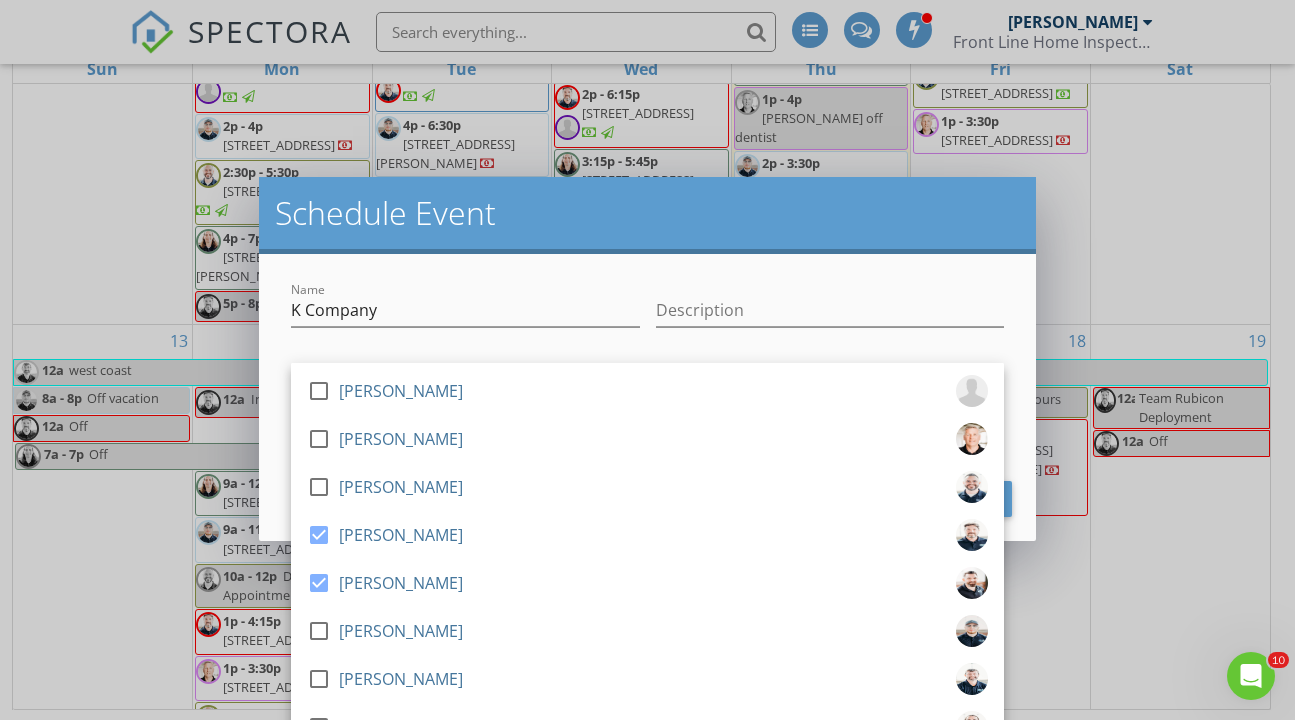 click on "Name K Company   Description     check_box_outline_blank   Jason McKenzie   check_box_outline_blank   Sean Toole   check_box_outline_blank   Mike Joyce   check_box   Chris Parsons   check_box   Sean Hathaway   check_box_outline_blank   Landen Trayer   check_box_outline_blank   Chuck Croasmun   check_box_outline_blank   Chris Morris   Sean Hathaway,  Chris Parsons arrow_drop_down   07/18/2025 12:00 AM   07/19/2025 12:00 AM         Cancel   Schedule Event" at bounding box center [647, 397] 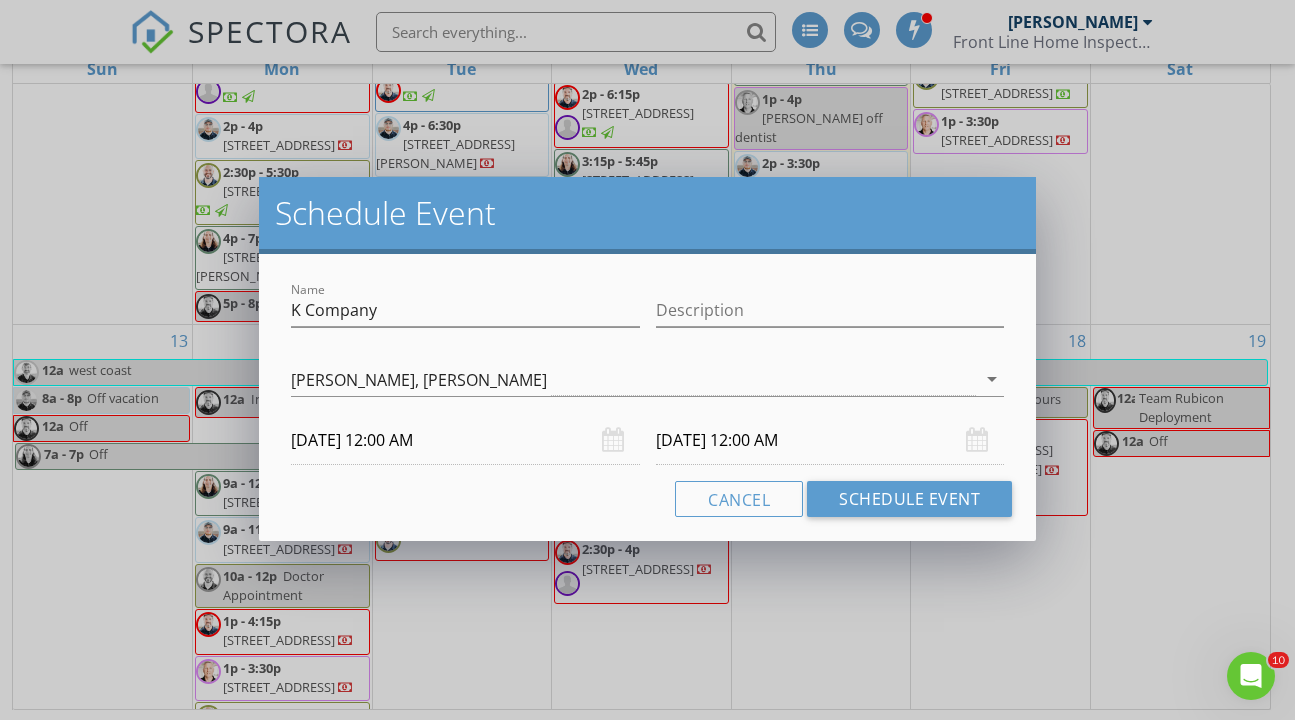 click on "07/18/2025 12:00 AM" at bounding box center (465, 440) 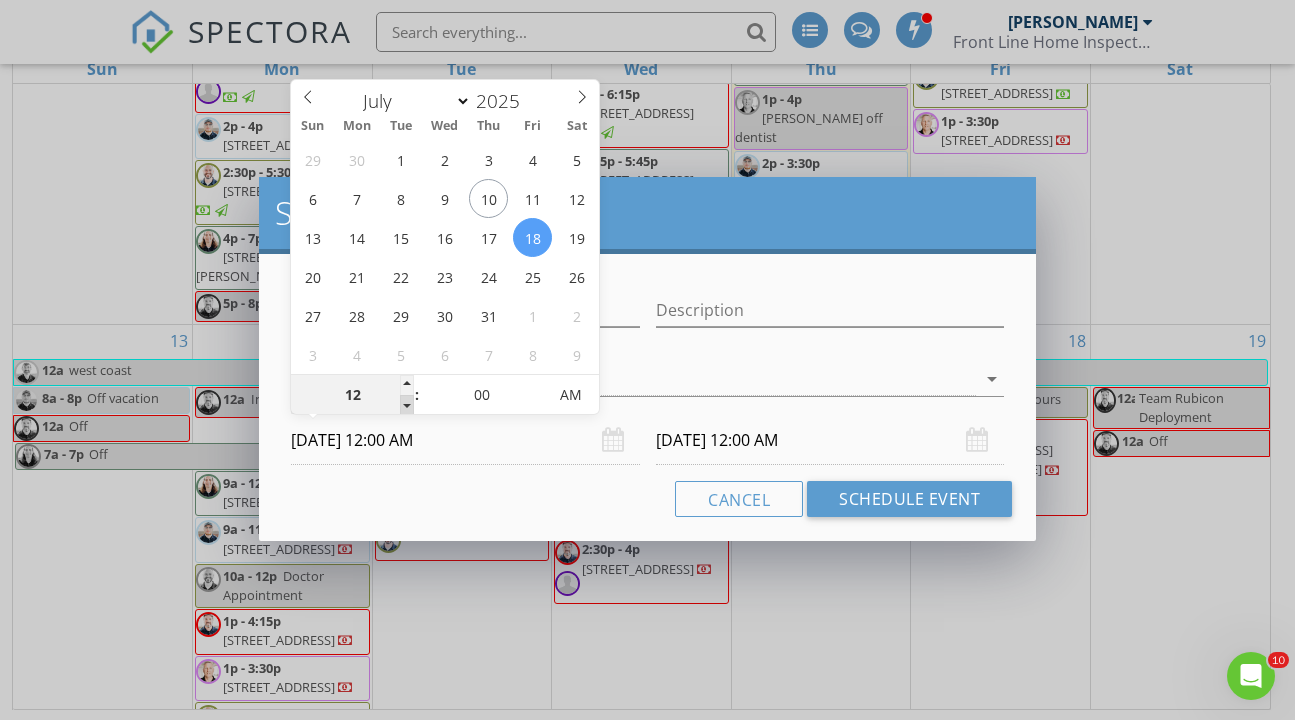 type on "11" 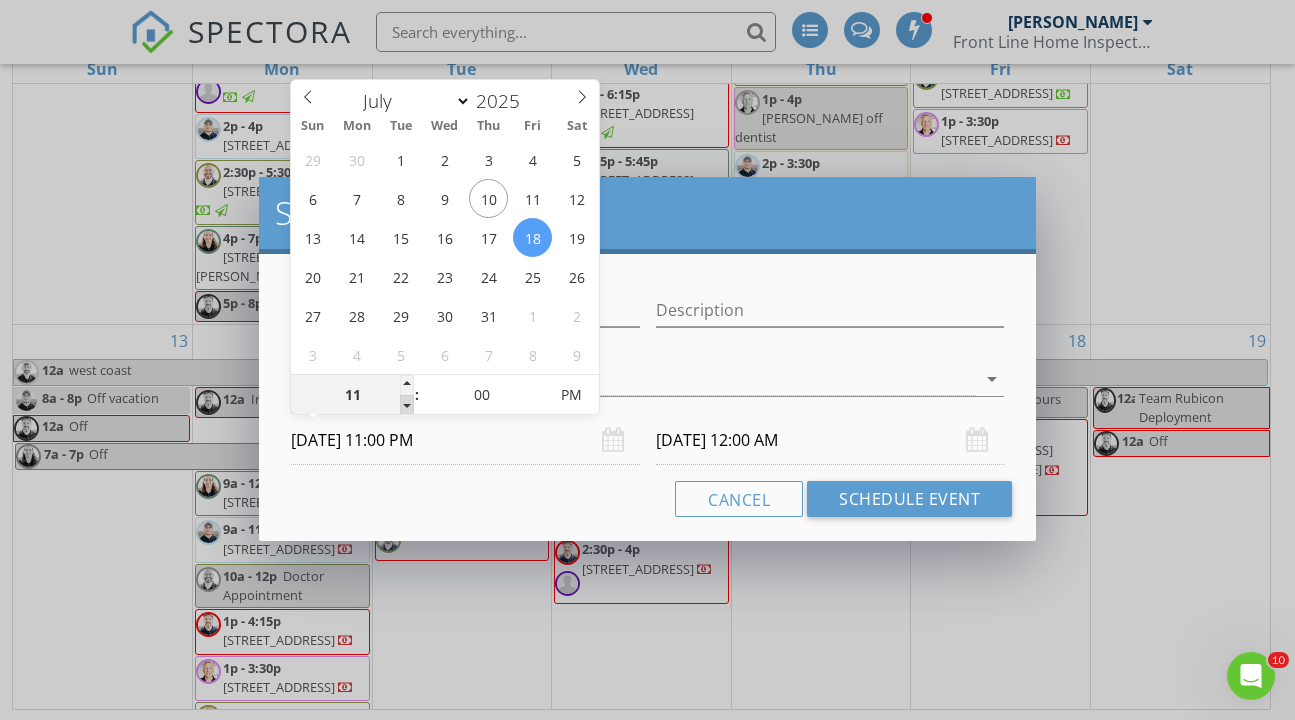click at bounding box center (407, 405) 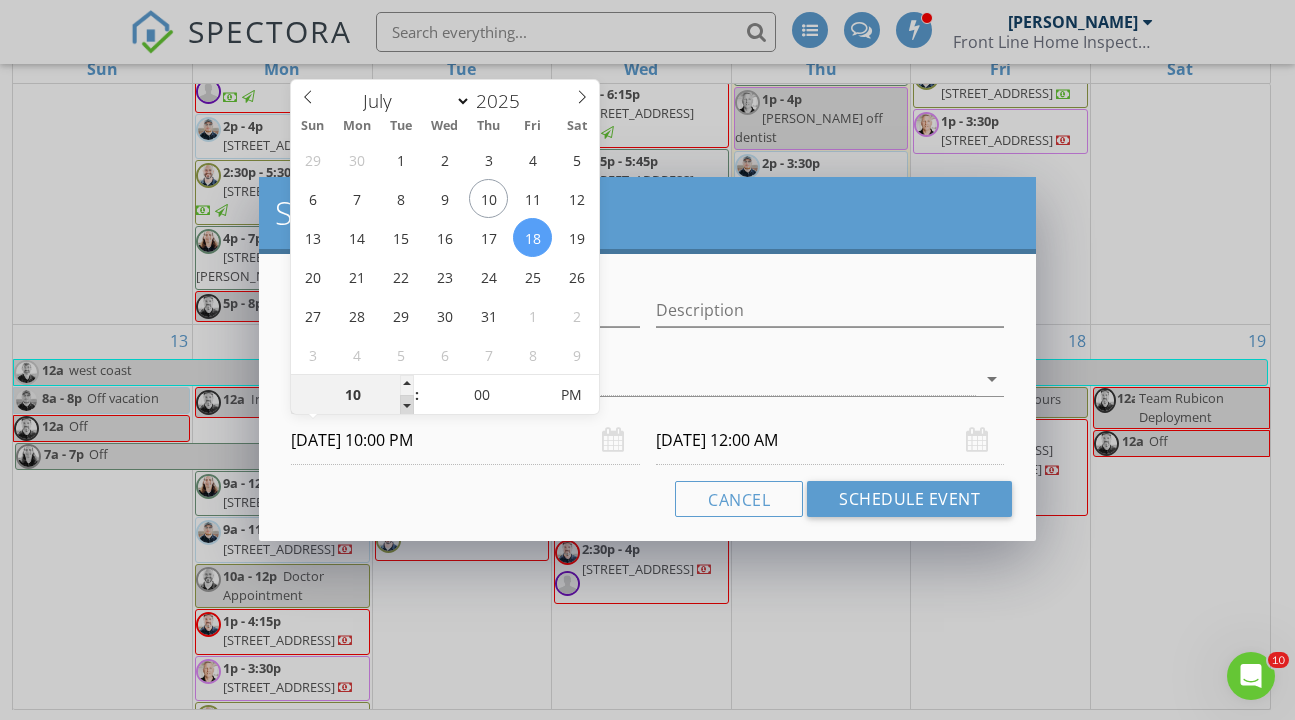 click at bounding box center [407, 405] 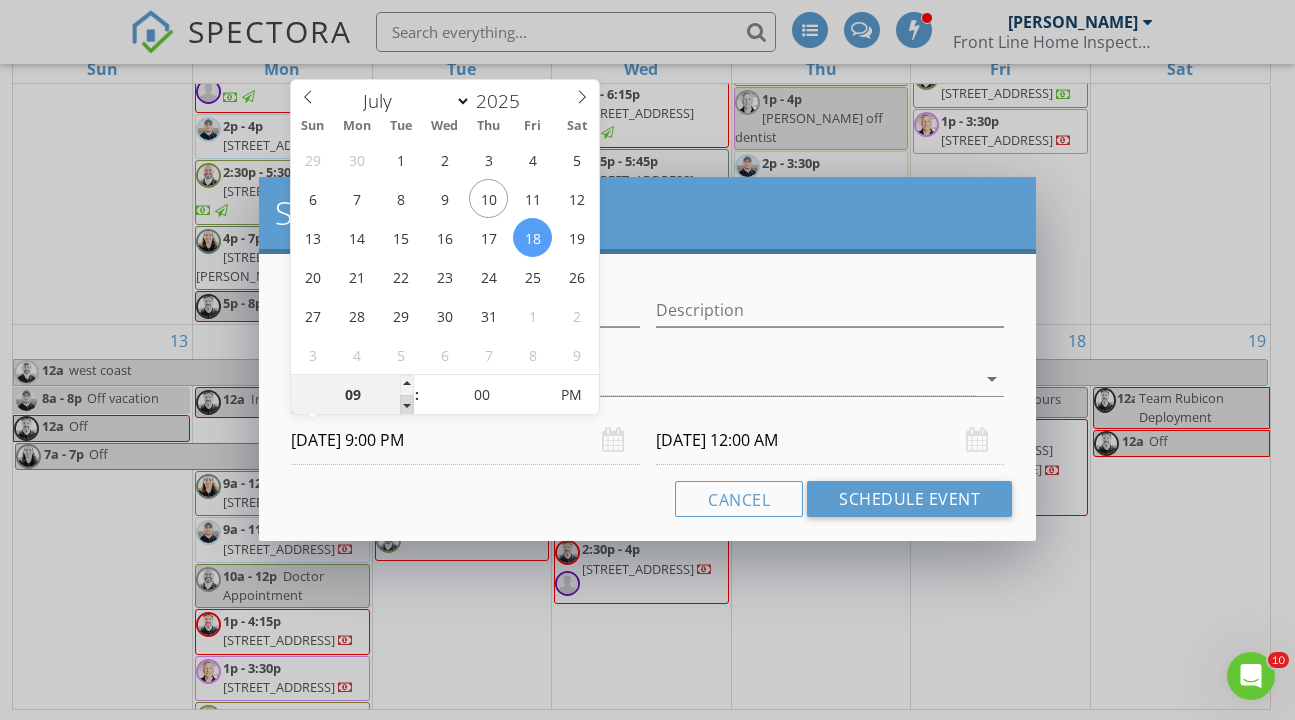click at bounding box center [407, 405] 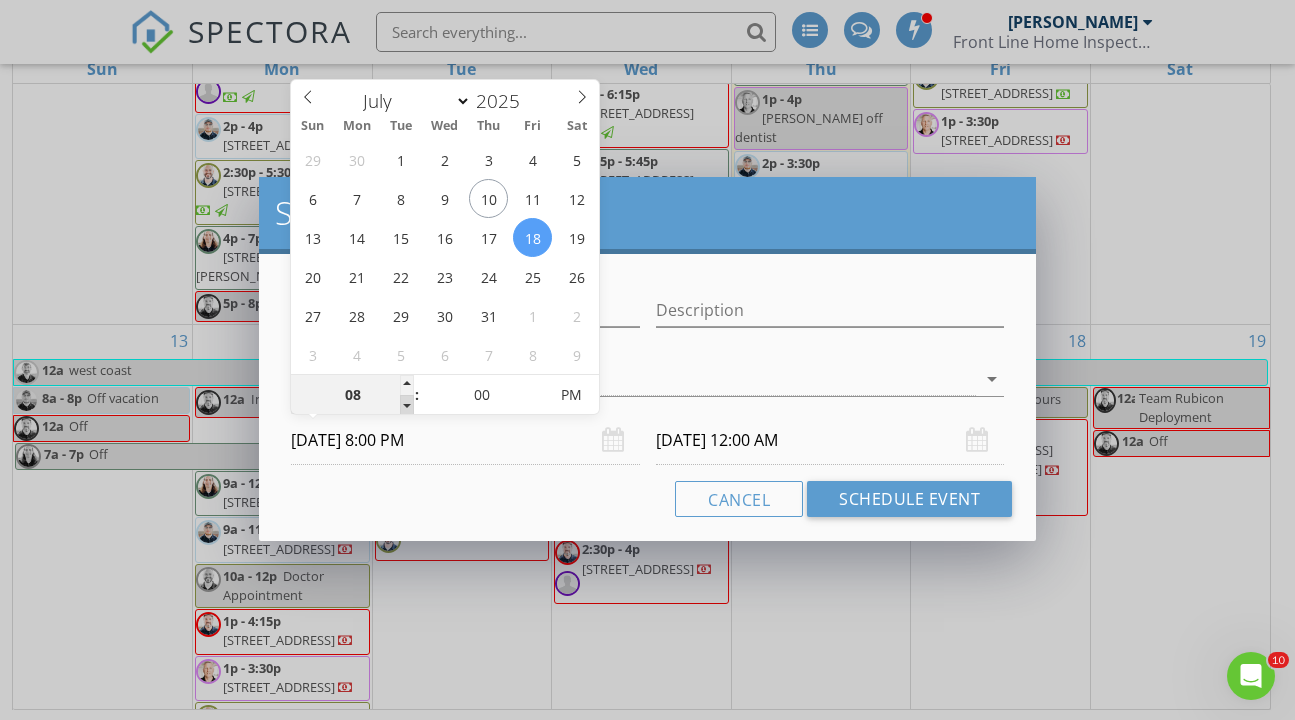 click at bounding box center (407, 405) 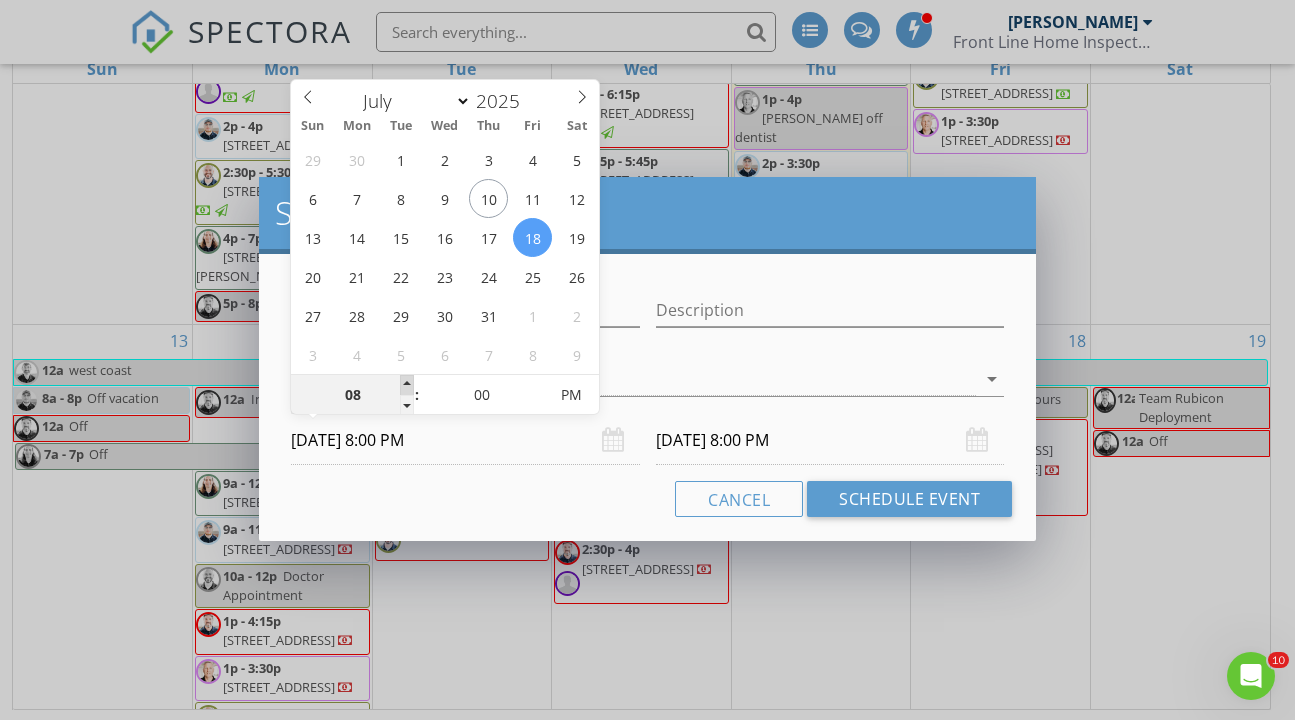 type on "09" 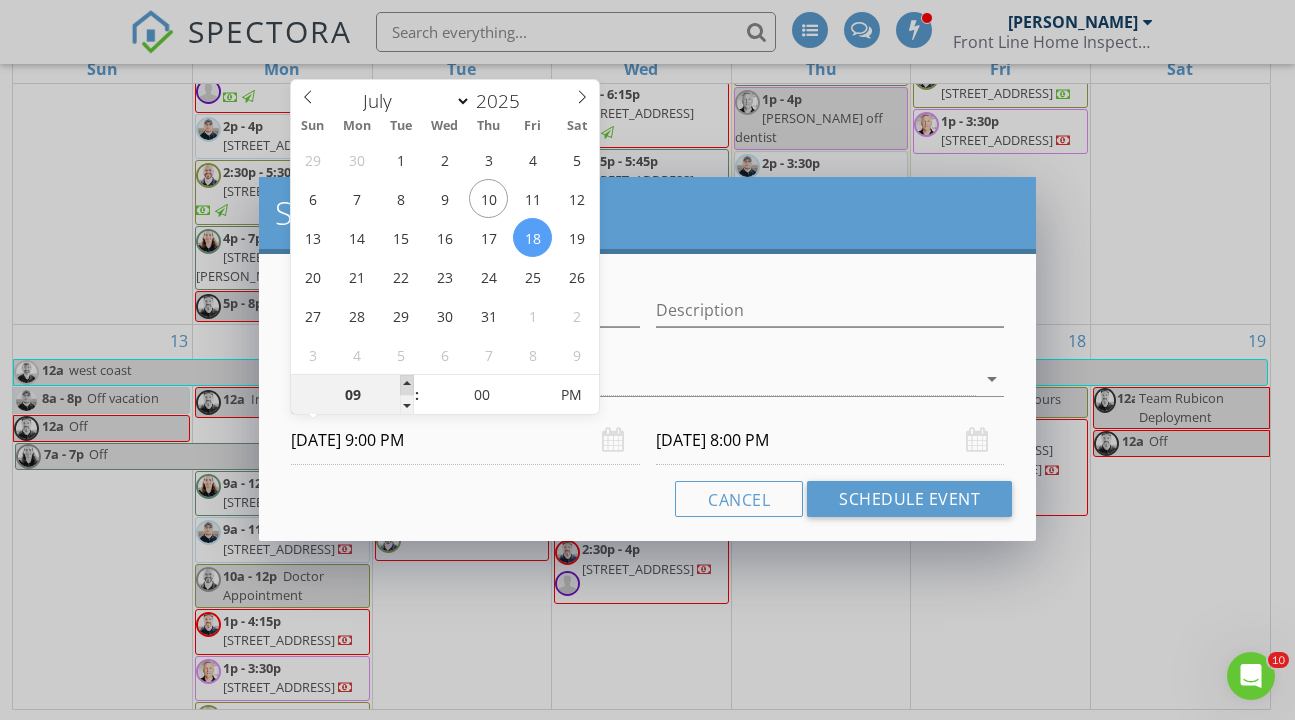 click at bounding box center [407, 385] 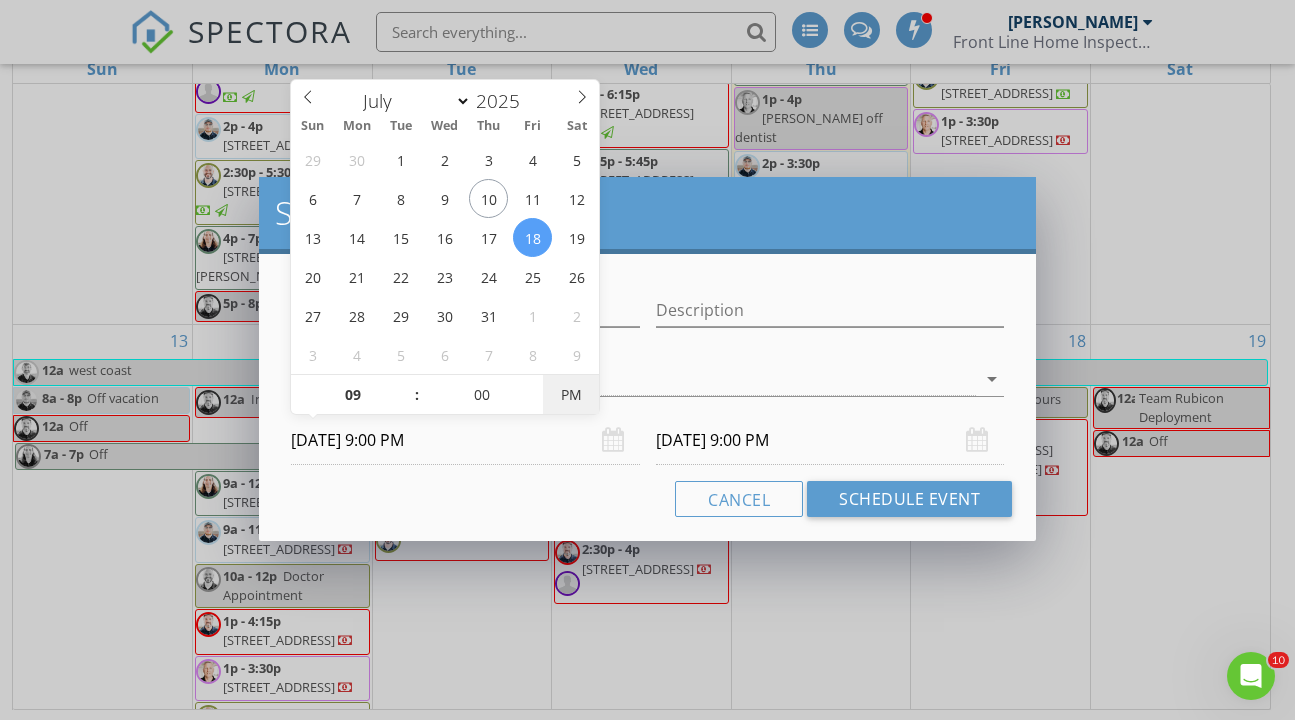 type on "07/18/2025 9:00 AM" 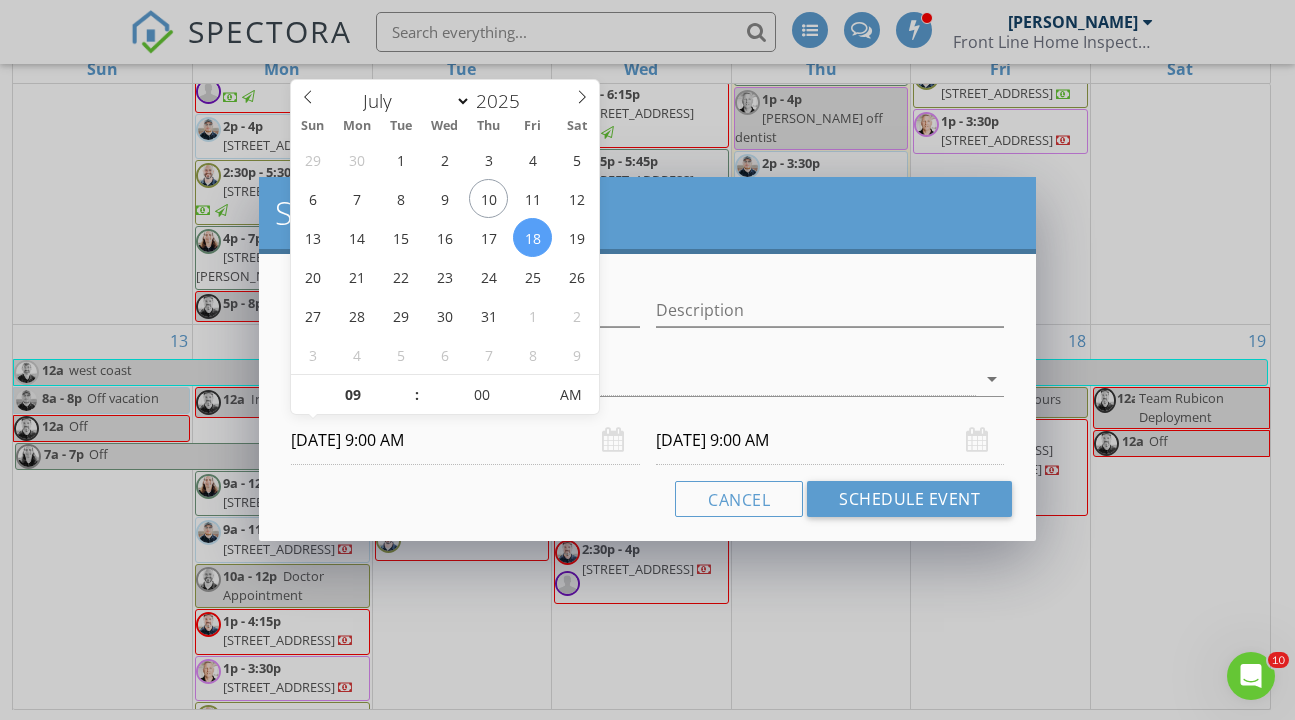 drag, startPoint x: 574, startPoint y: 392, endPoint x: 522, endPoint y: 426, distance: 62.1289 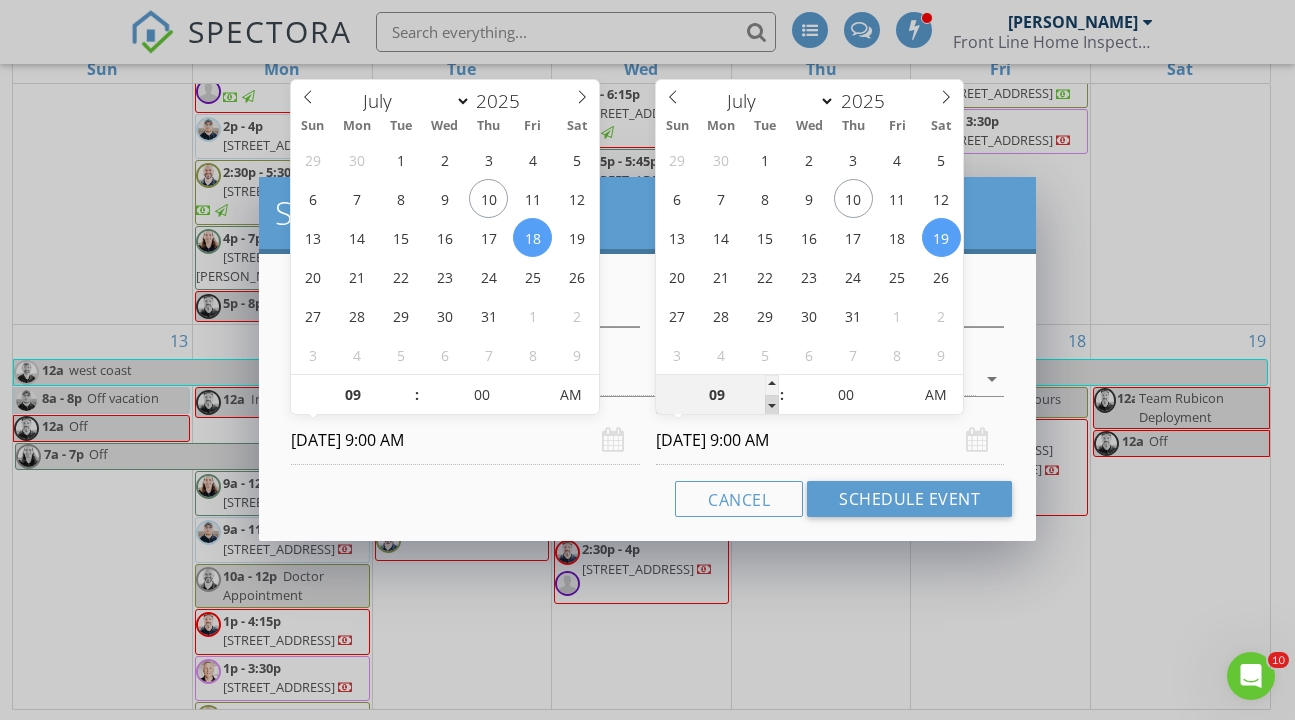 scroll, scrollTop: 285, scrollLeft: 1, axis: both 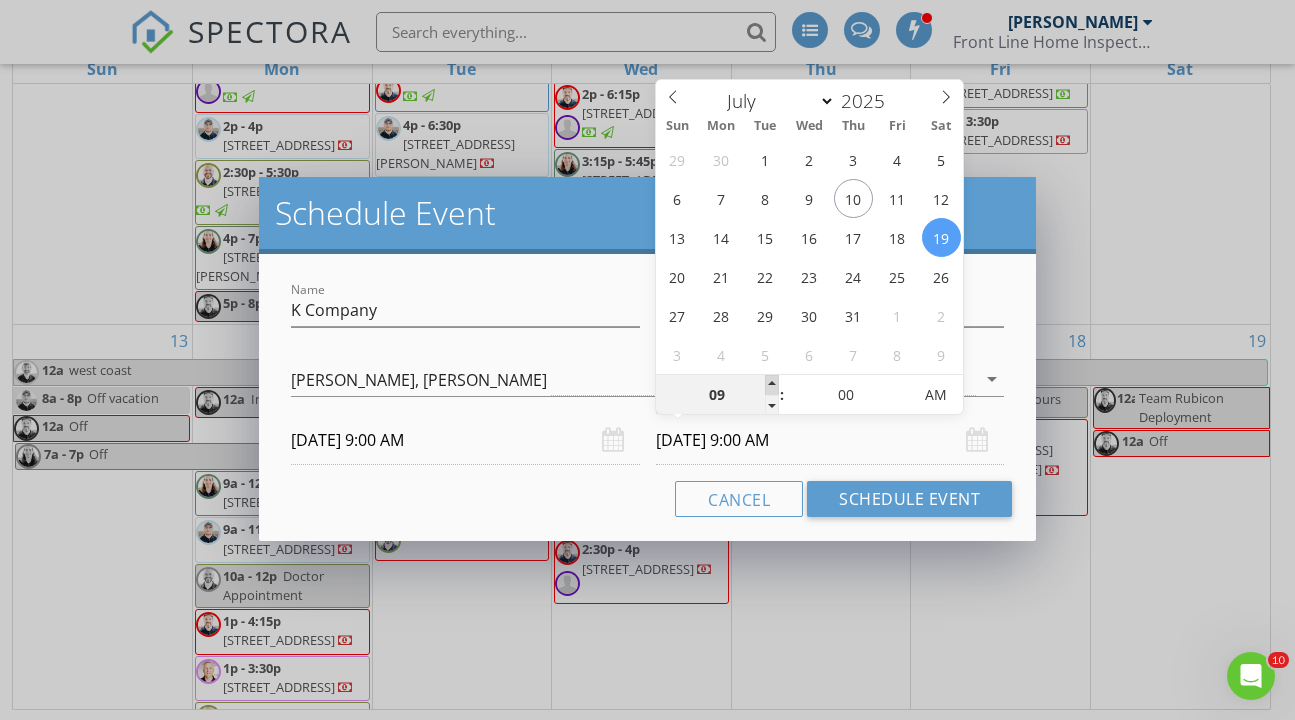 type on "10" 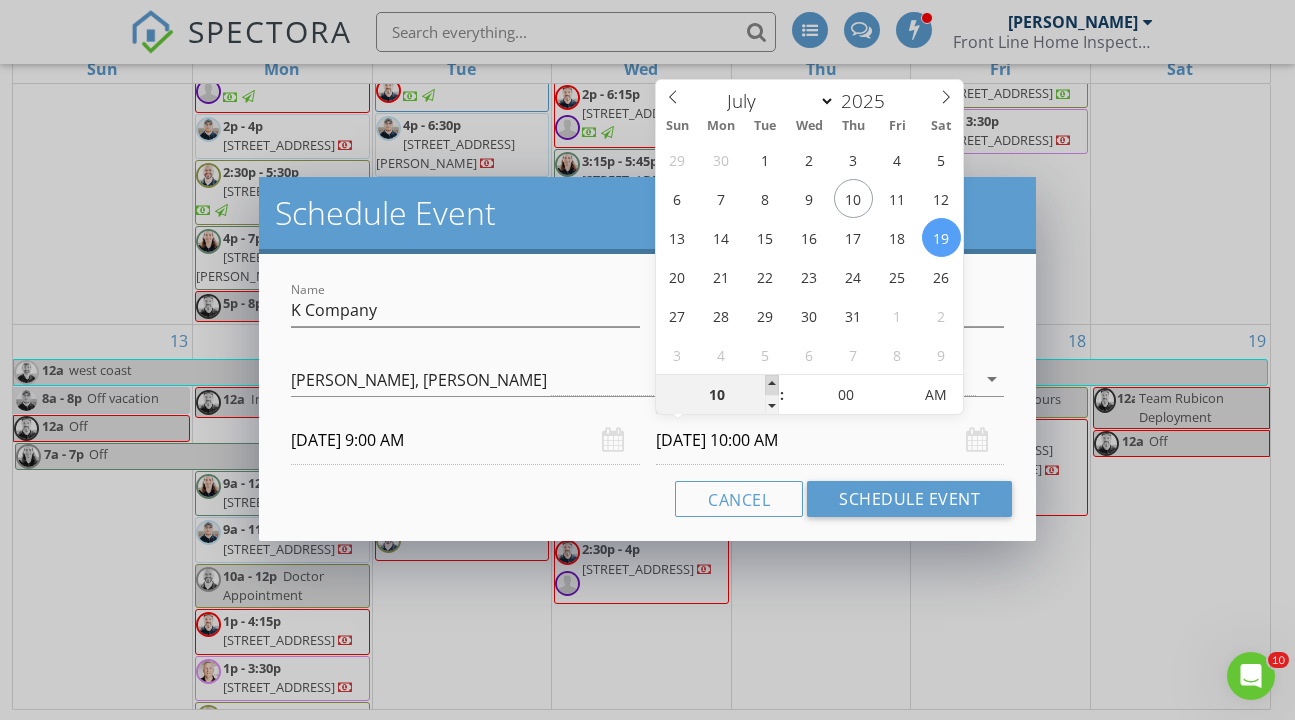 click at bounding box center [772, 385] 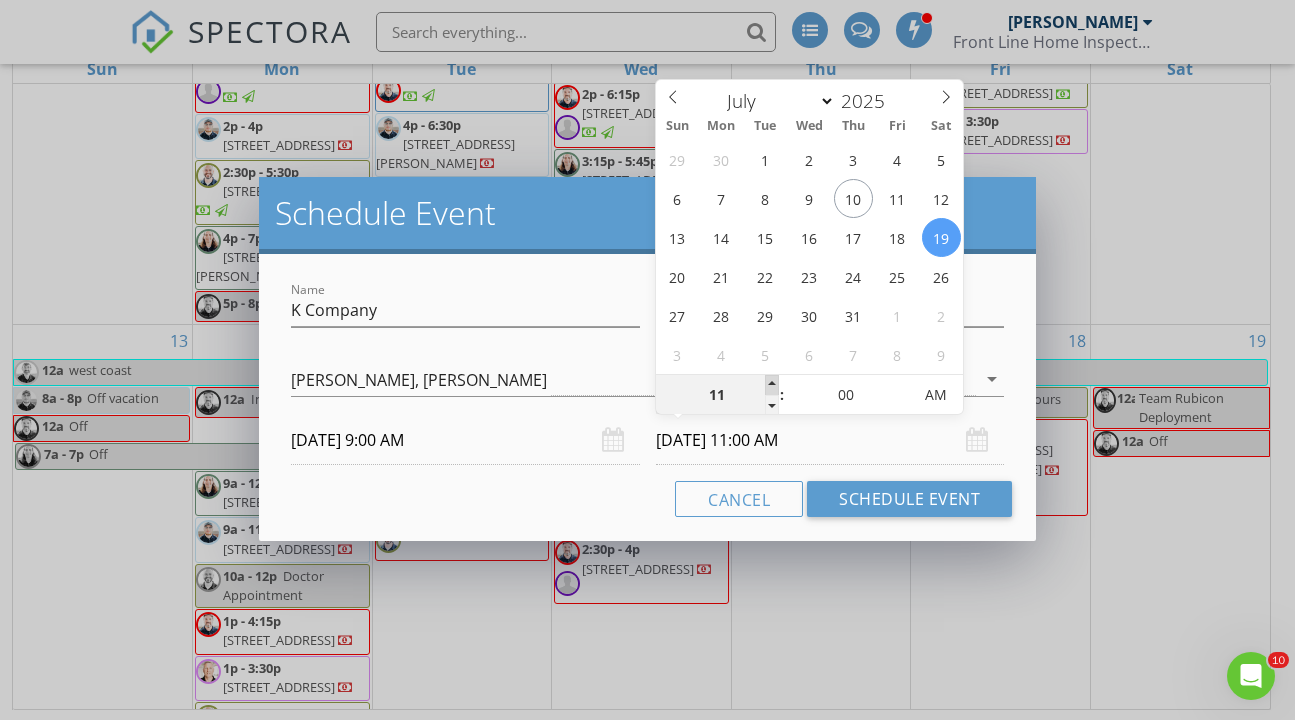 click at bounding box center (772, 385) 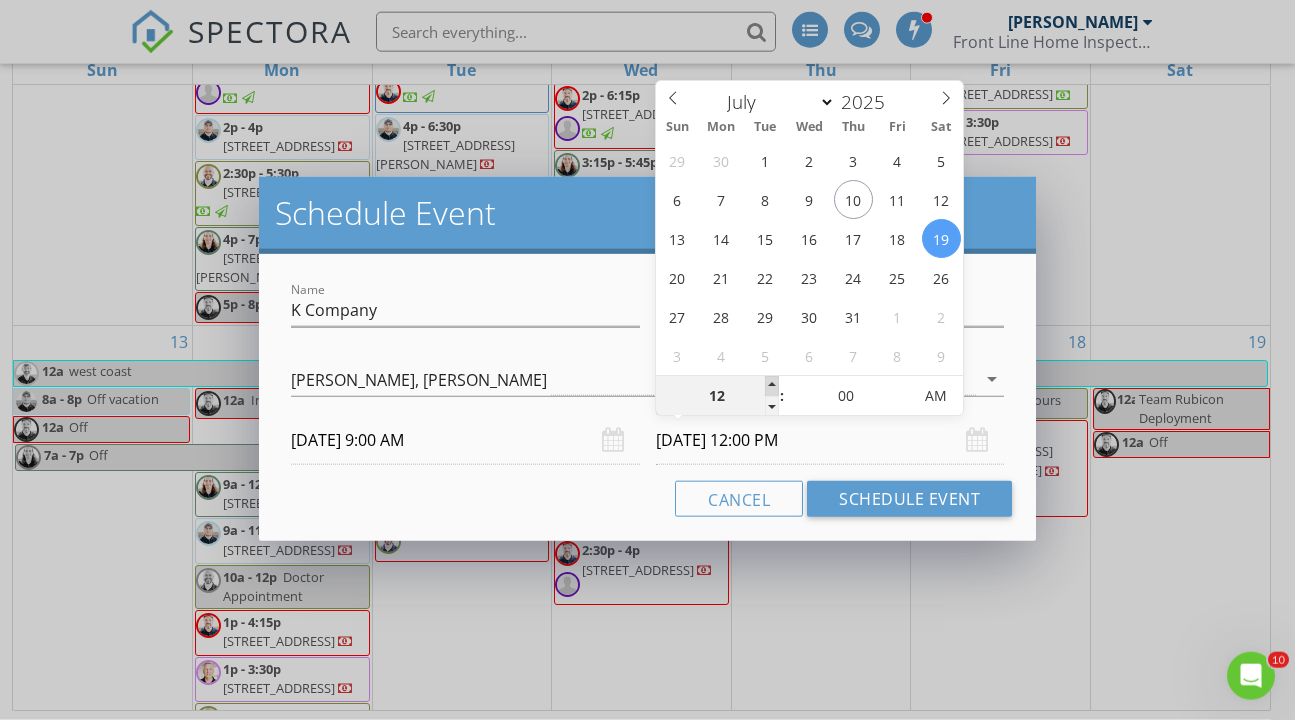 click at bounding box center (772, 386) 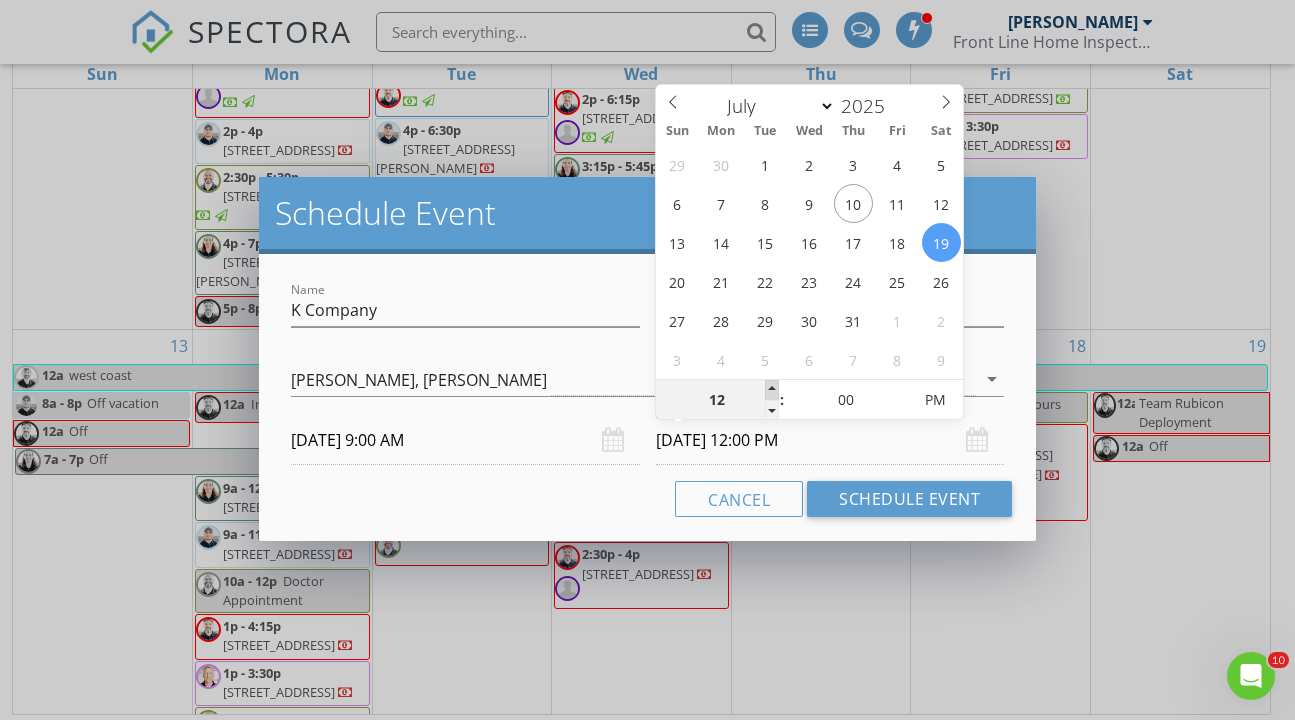 scroll, scrollTop: 276, scrollLeft: 0, axis: vertical 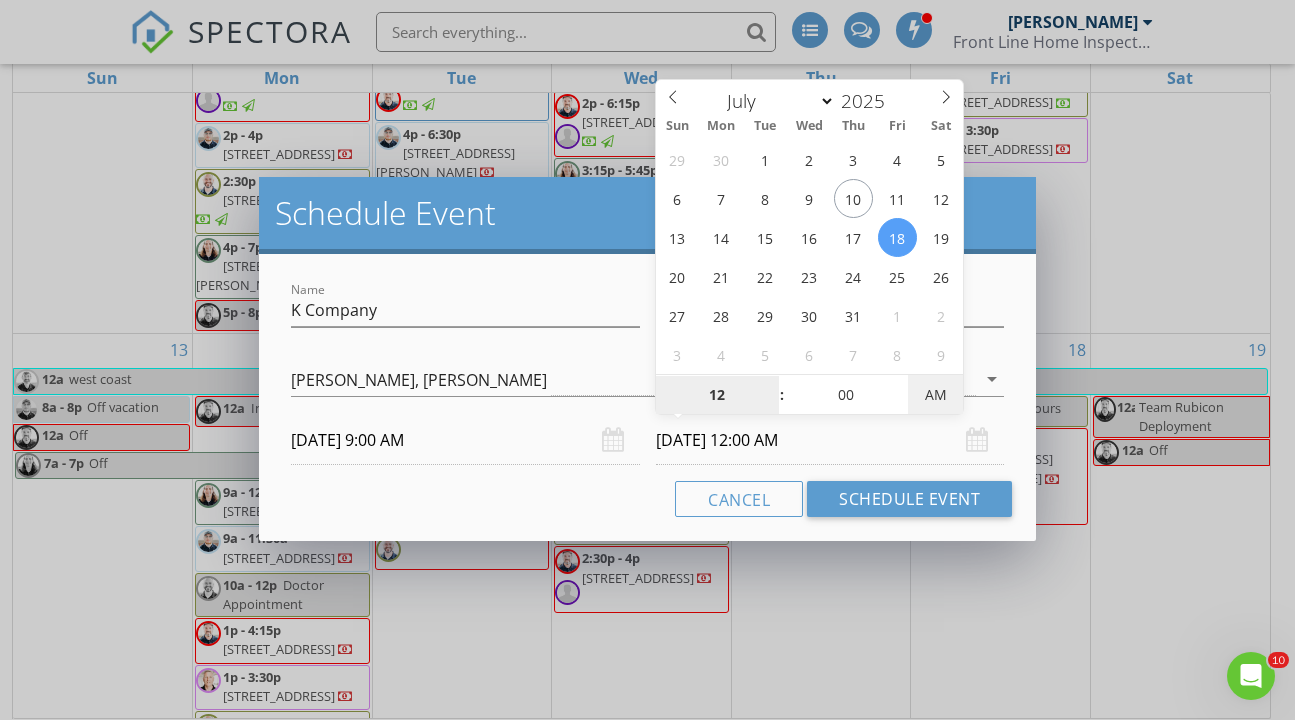 type on "07/18/2025 12:00 PM" 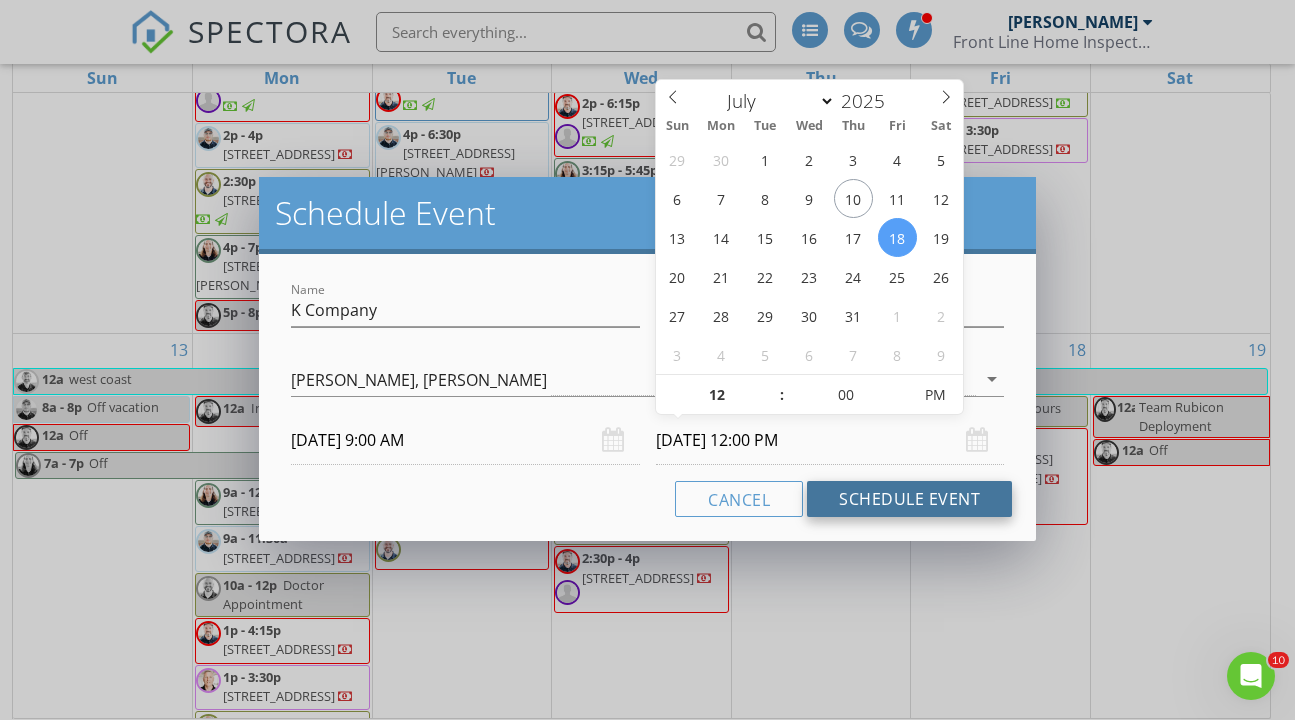 click on "Schedule Event" at bounding box center (909, 499) 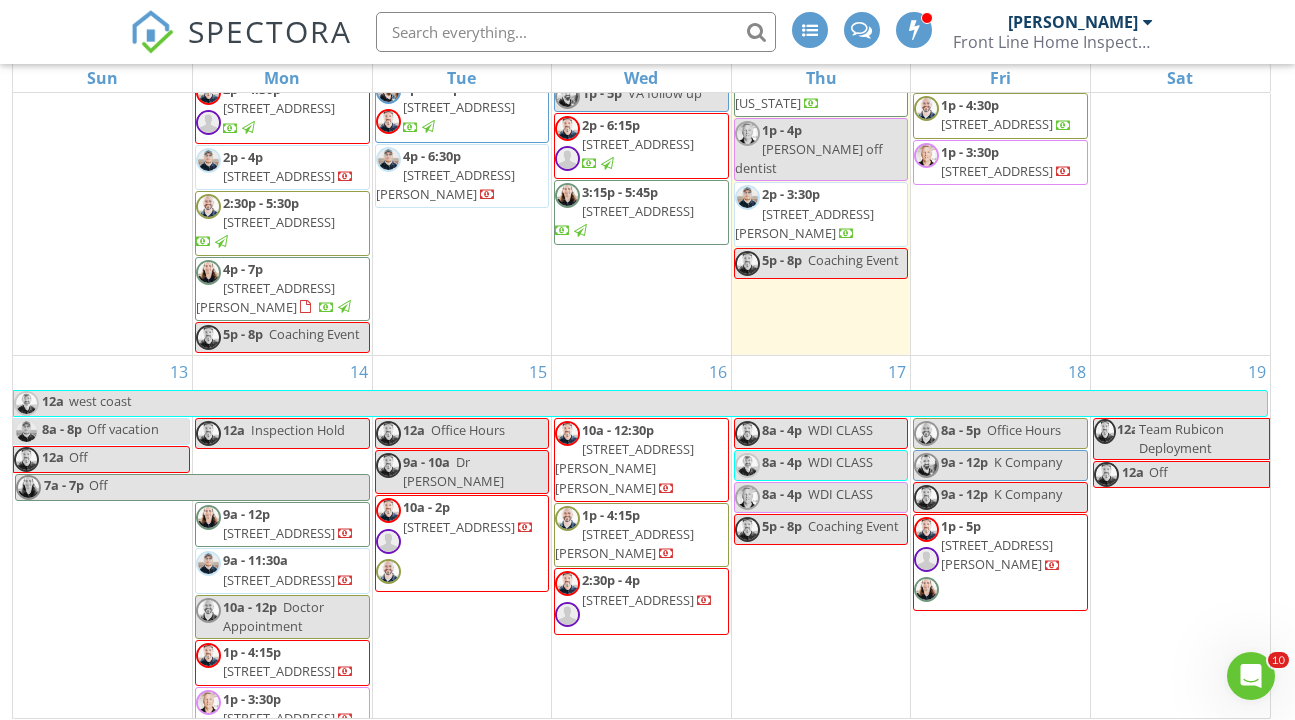 scroll, scrollTop: 520, scrollLeft: 0, axis: vertical 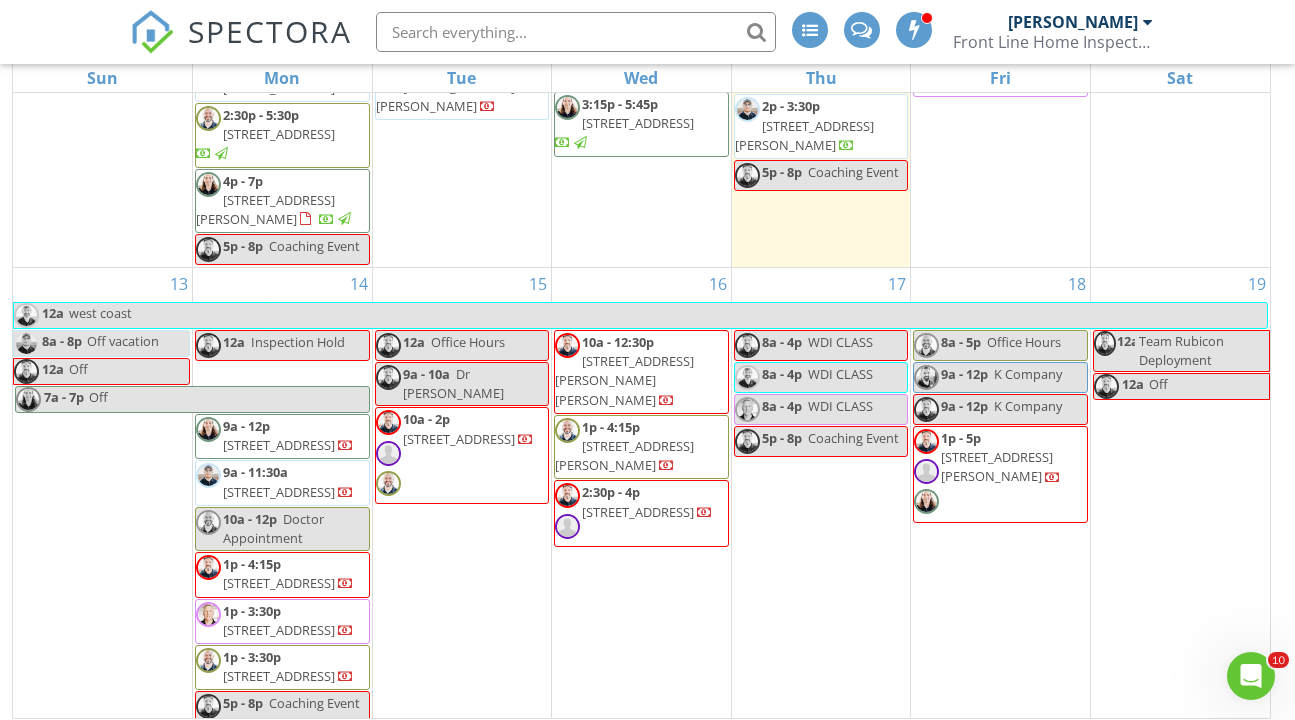 click at bounding box center [576, 32] 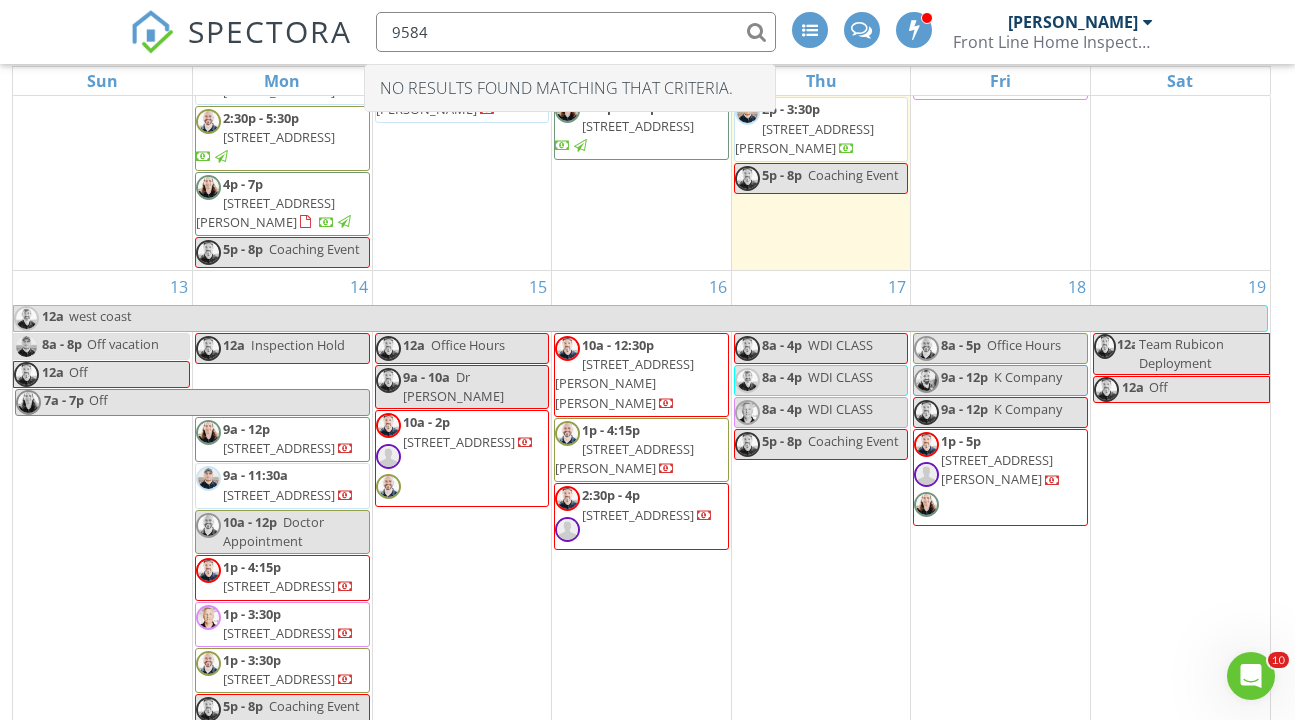 scroll, scrollTop: 277, scrollLeft: 0, axis: vertical 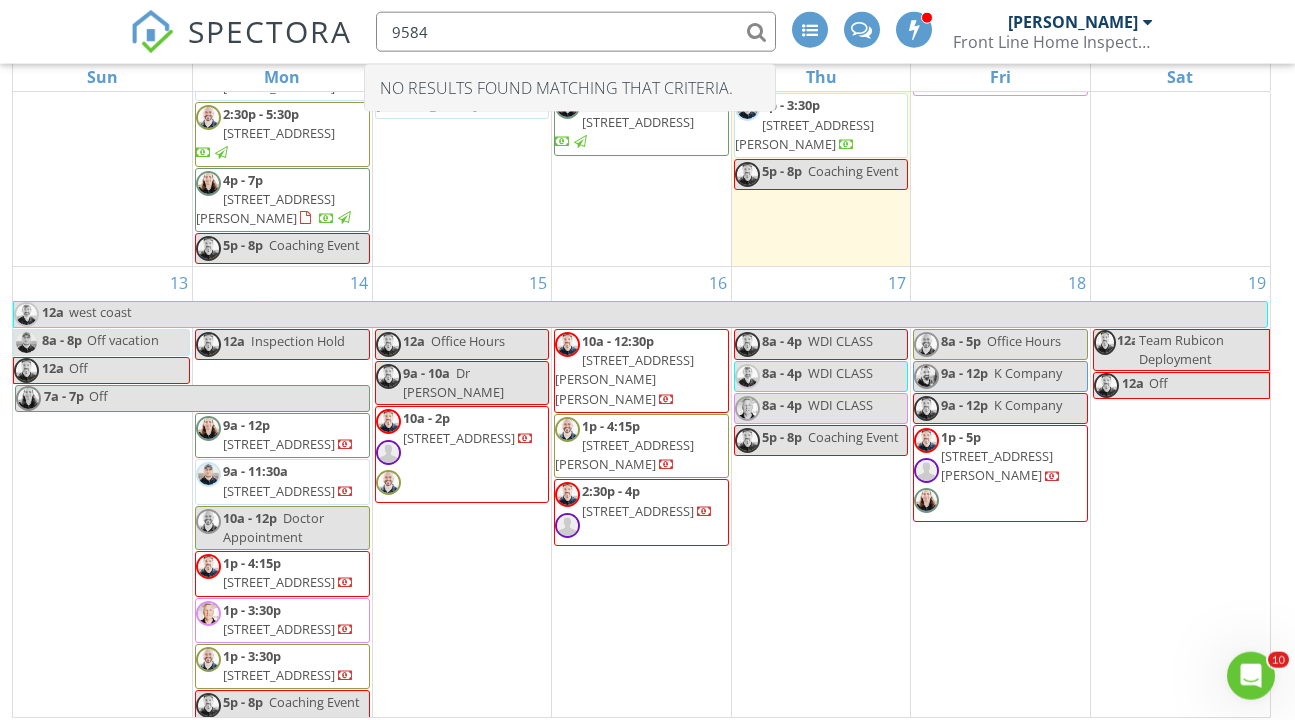 click on "9584" at bounding box center (576, 32) 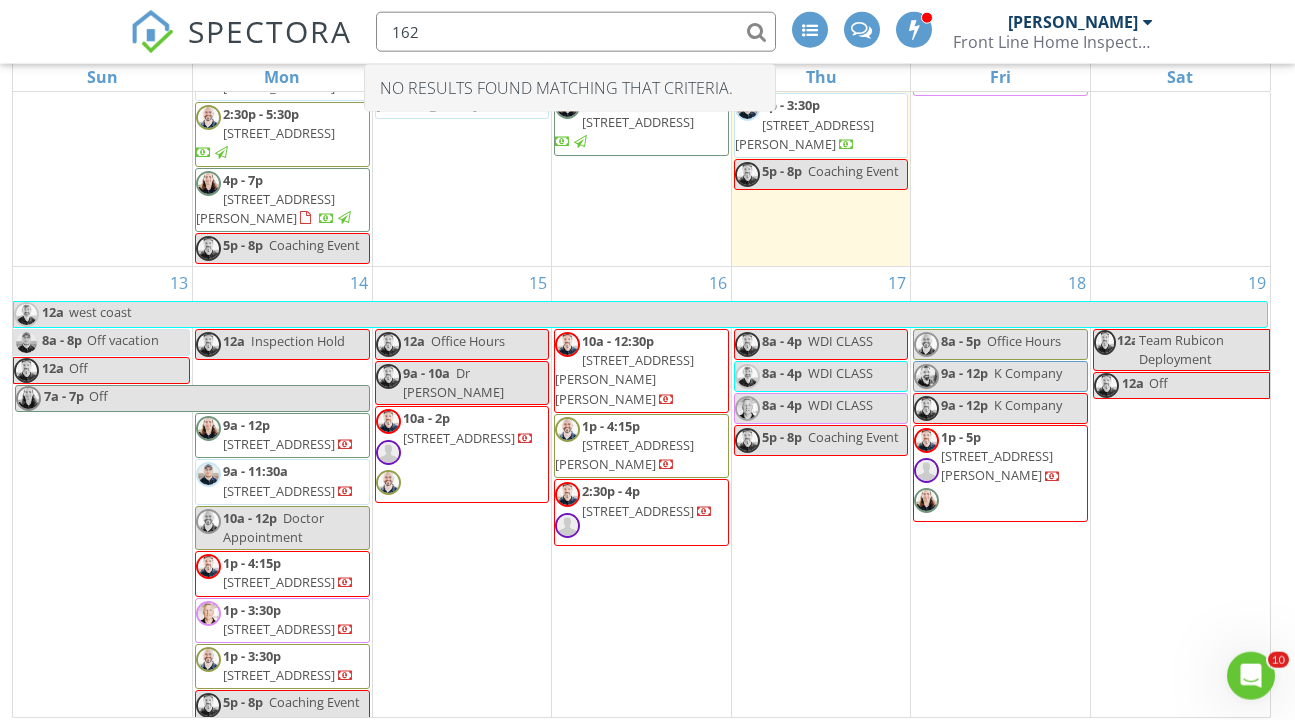 type on "1625" 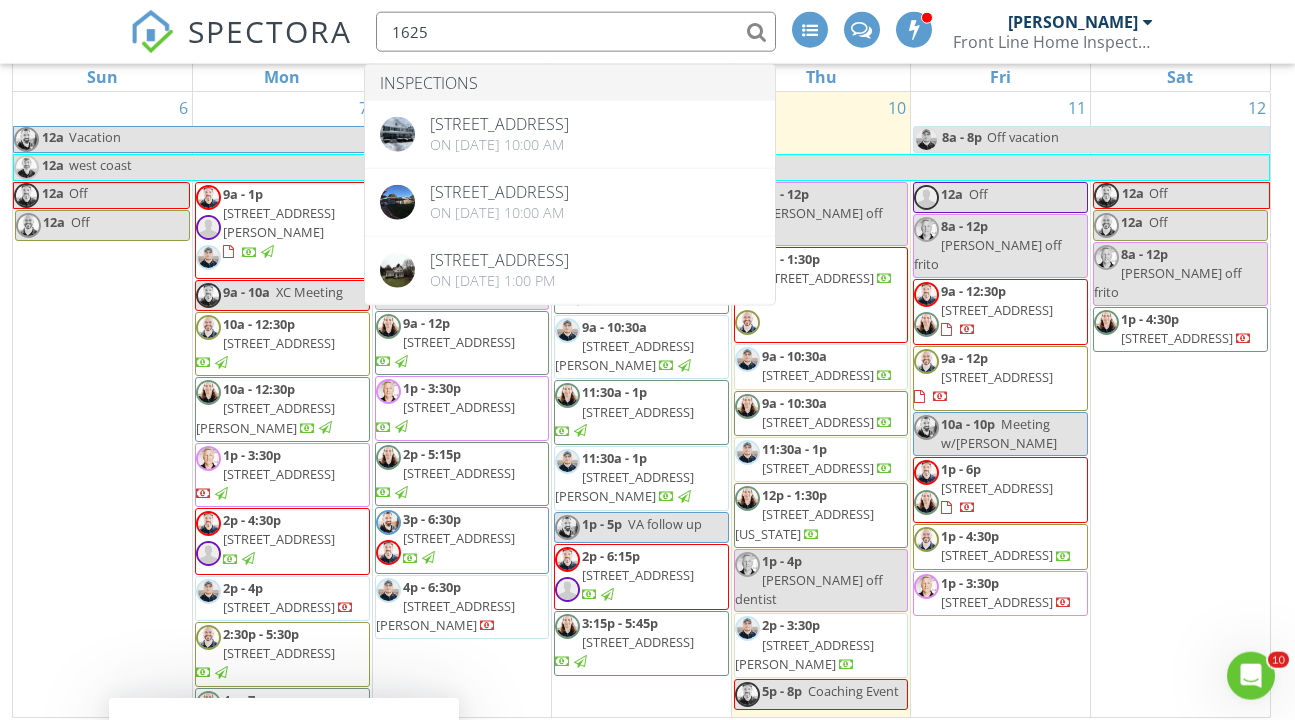 scroll, scrollTop: 0, scrollLeft: 0, axis: both 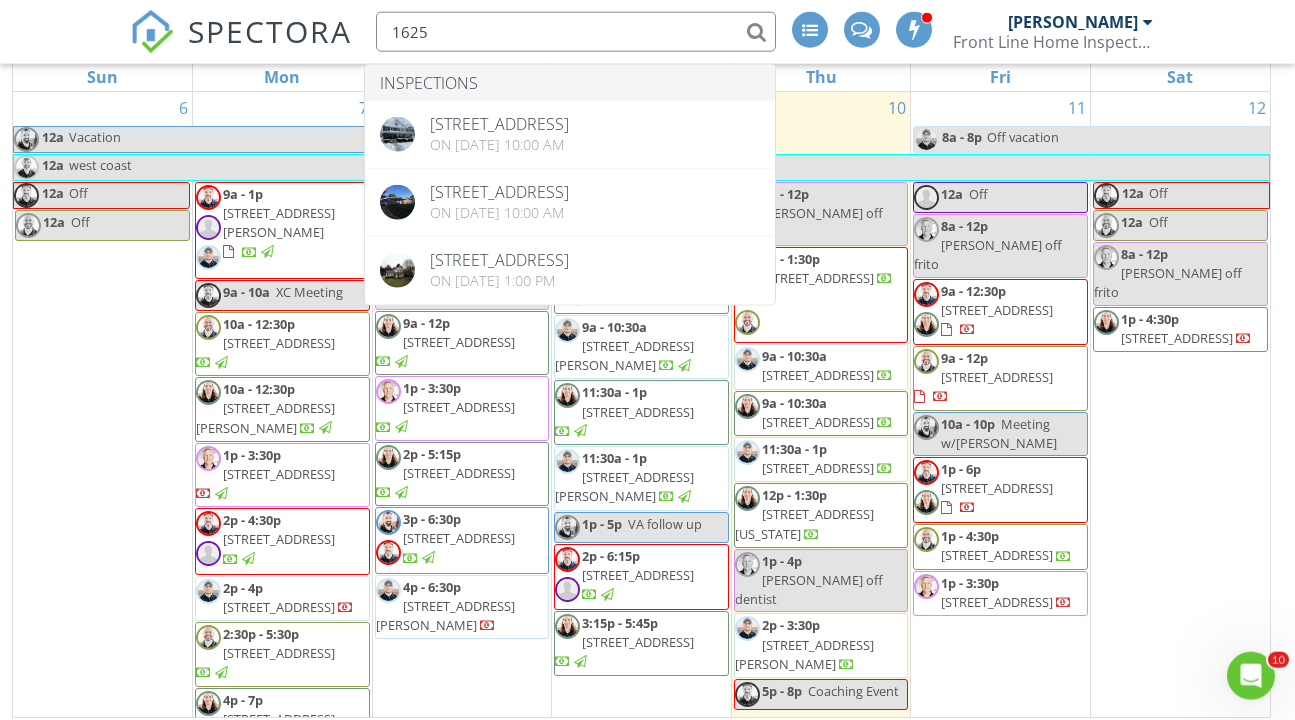 click on "3685 N Medina Line Rd, Richfield 44286" at bounding box center (279, 222) 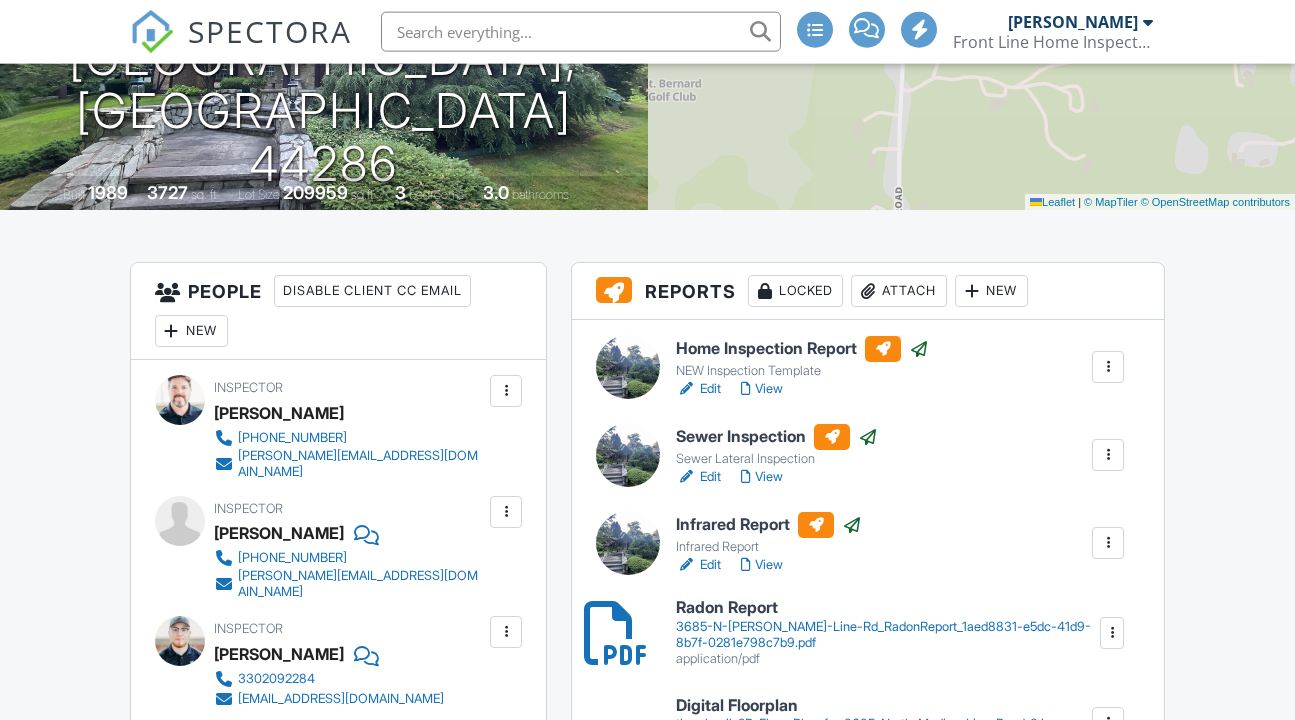 scroll, scrollTop: 325, scrollLeft: 0, axis: vertical 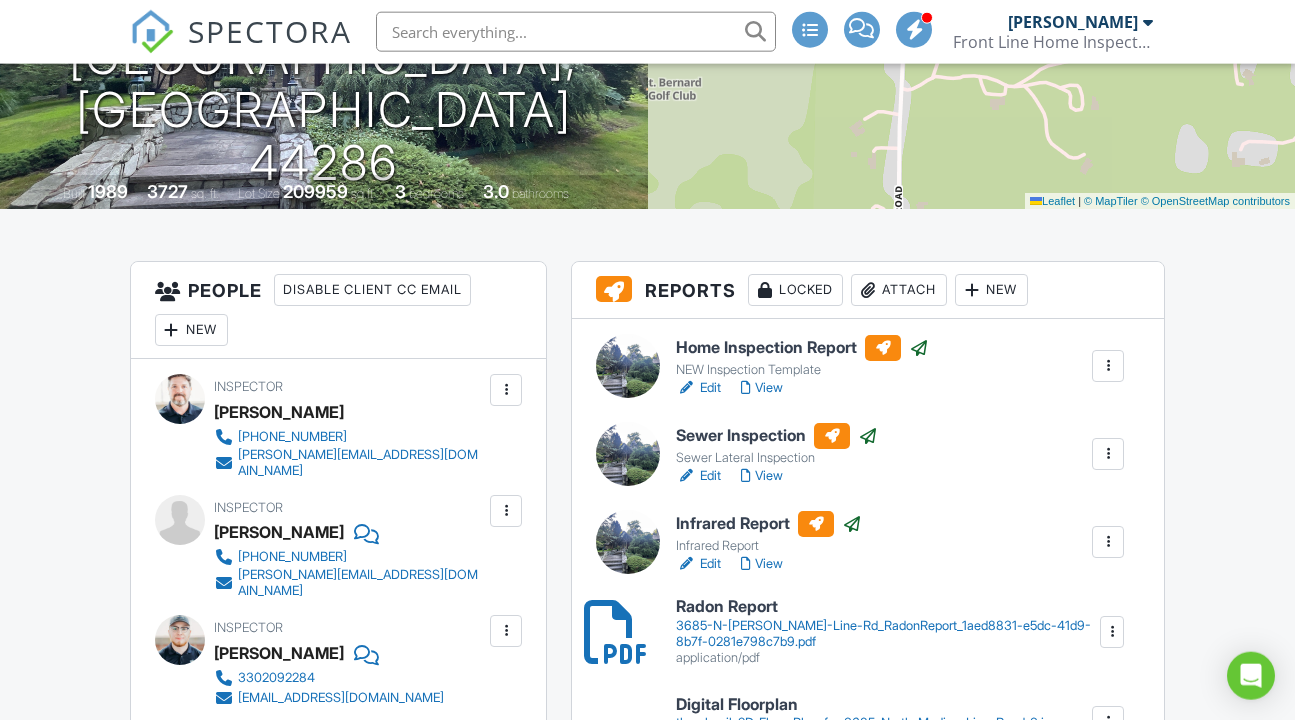 click on "View" at bounding box center (762, 388) 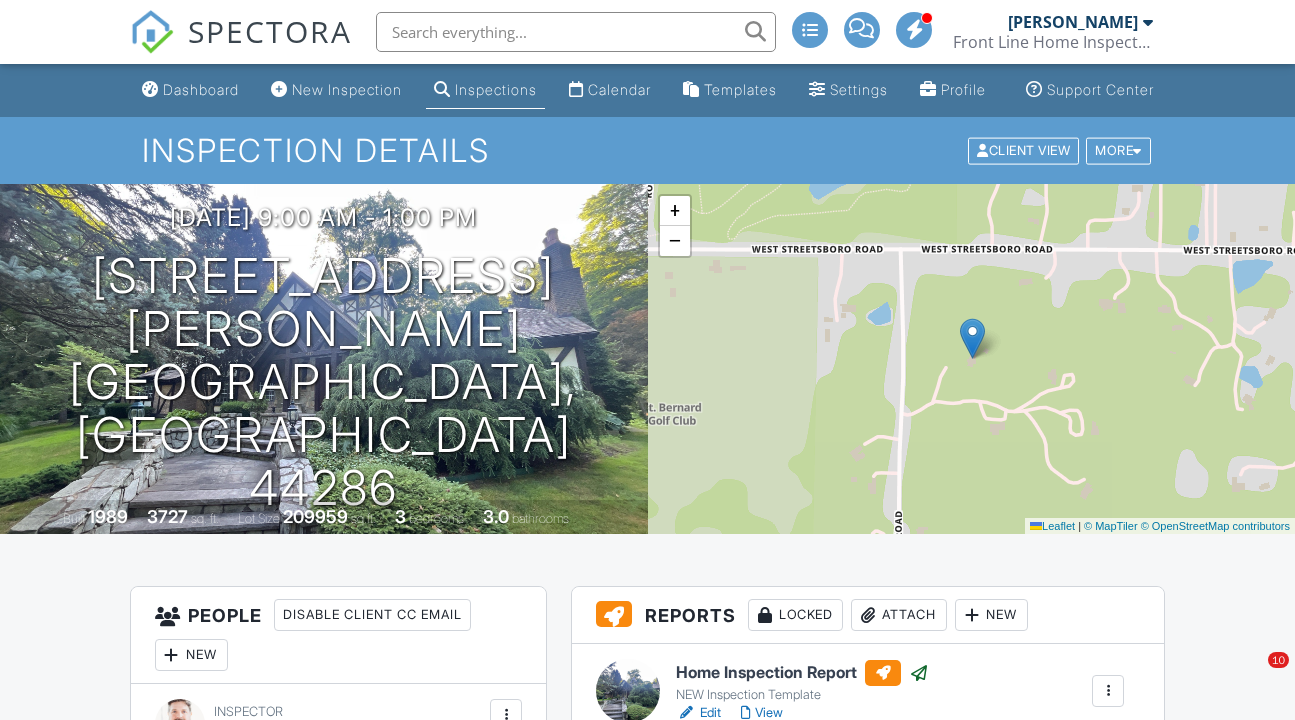 scroll, scrollTop: 313, scrollLeft: 0, axis: vertical 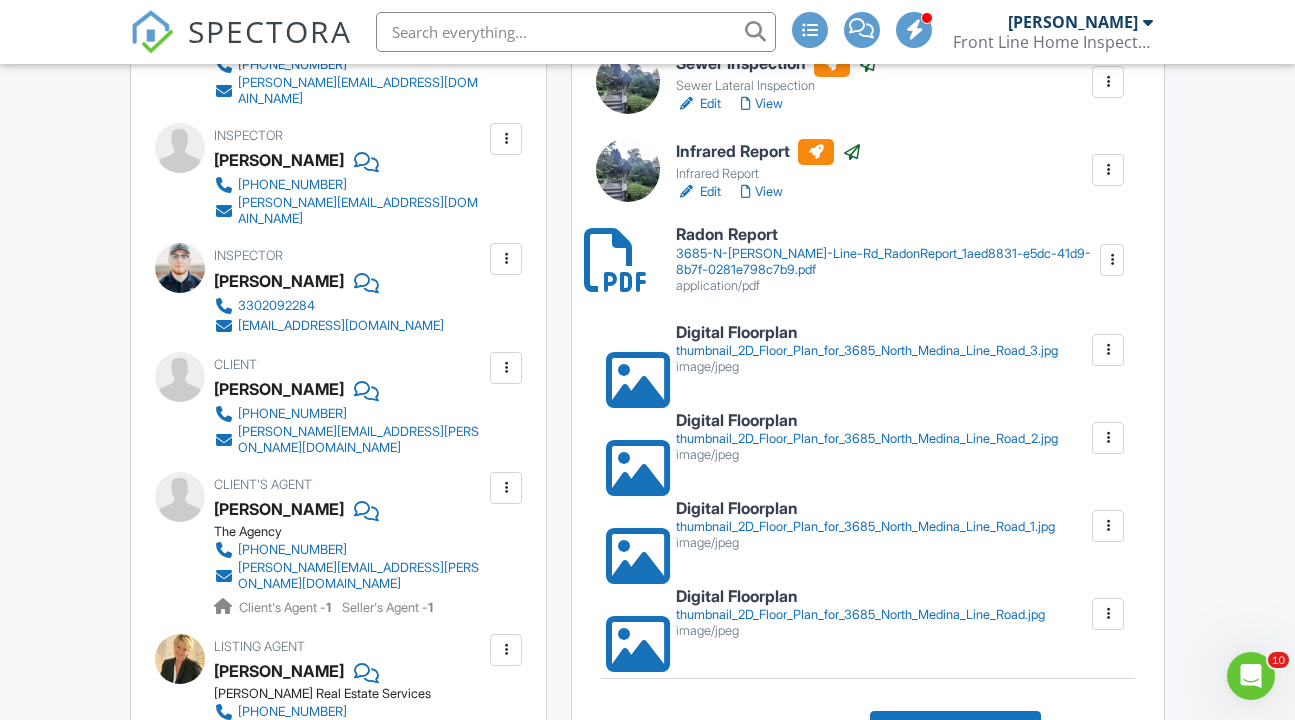click at bounding box center (506, 488) 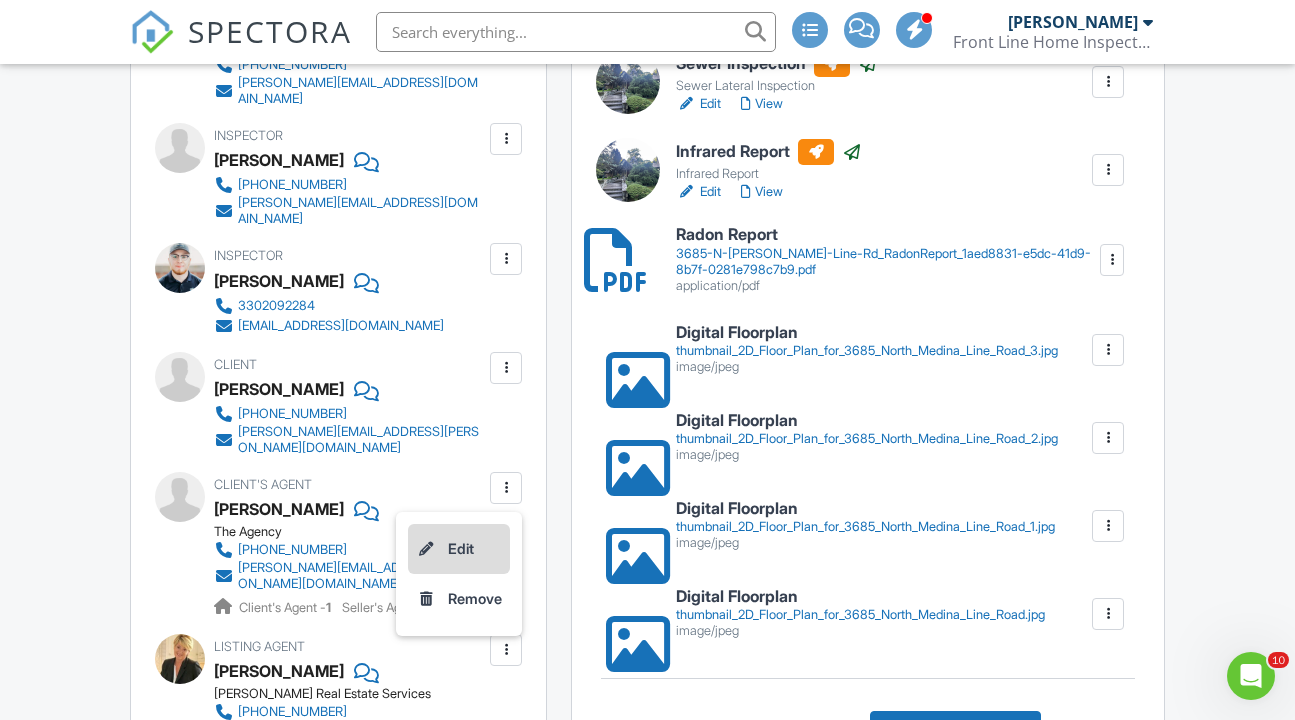 click on "Edit" at bounding box center [459, 549] 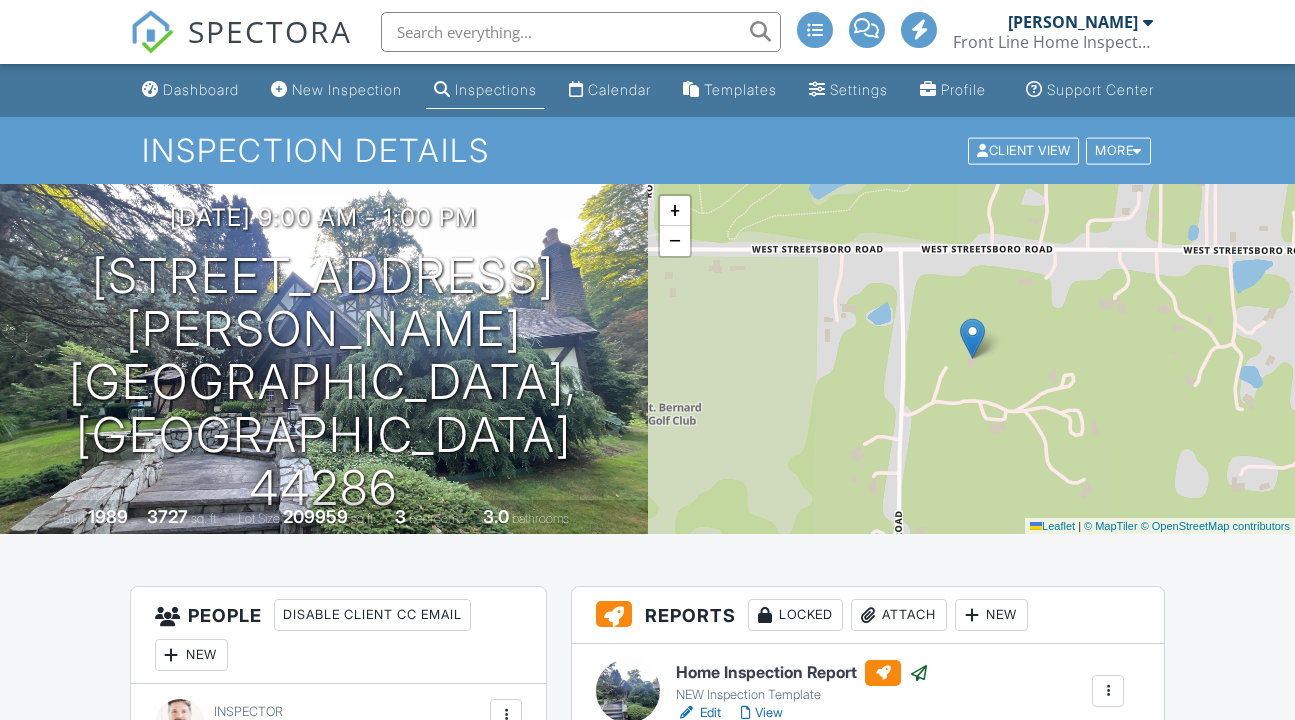 scroll, scrollTop: 697, scrollLeft: 2, axis: both 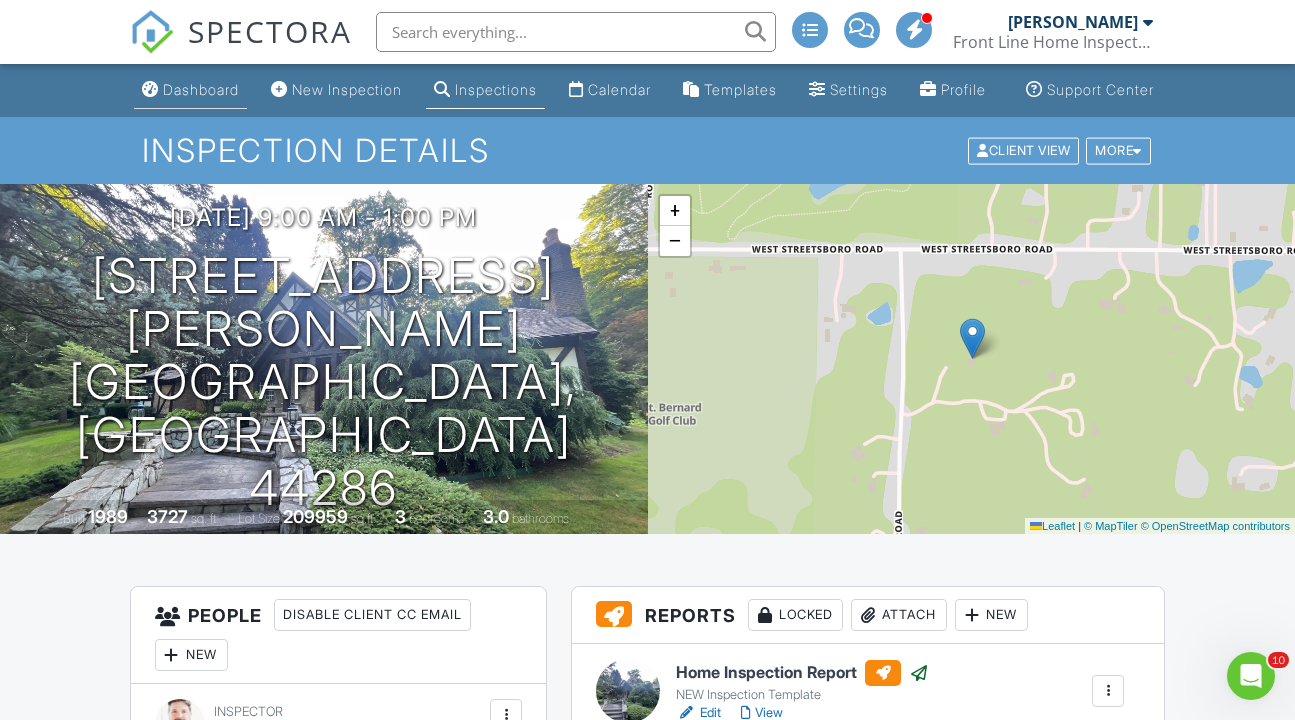 click at bounding box center (150, 89) 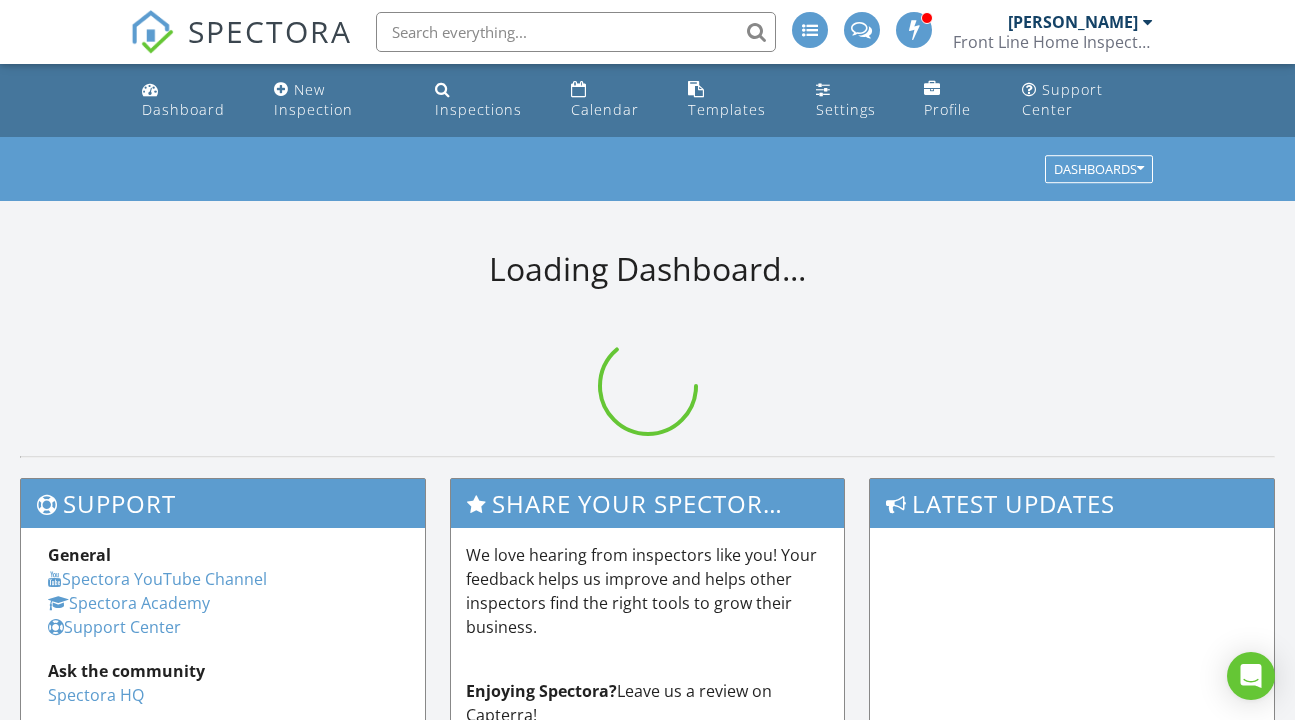 scroll, scrollTop: 0, scrollLeft: 0, axis: both 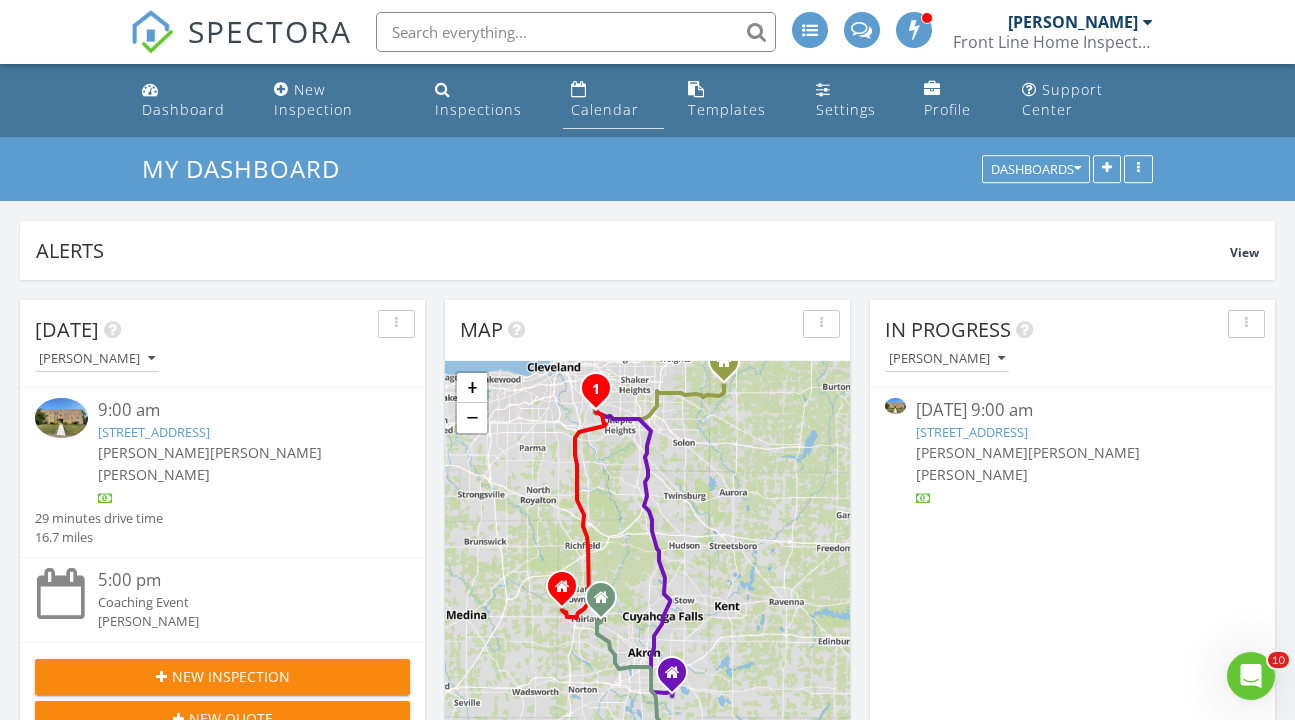 click on "Calendar" at bounding box center (605, 109) 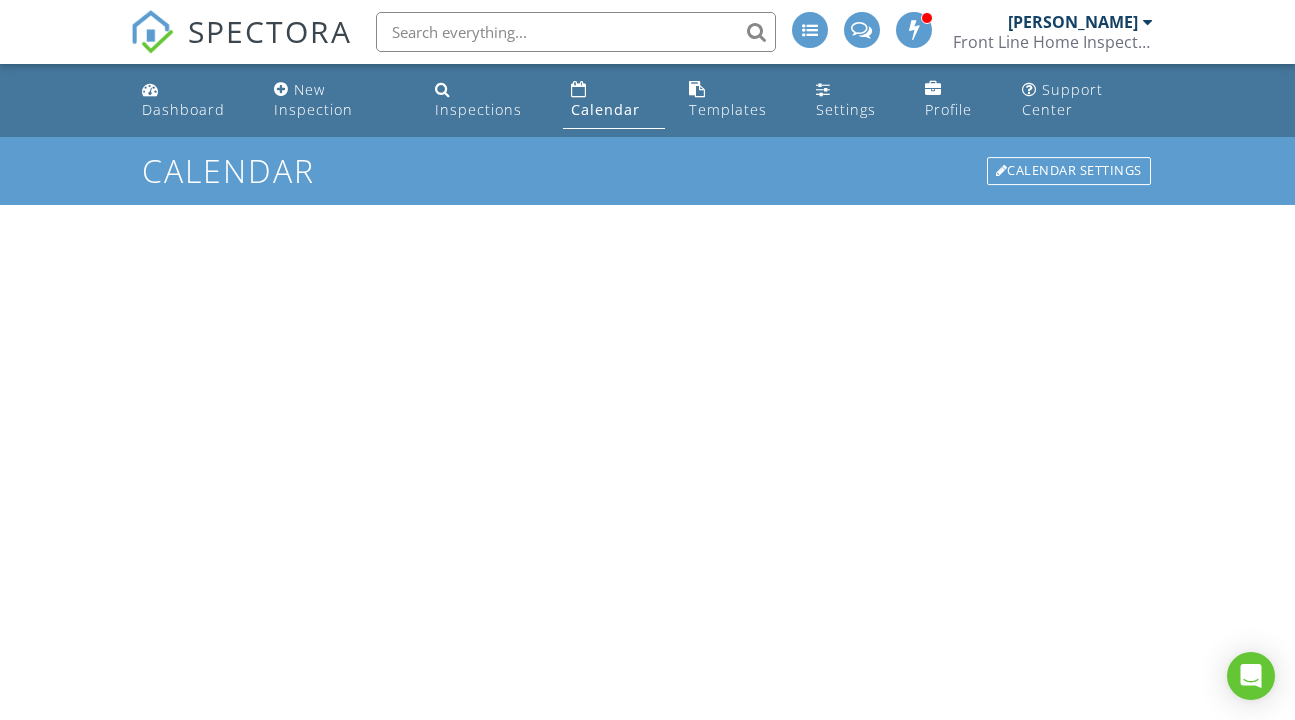 scroll, scrollTop: 0, scrollLeft: 0, axis: both 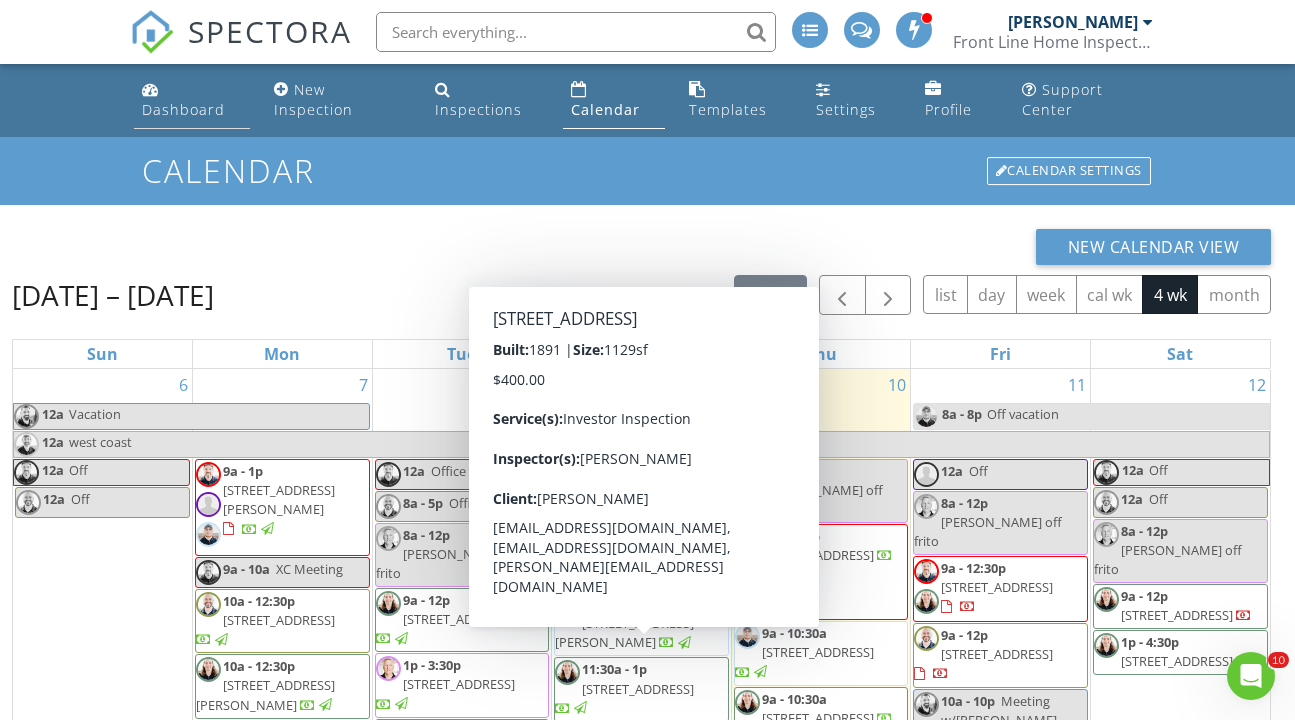 click on "Dashboard" at bounding box center [192, 100] 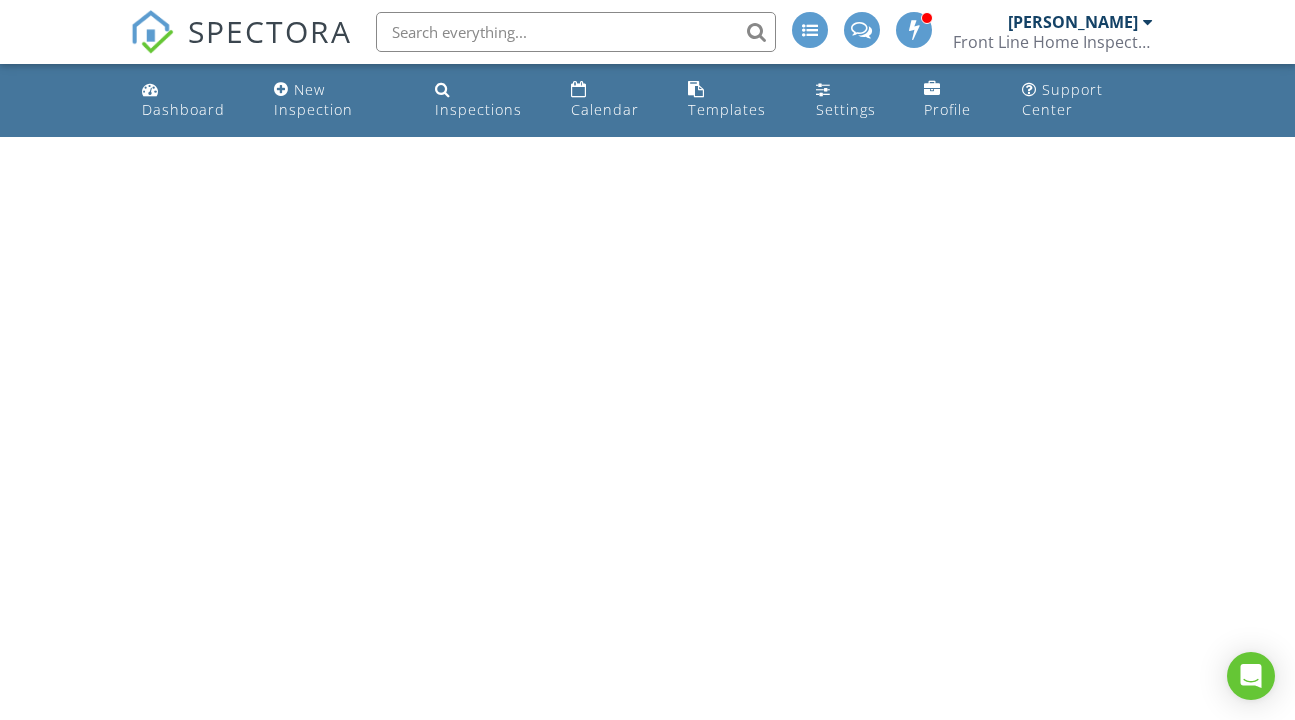 scroll, scrollTop: 0, scrollLeft: 0, axis: both 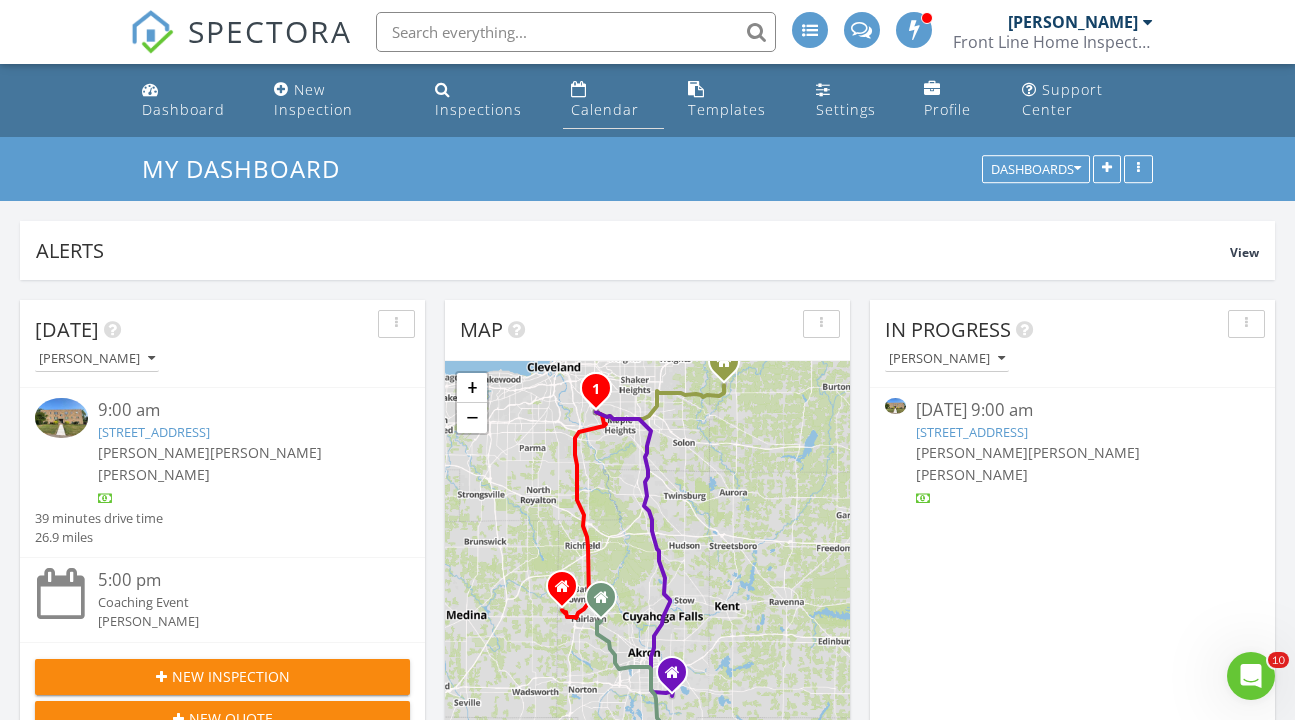 click on "Calendar" at bounding box center [605, 109] 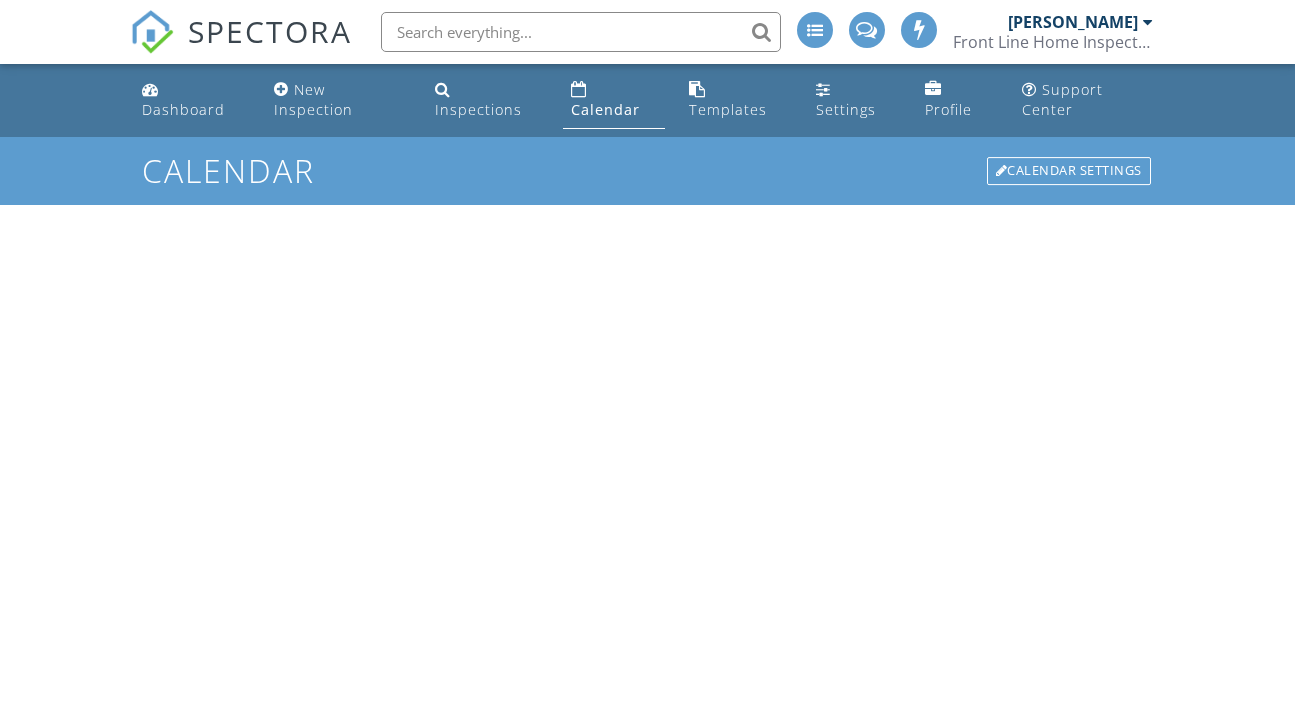 scroll, scrollTop: 0, scrollLeft: 0, axis: both 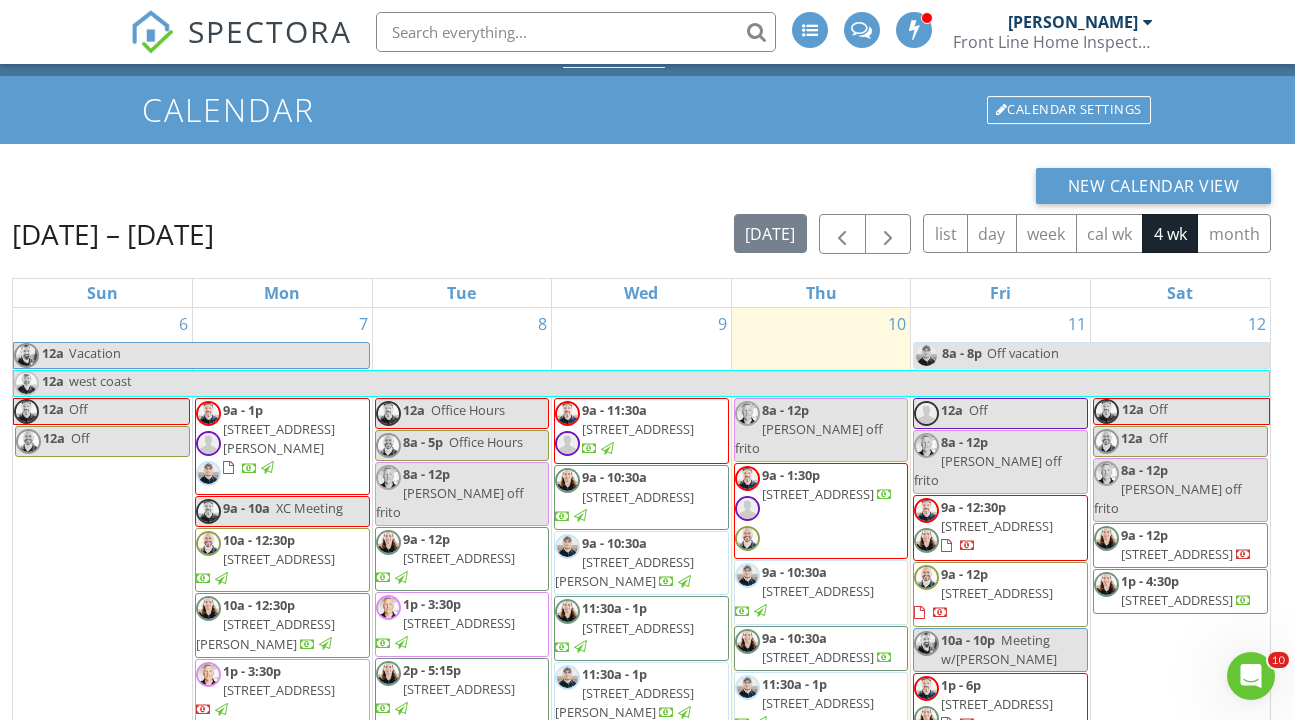 click on "[STREET_ADDRESS]" at bounding box center (818, 494) 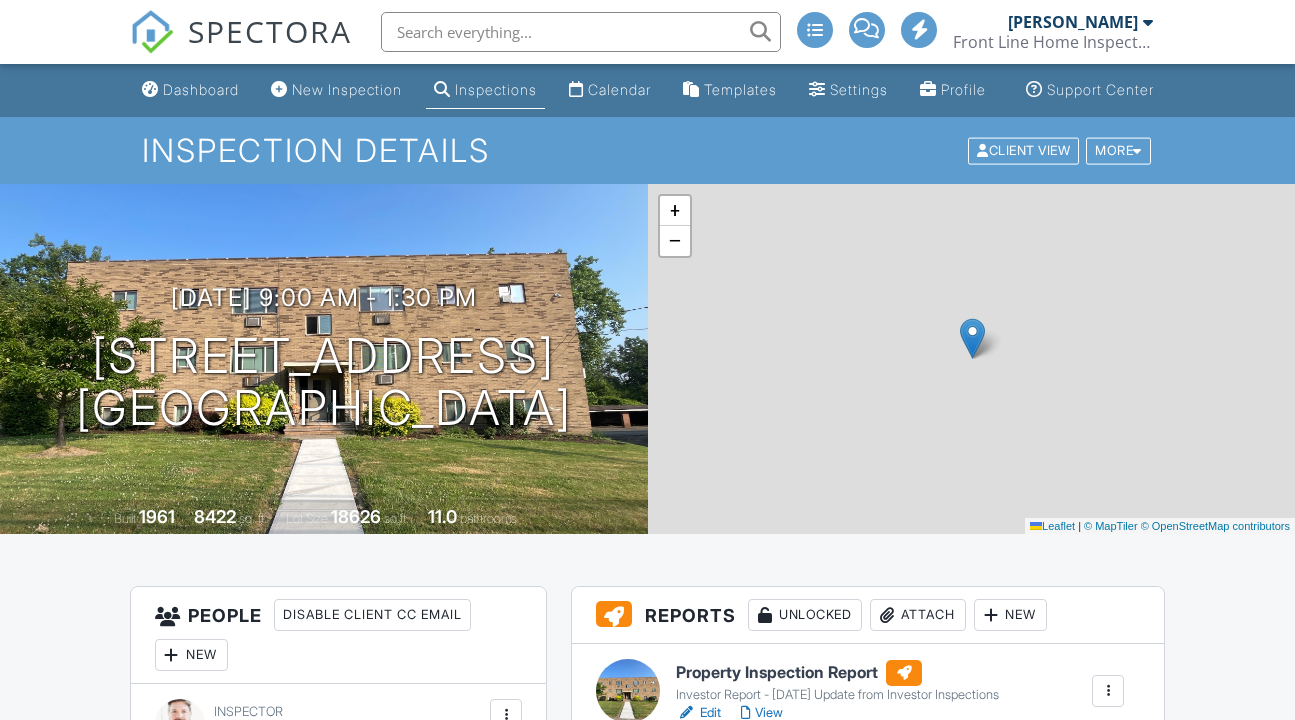 scroll, scrollTop: 0, scrollLeft: 0, axis: both 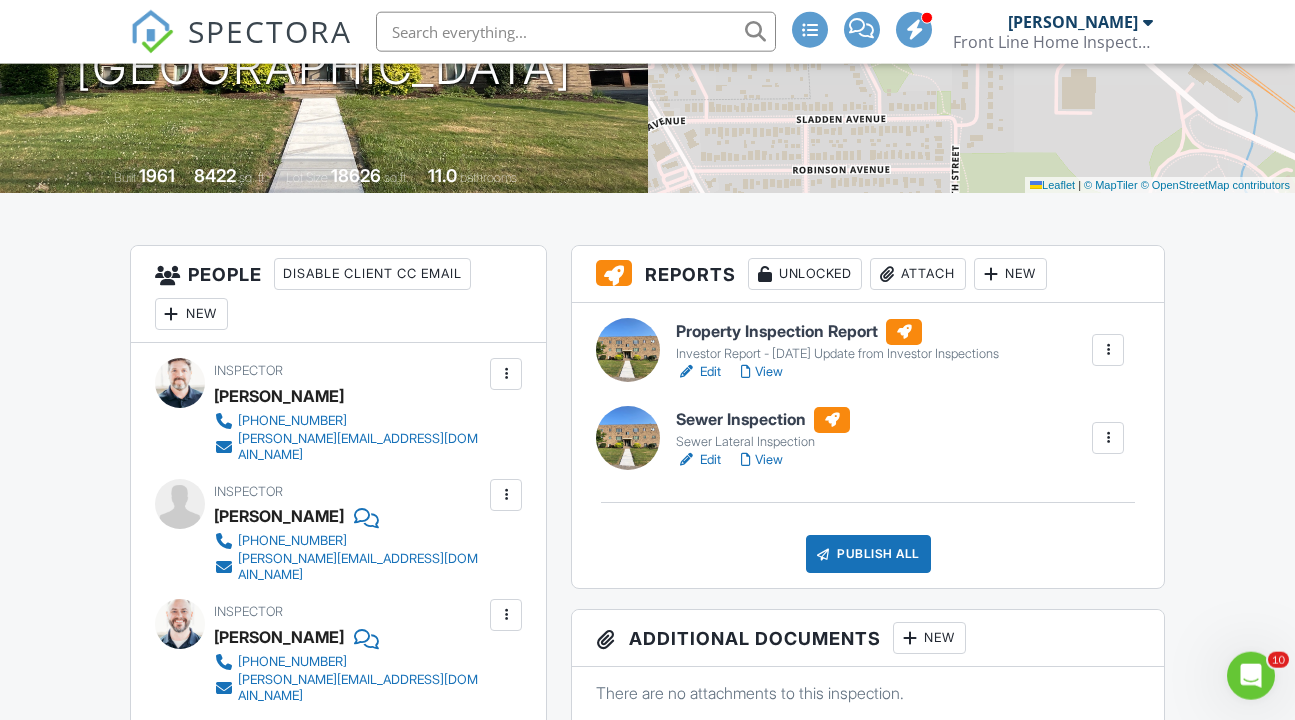 click on "Edit" at bounding box center [698, 372] 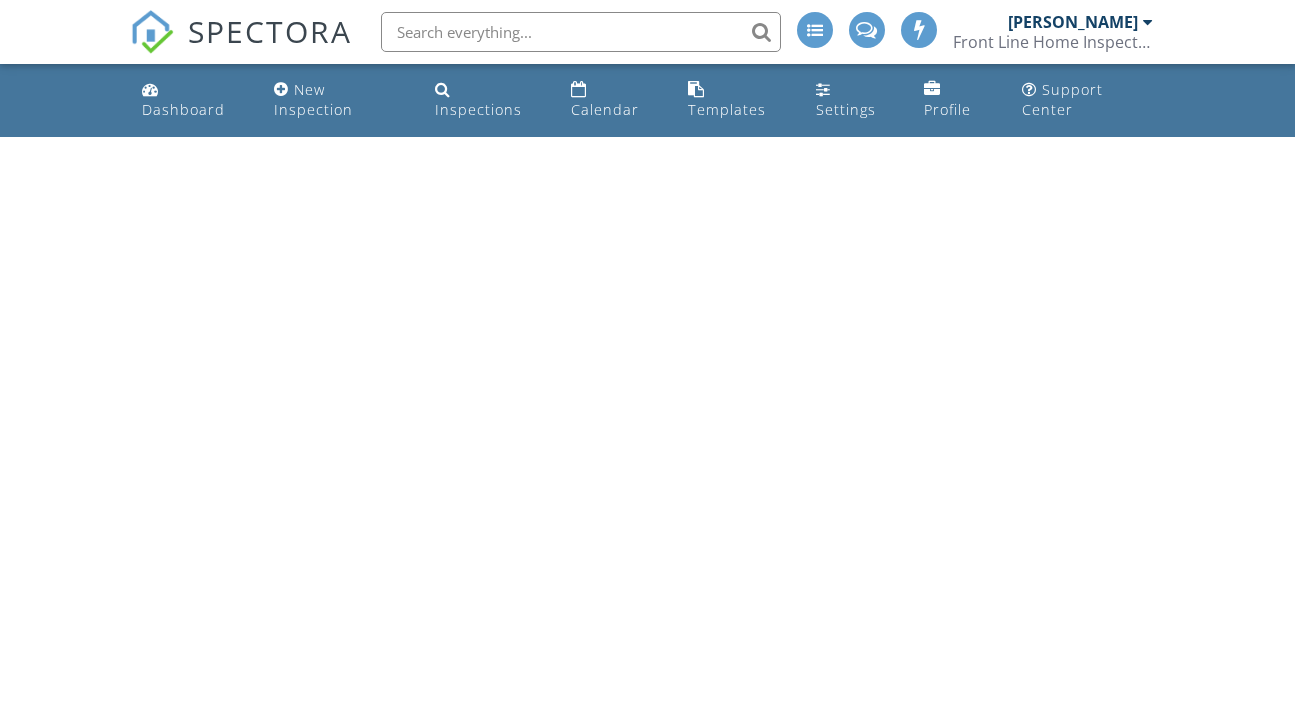 scroll, scrollTop: 0, scrollLeft: 0, axis: both 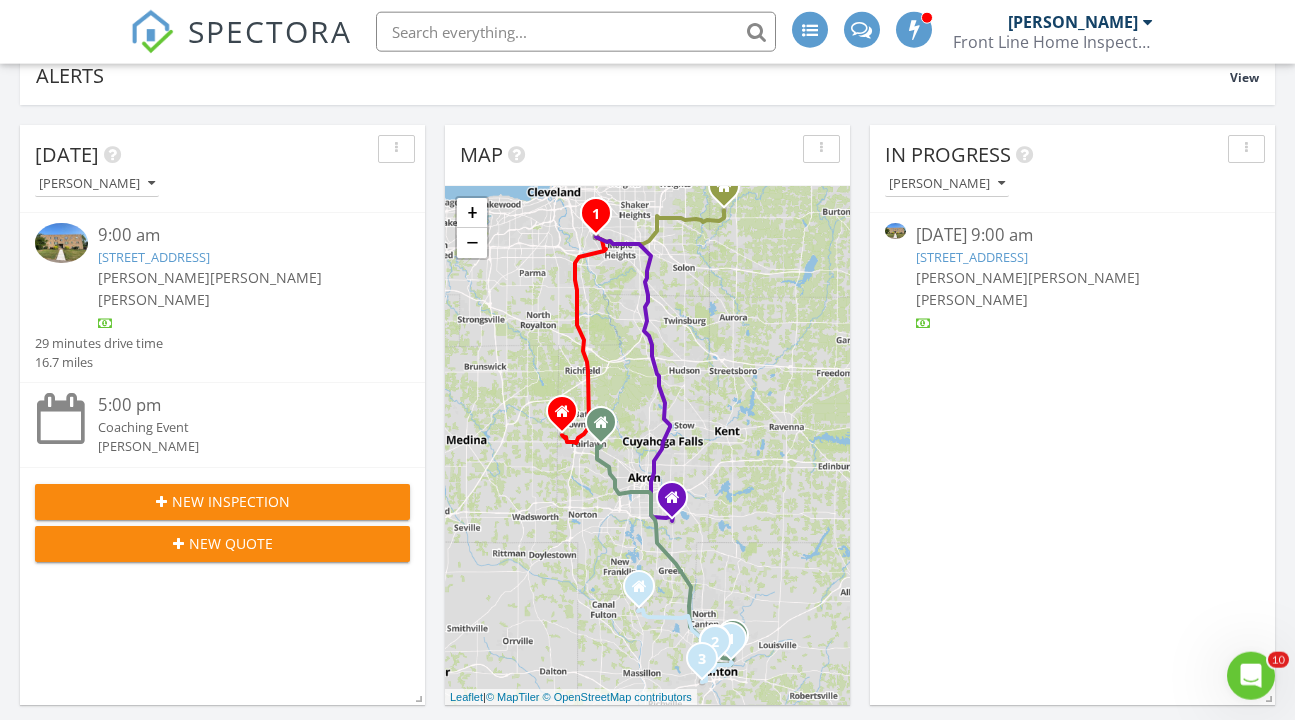 click on "[STREET_ADDRESS]" at bounding box center (154, 257) 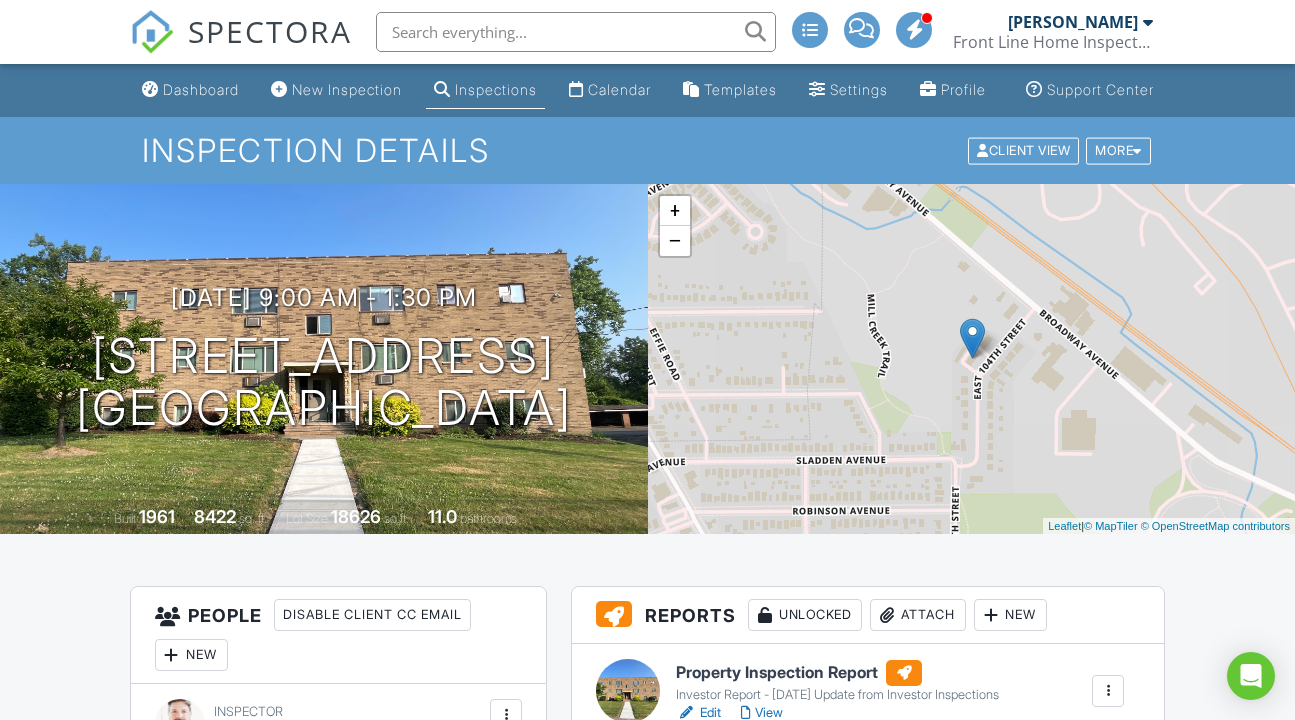 scroll, scrollTop: 284, scrollLeft: 0, axis: vertical 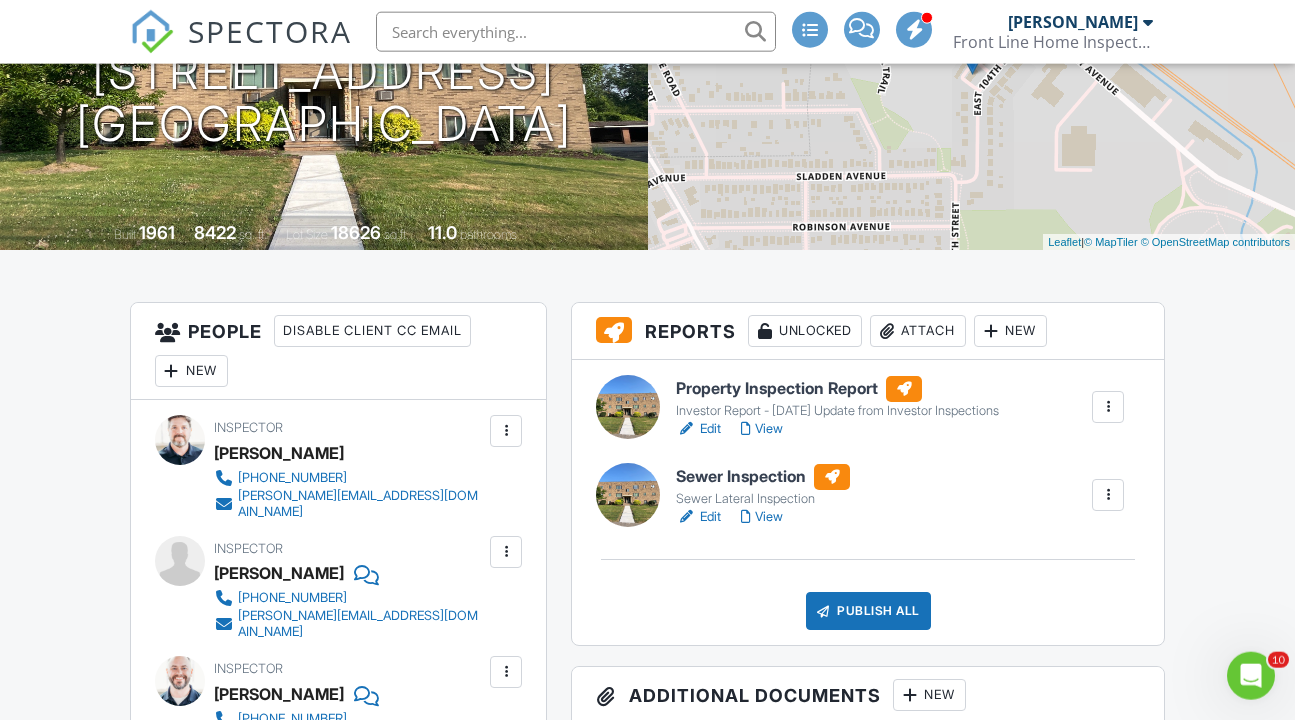 click on "Edit" at bounding box center (698, 517) 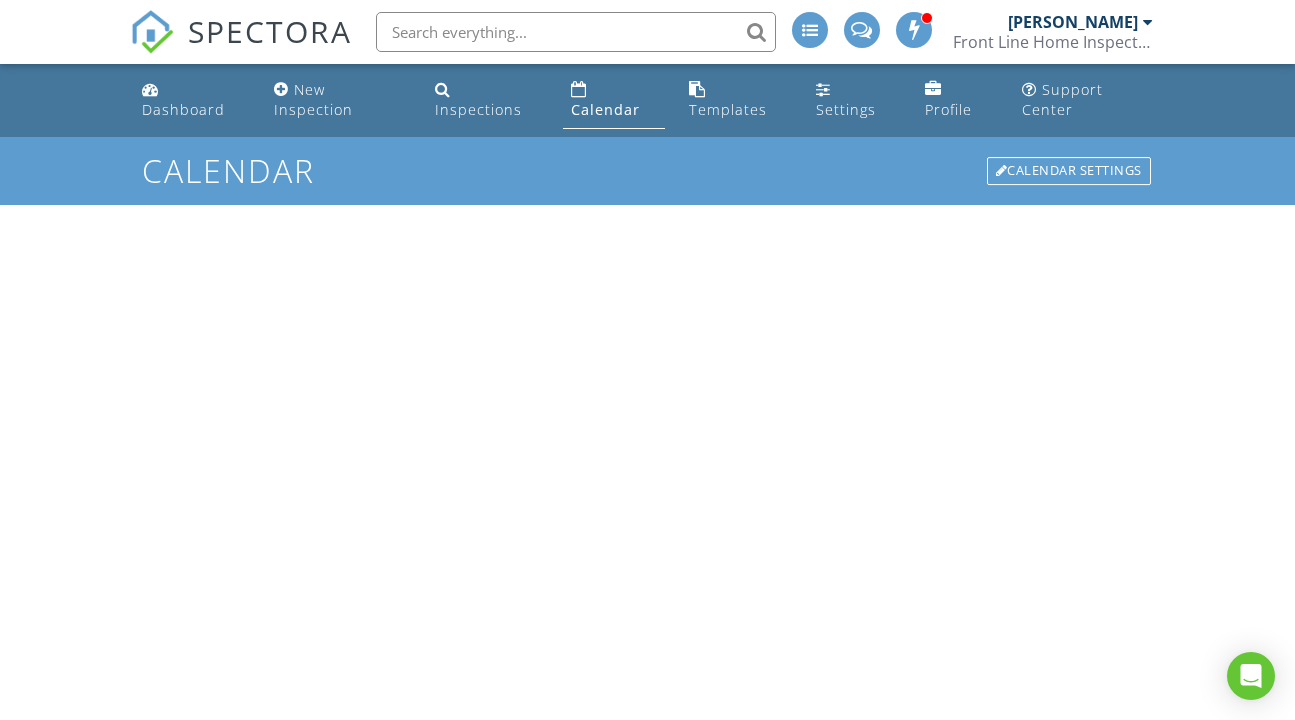 scroll, scrollTop: 0, scrollLeft: 0, axis: both 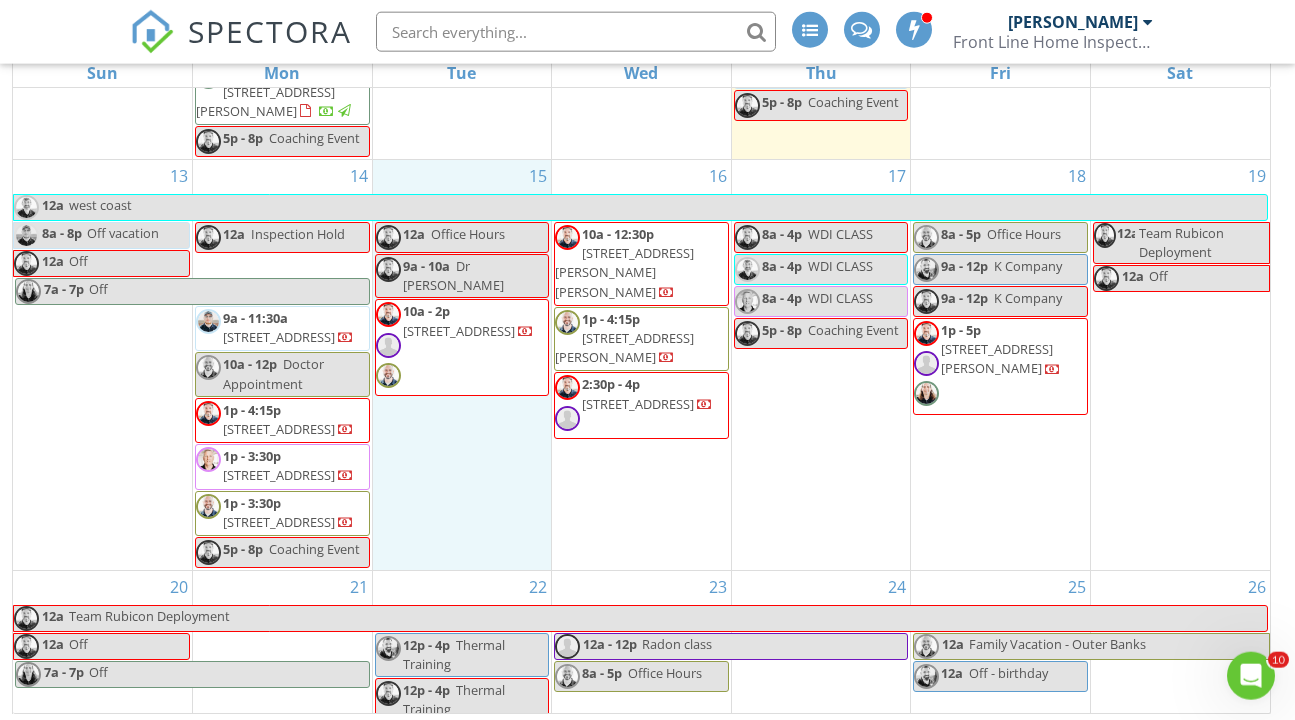 click on "15
12a
Office Hours
9a - 10a
Dr Apt
10a - 2p
1615 Ridgefield Rd, Cleveland Heights 44118" at bounding box center (462, 365) 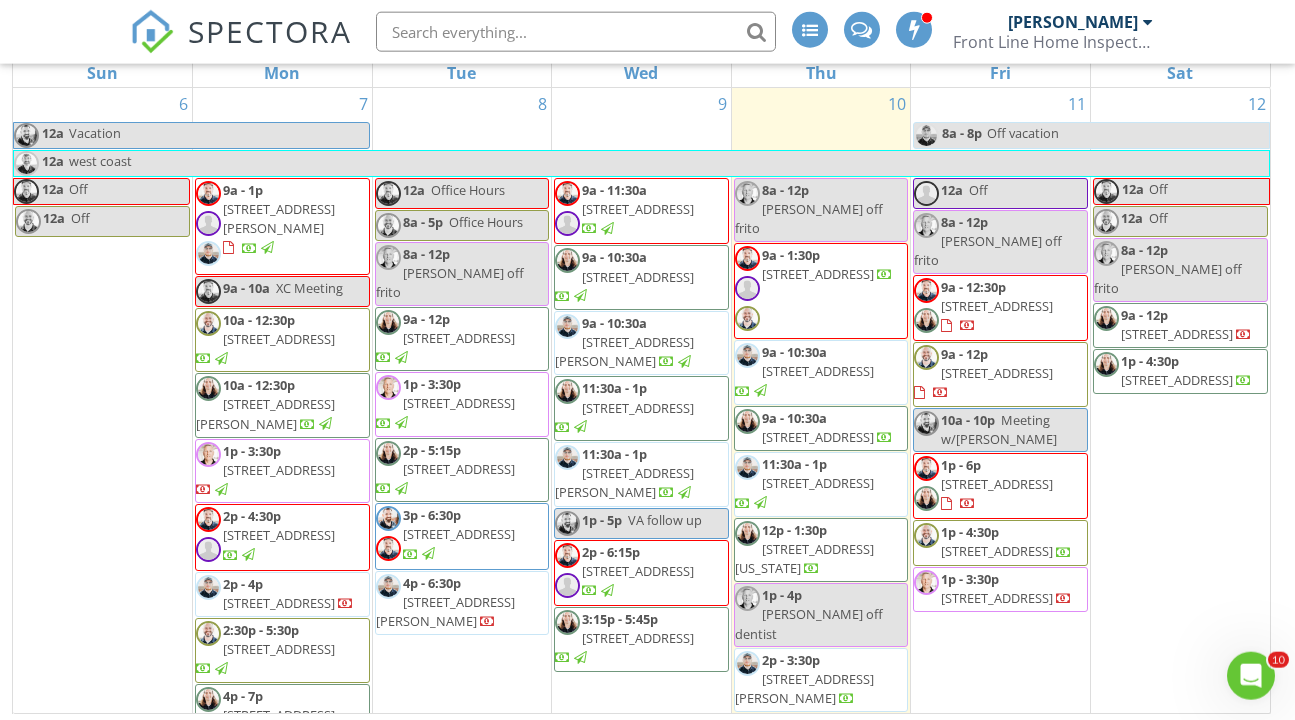 scroll, scrollTop: 0, scrollLeft: 0, axis: both 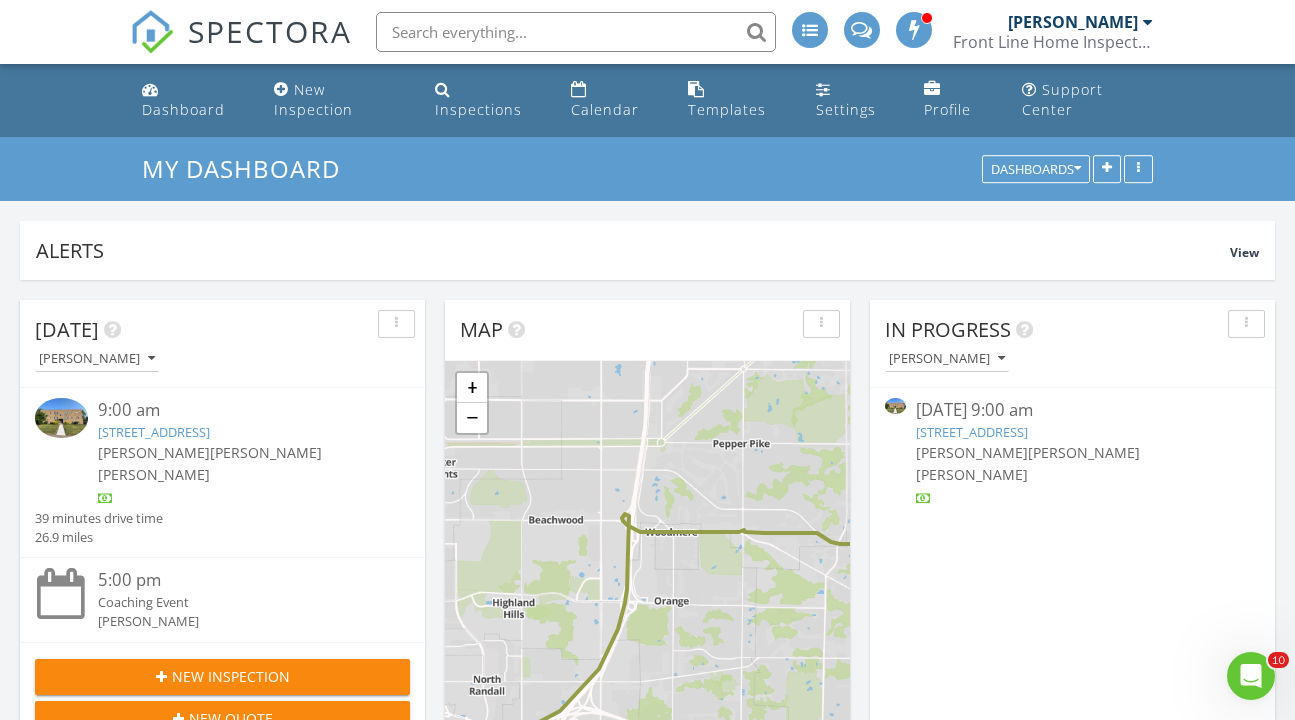 click on "9:00 am" at bounding box center (238, 410) 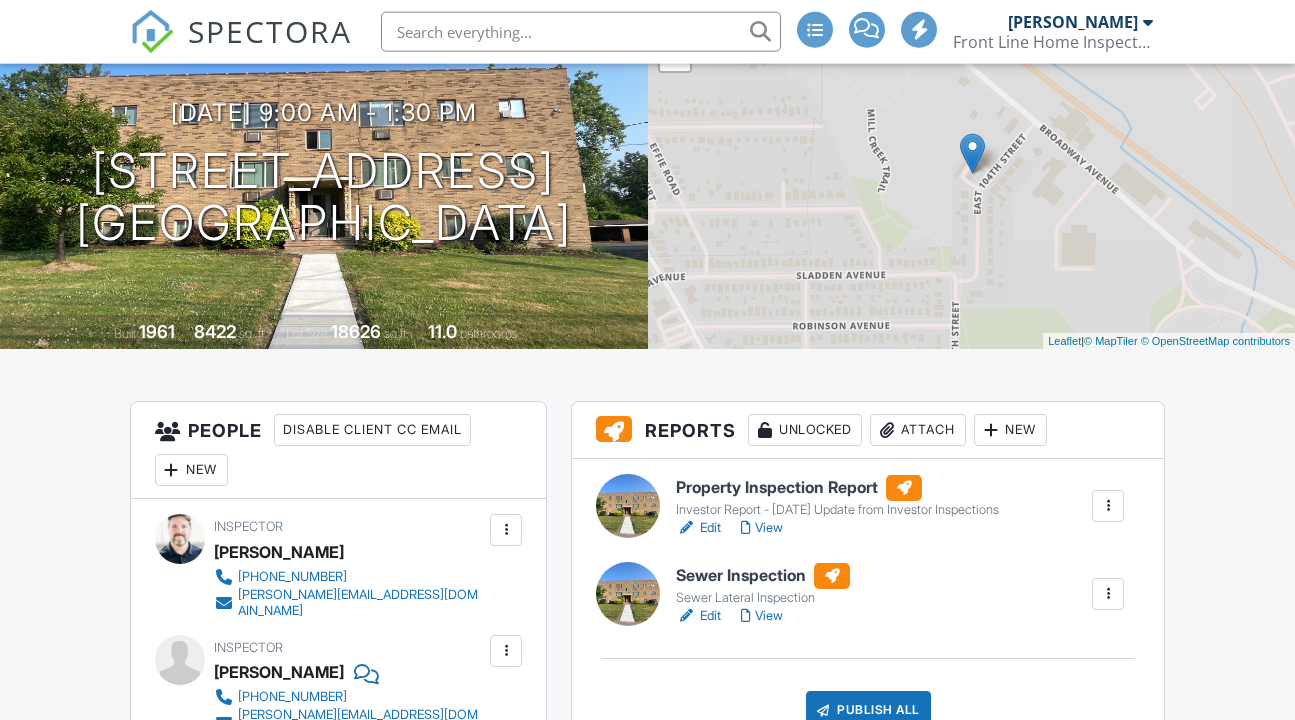 scroll, scrollTop: 0, scrollLeft: 0, axis: both 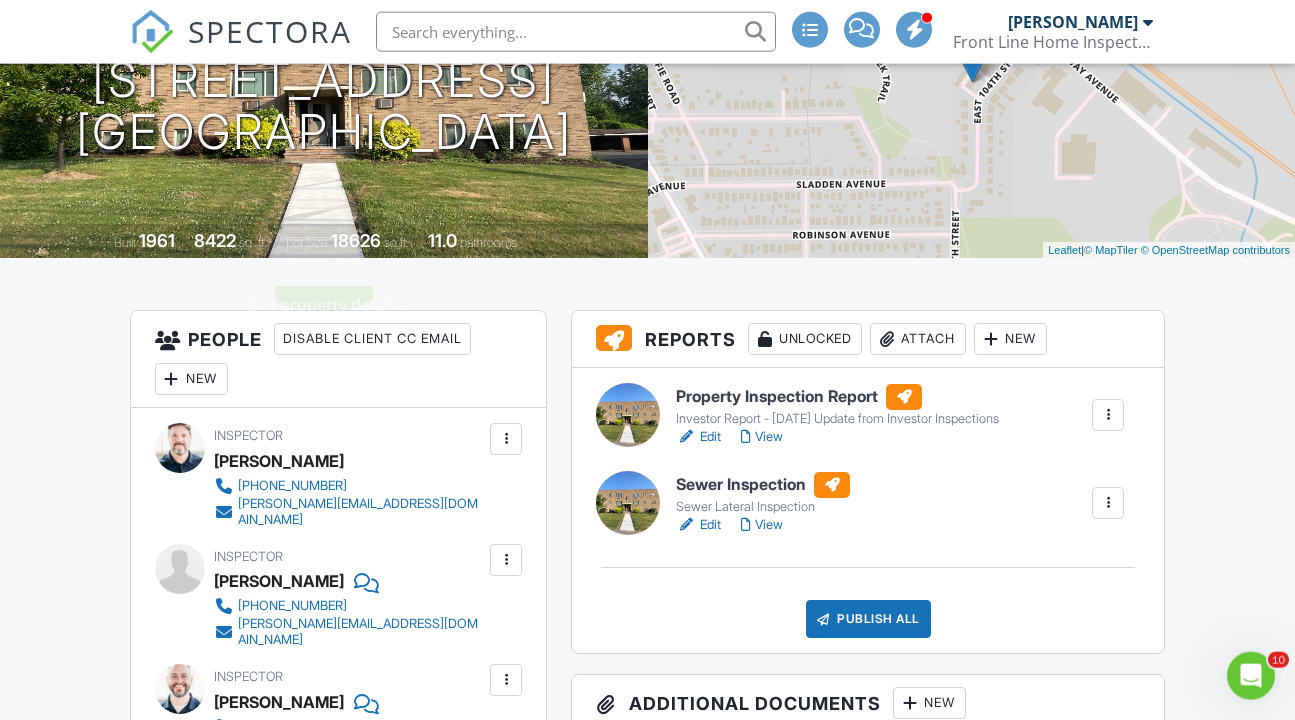 click on "Edit" at bounding box center [698, 437] 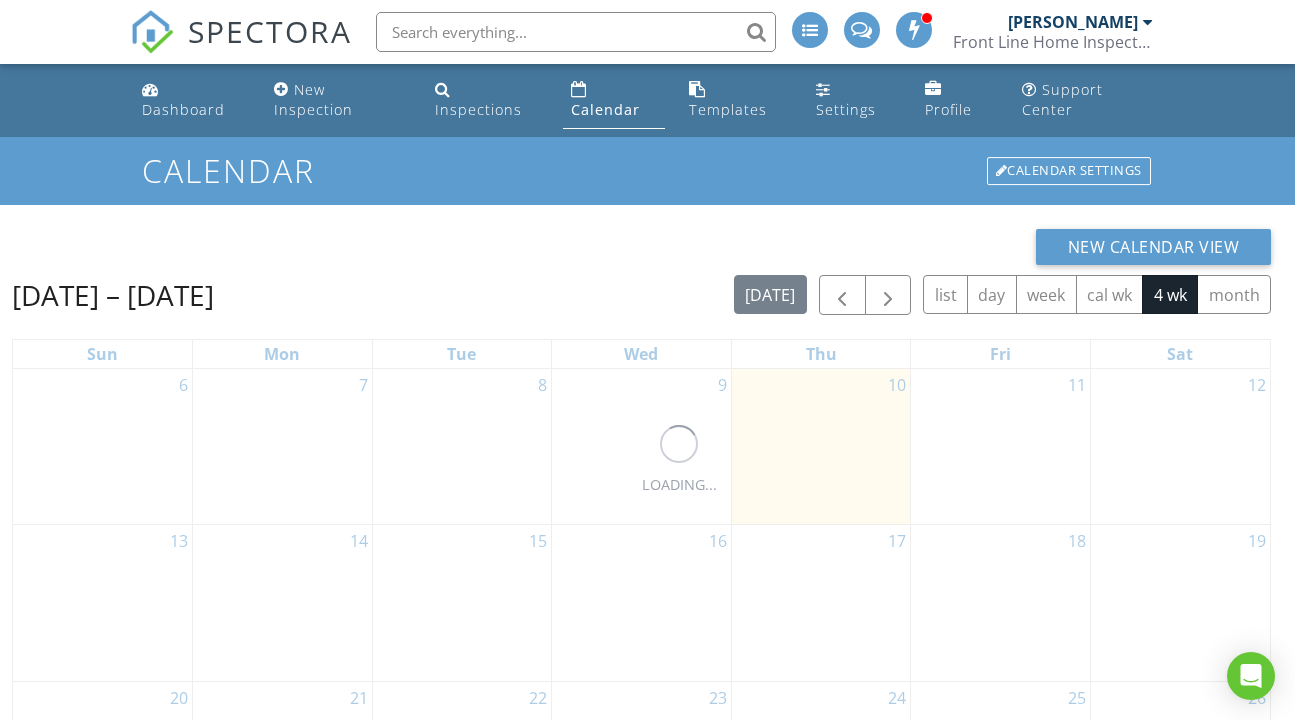 scroll, scrollTop: 0, scrollLeft: 0, axis: both 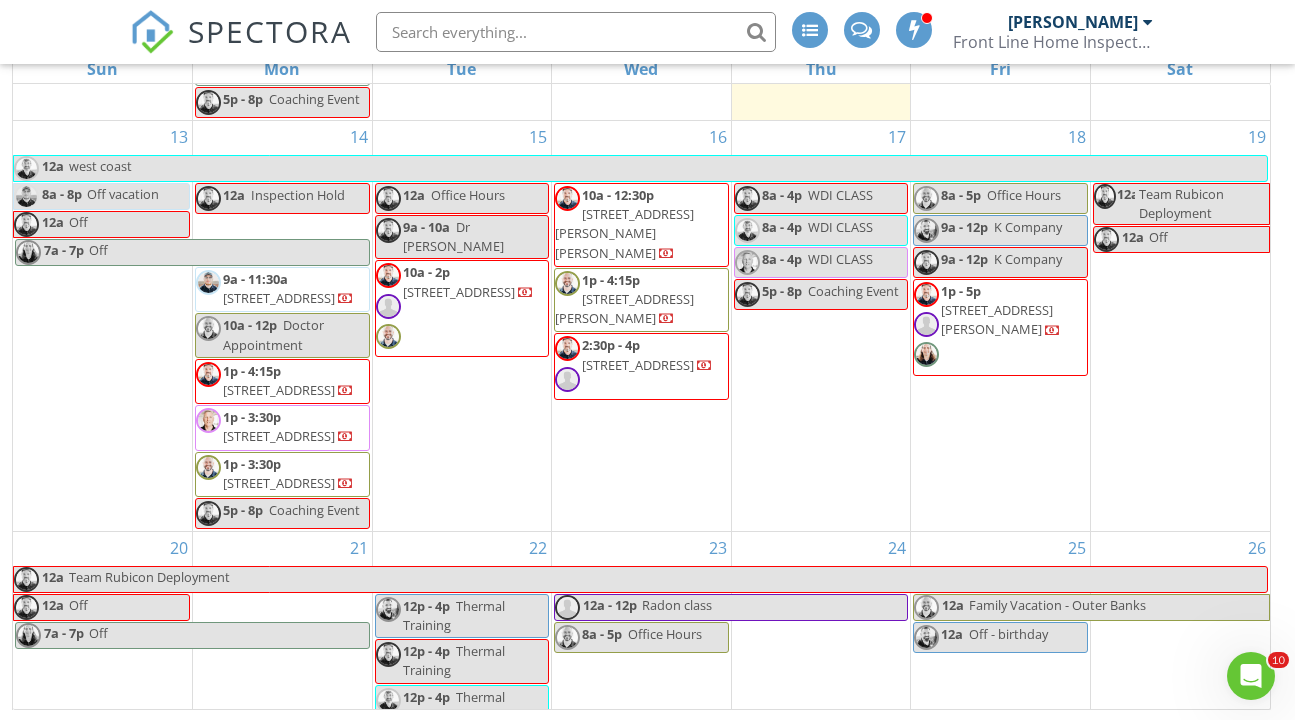 click on "14
12a
Inspection Hold
9a - 11:30a
375 Beechwood Dr , Willowick 44095
10a - 12p
Doctor Appointment
1p - 4:15p
714 E 232nd St, Euclid 44123
1p - 3:30p
19802 Wickfield Ave, Warrensville Heights 44122
1p - 3:30p
30616 Clarmont Rd, Willowick 44095" at bounding box center (282, 326) 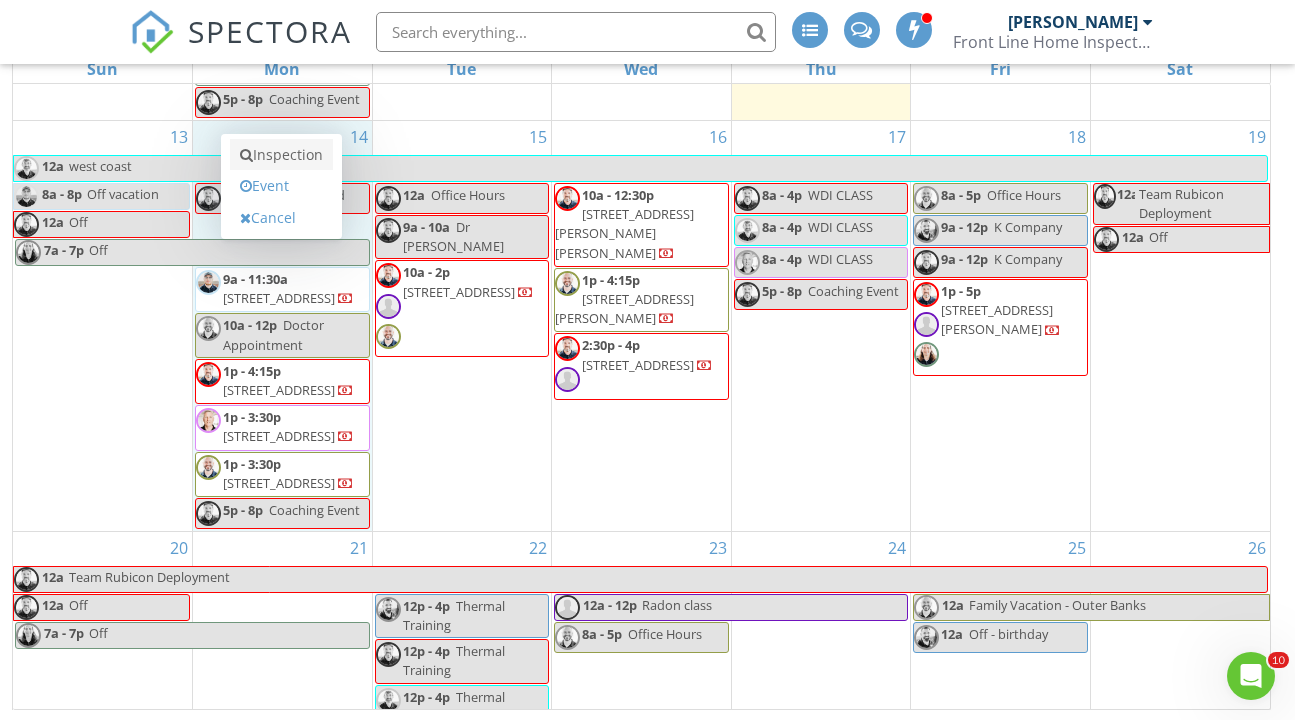 click on "Inspection" at bounding box center [281, 155] 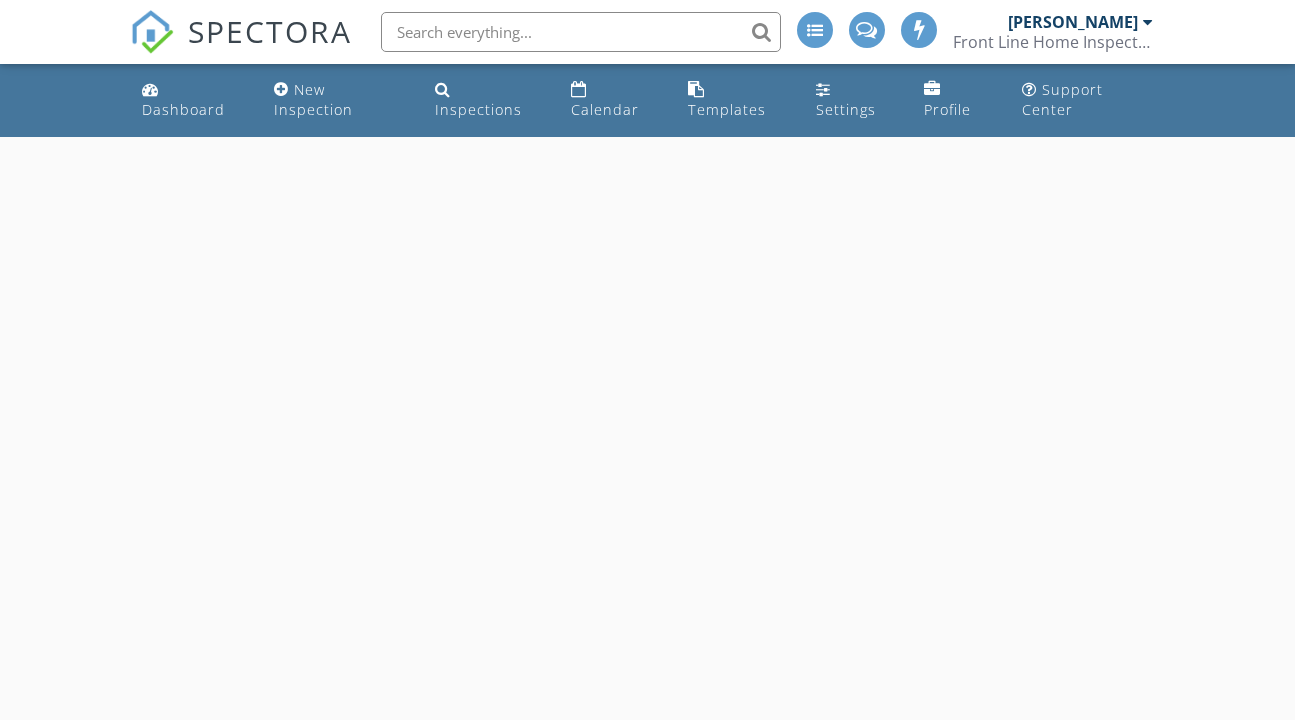 scroll, scrollTop: 0, scrollLeft: 0, axis: both 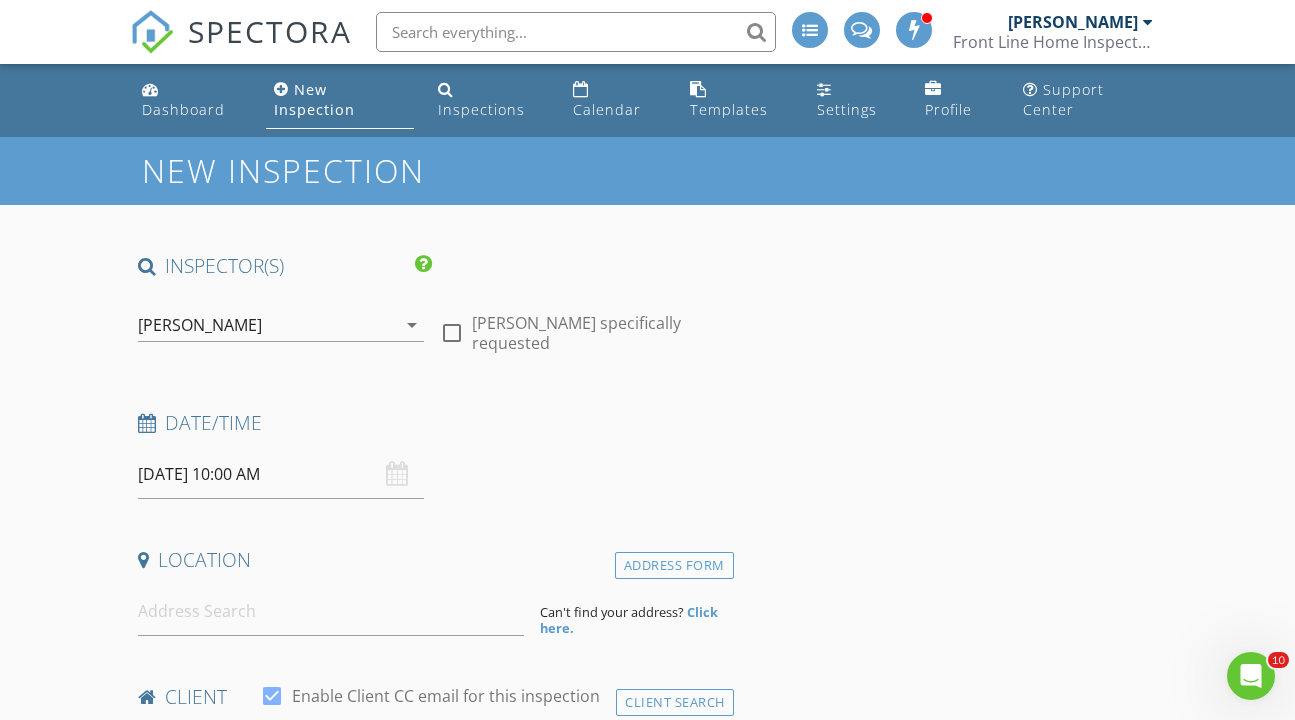 drag, startPoint x: 453, startPoint y: 328, endPoint x: 88, endPoint y: 314, distance: 365.2684 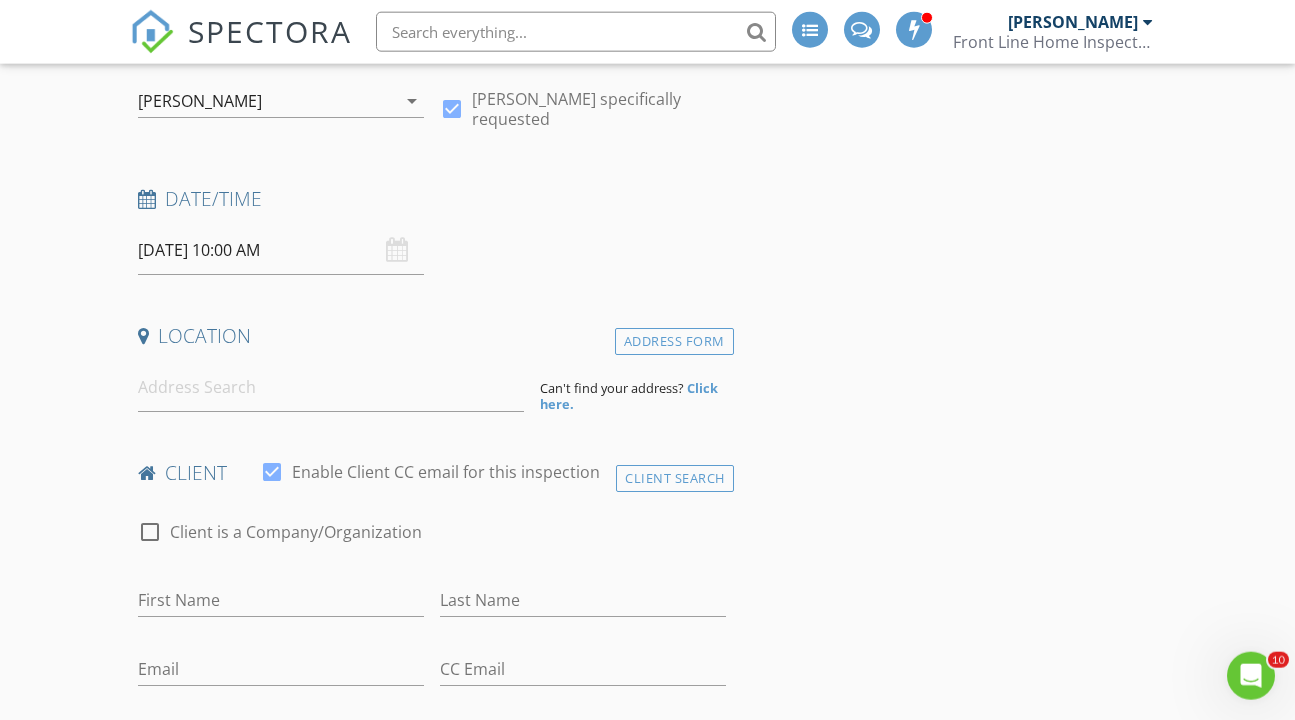 scroll, scrollTop: 228, scrollLeft: 0, axis: vertical 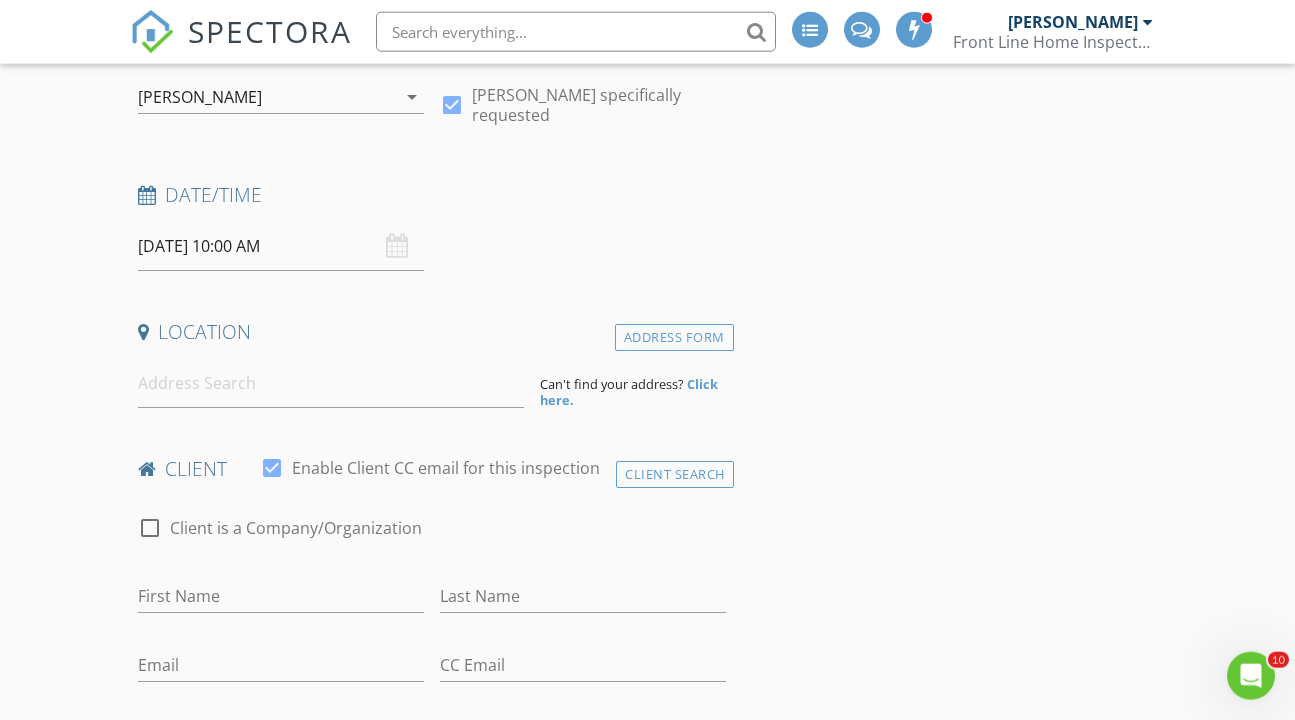 click on "07/14/2025 10:00 AM" at bounding box center [281, 246] 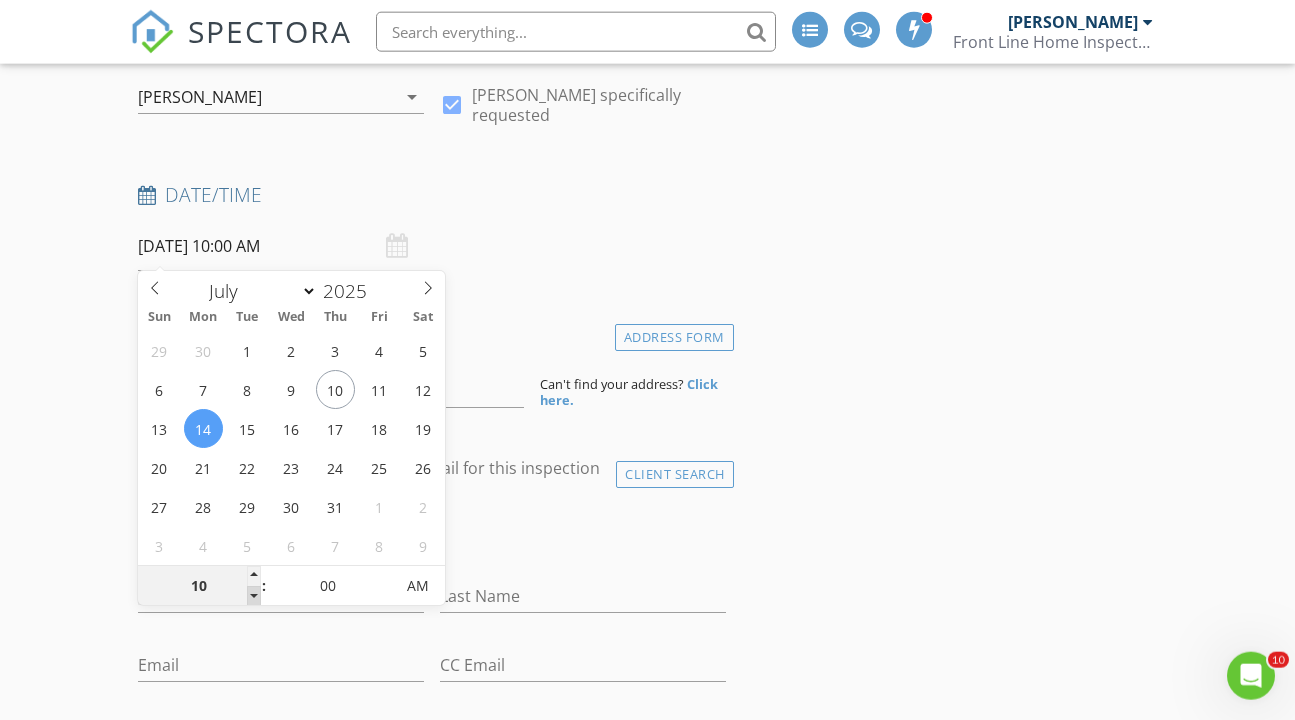 type on "09" 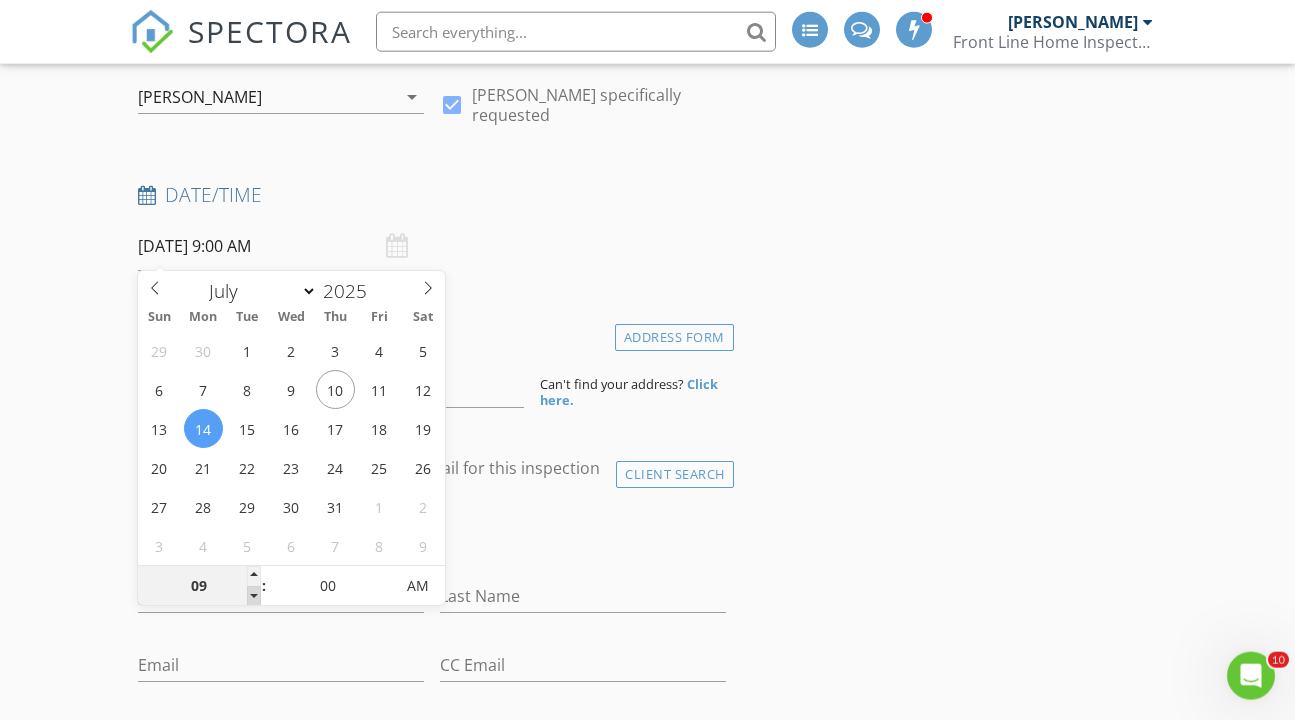 click at bounding box center [254, 596] 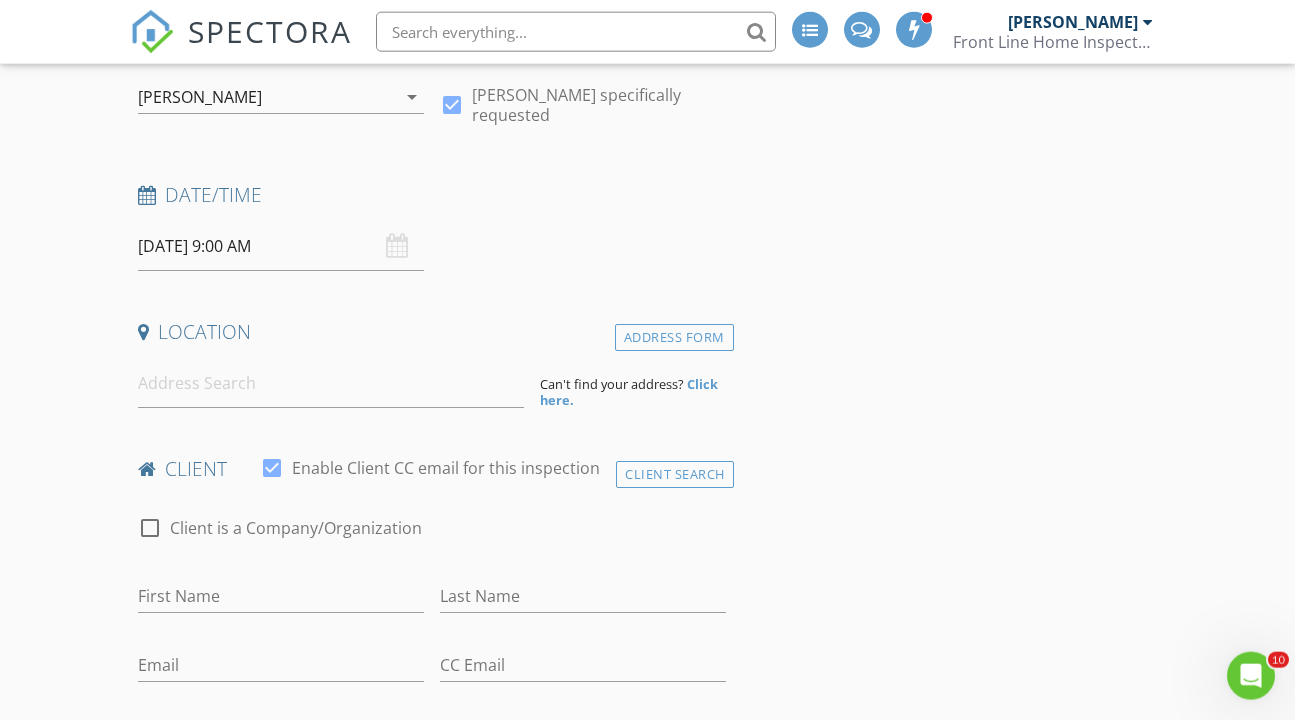click on "New Inspection
INSPECTOR(S)
check_box   Chris Parsons   PRIMARY   check_box_outline_blank   Mike Joyce     check_box_outline_blank   Sean Toole     check_box_outline_blank   Jason McKenzie     check_box_outline_blank   Sean Hathaway     check_box_outline_blank   Chuck Croasmun     check_box_outline_blank   Landen Trayer     check_box_outline_blank   Chris Morris     Chris Parsons arrow_drop_down   check_box Chris Parsons specifically requested
Date/Time
07/14/2025 9:00 AM
Location
Address Form       Can't find your address?   Click here.
client
check_box Enable Client CC email for this inspection   Client Search     check_box_outline_blank Client is a Company/Organization     First Name   Last Name   Email   CC Email   Phone   Address   City   State   Zip     Tags         Notes   Private Notes
SERVICES" at bounding box center [647, 1820] 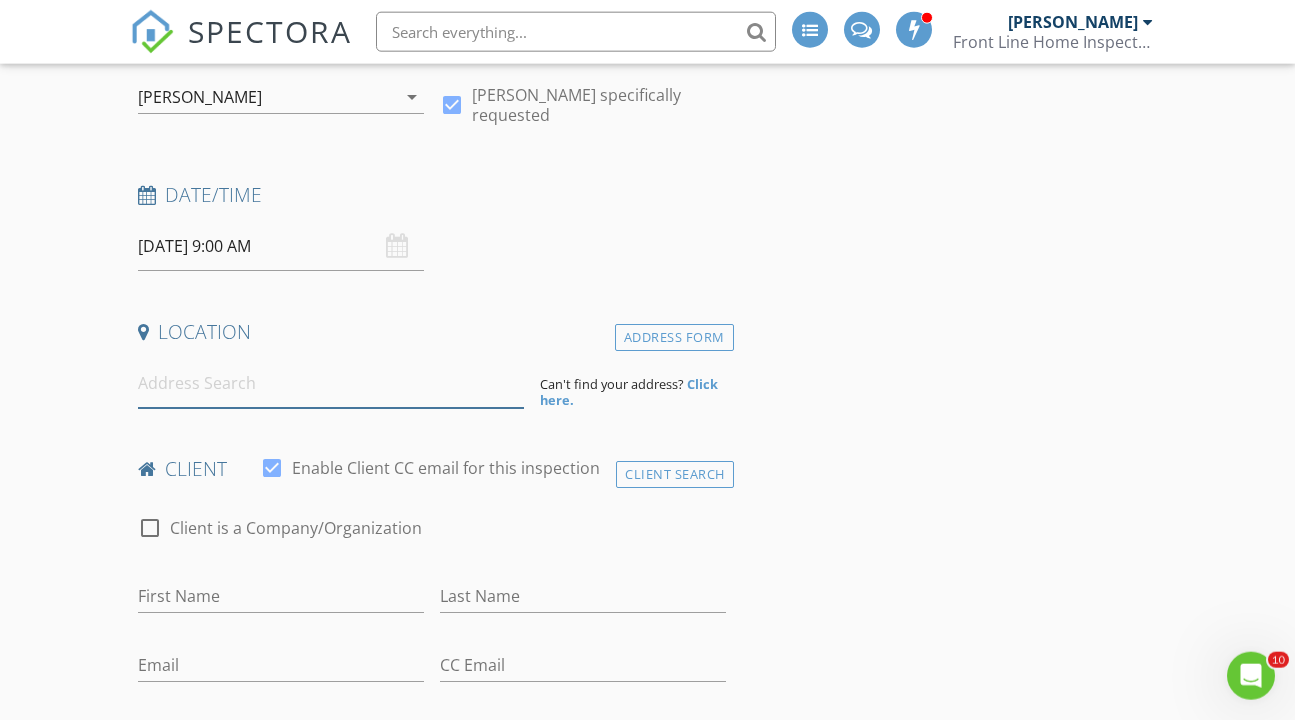 click at bounding box center [331, 383] 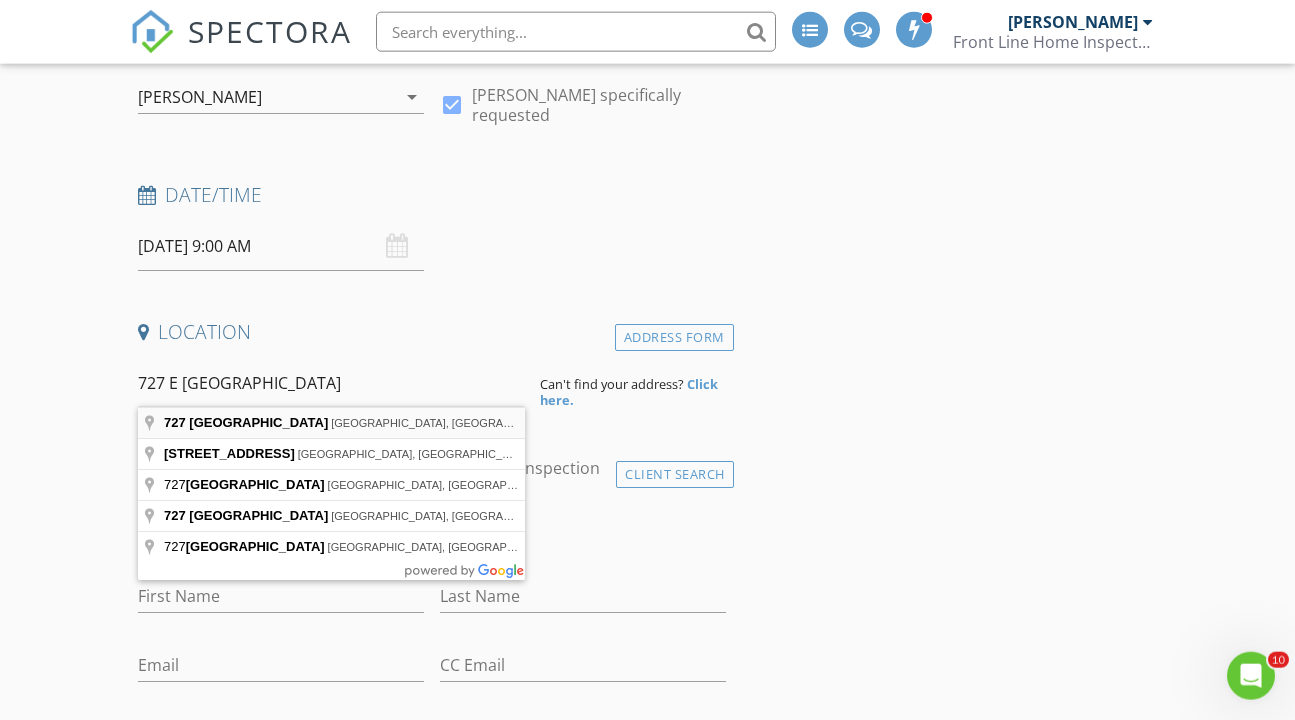 type on "727 East Turkeyfoot Lake Road, Akron, OH, USA" 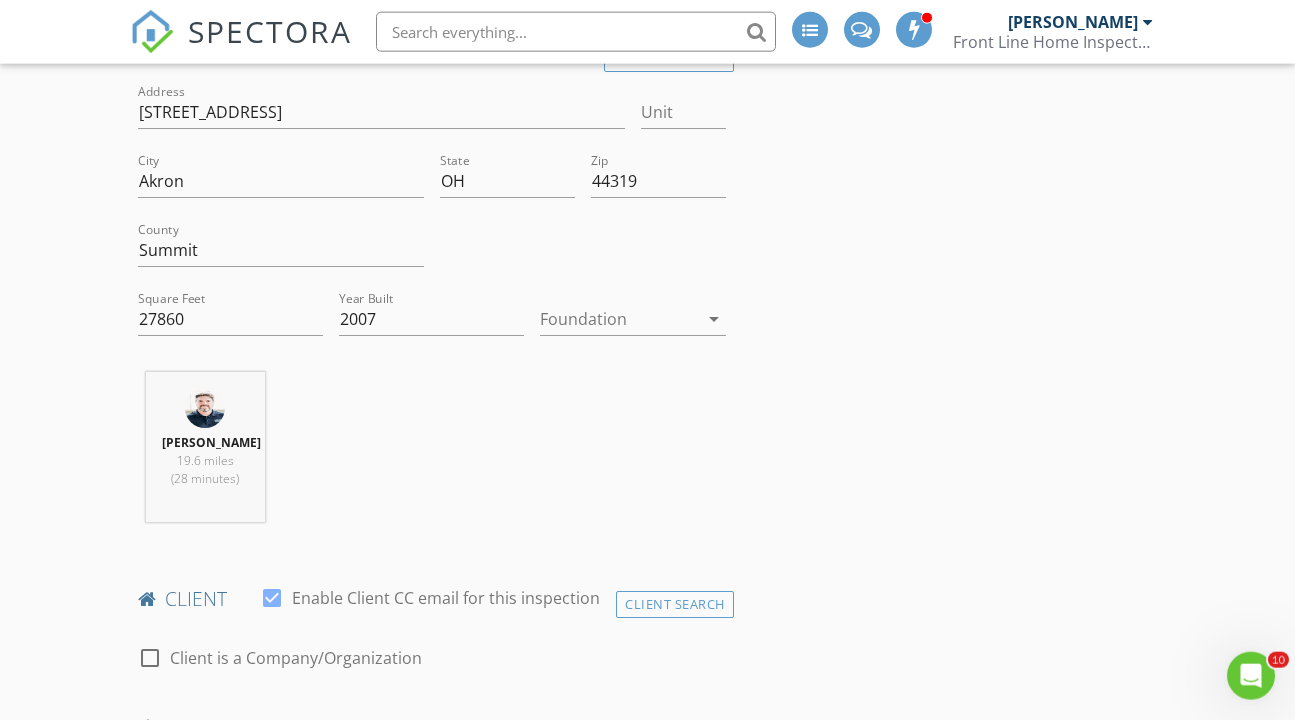 scroll, scrollTop: 509, scrollLeft: 0, axis: vertical 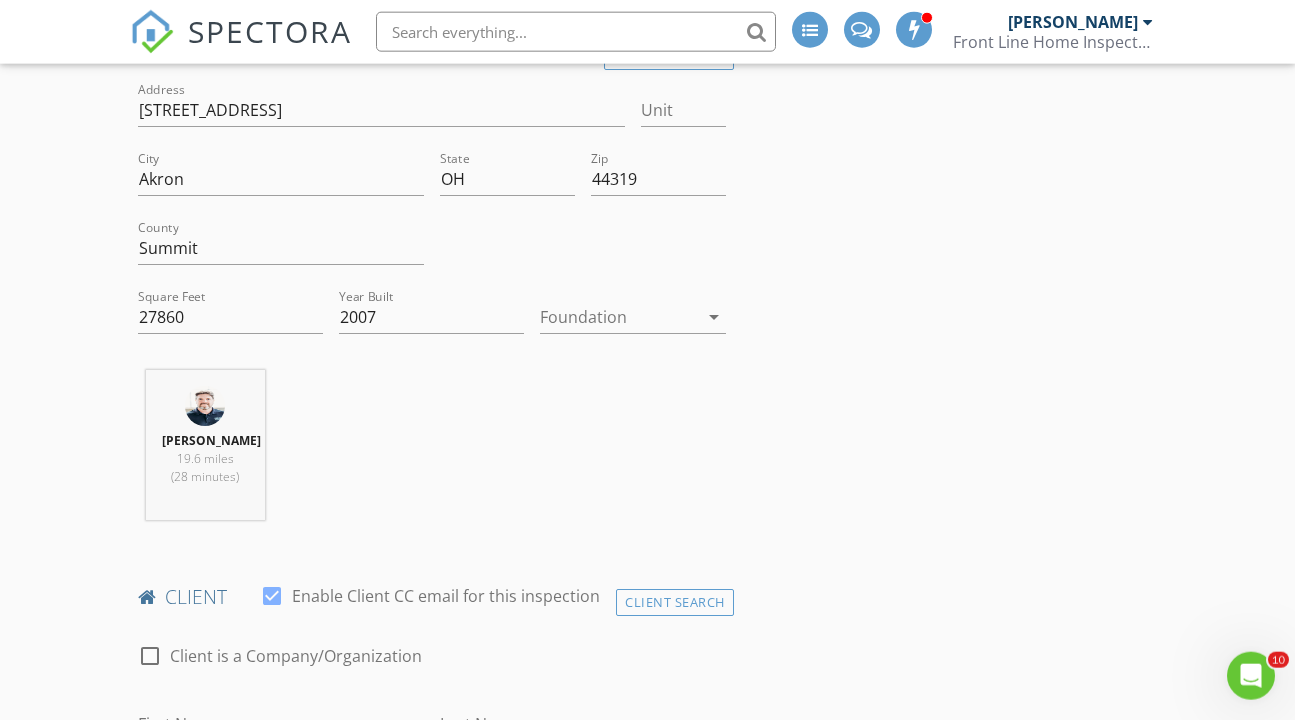 click at bounding box center [618, 317] 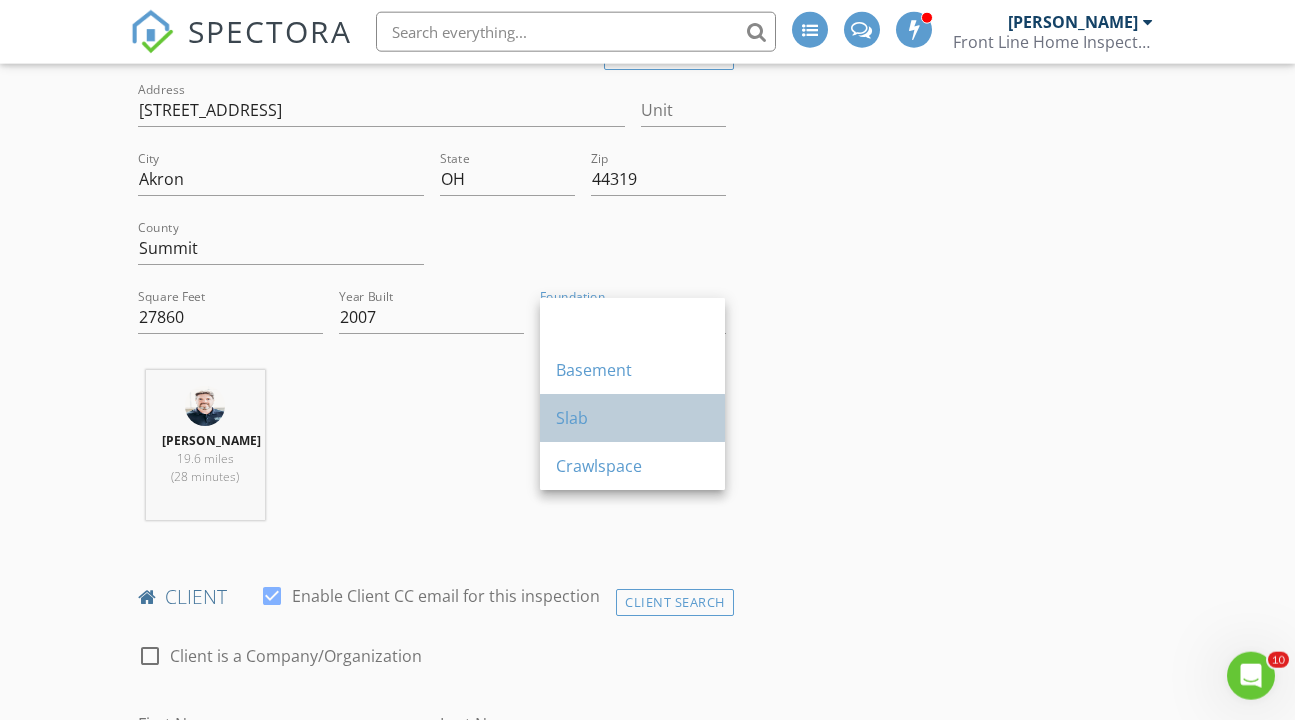 click on "Slab" at bounding box center [632, 418] 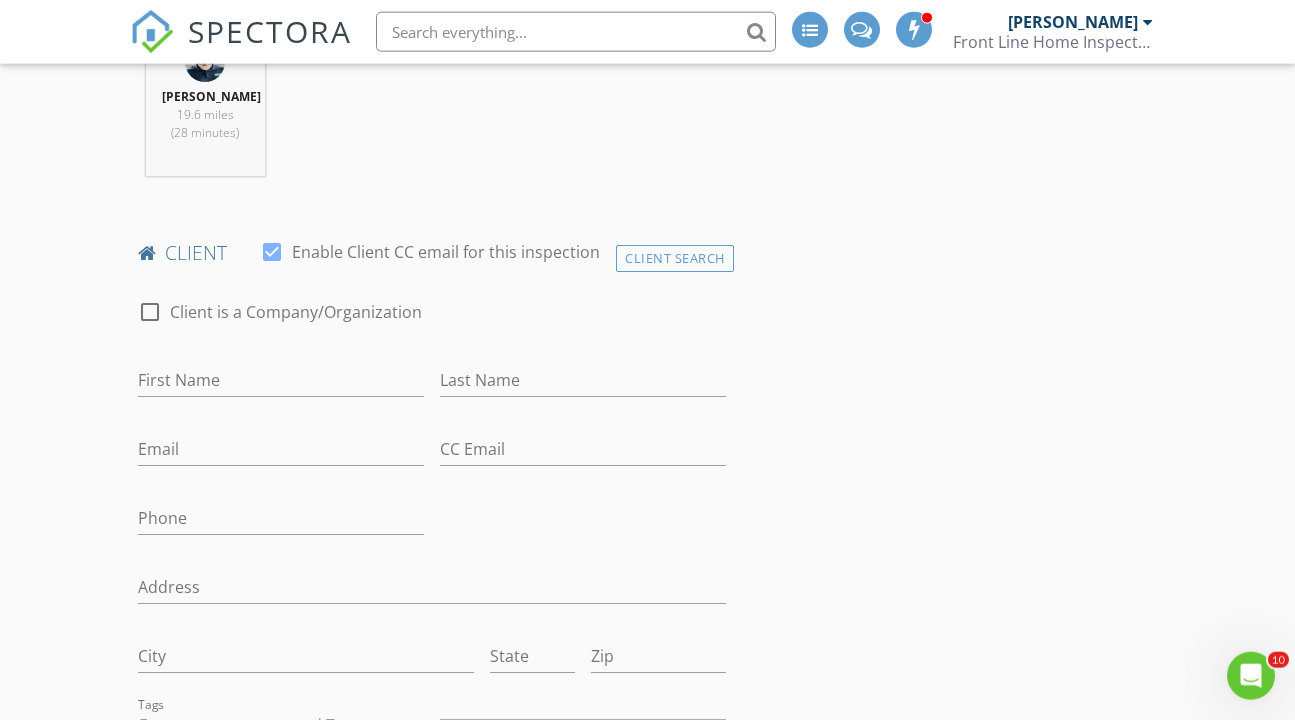 scroll, scrollTop: 850, scrollLeft: 0, axis: vertical 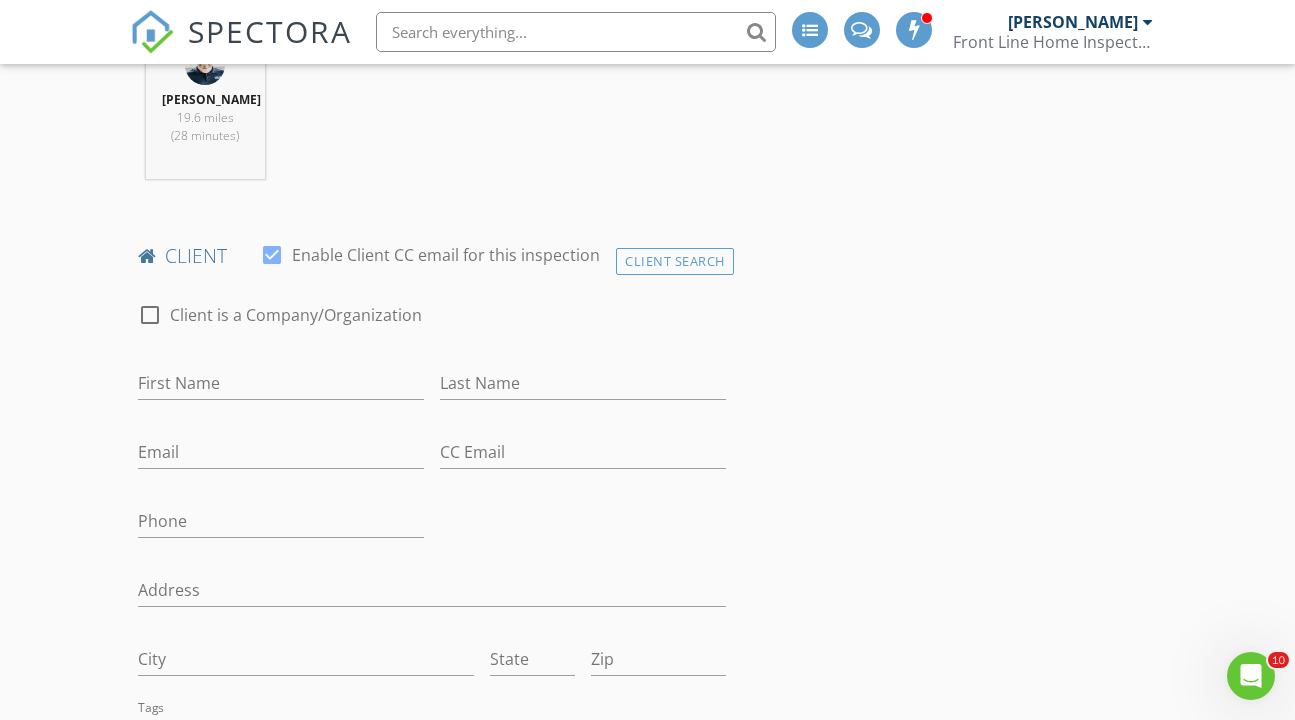 click at bounding box center [150, 315] 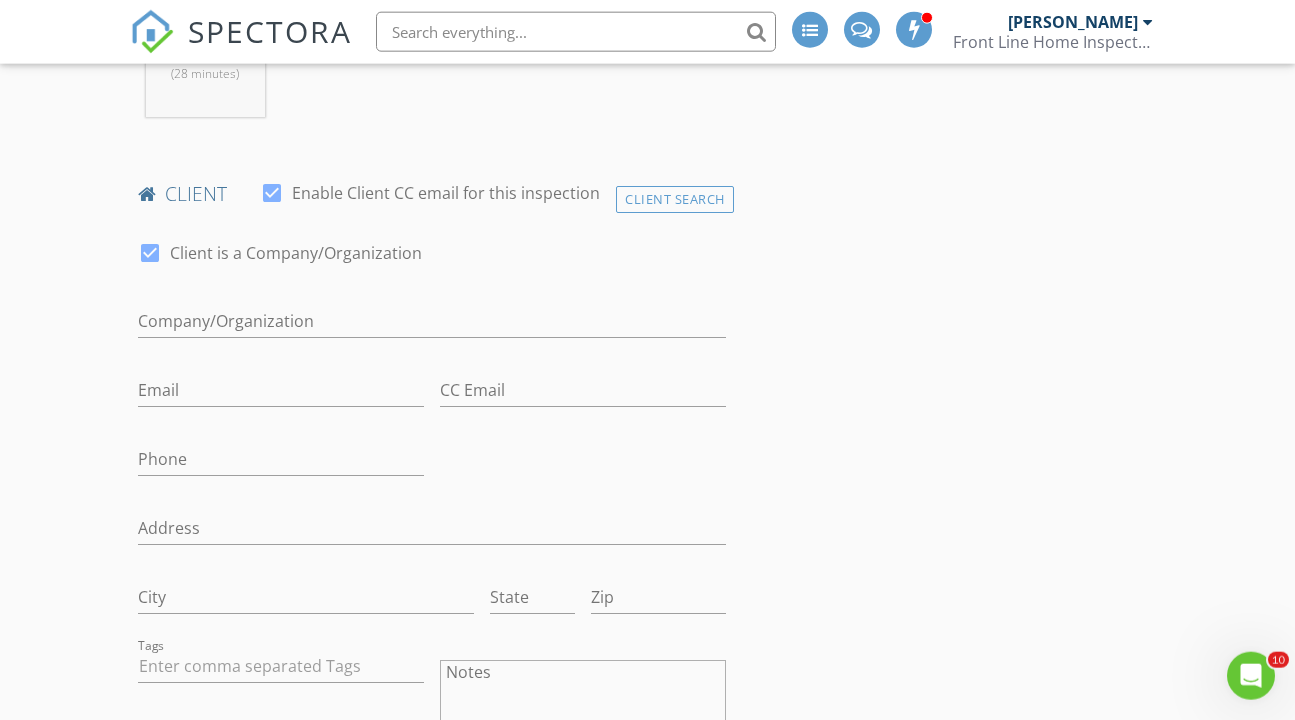 scroll, scrollTop: 957, scrollLeft: 0, axis: vertical 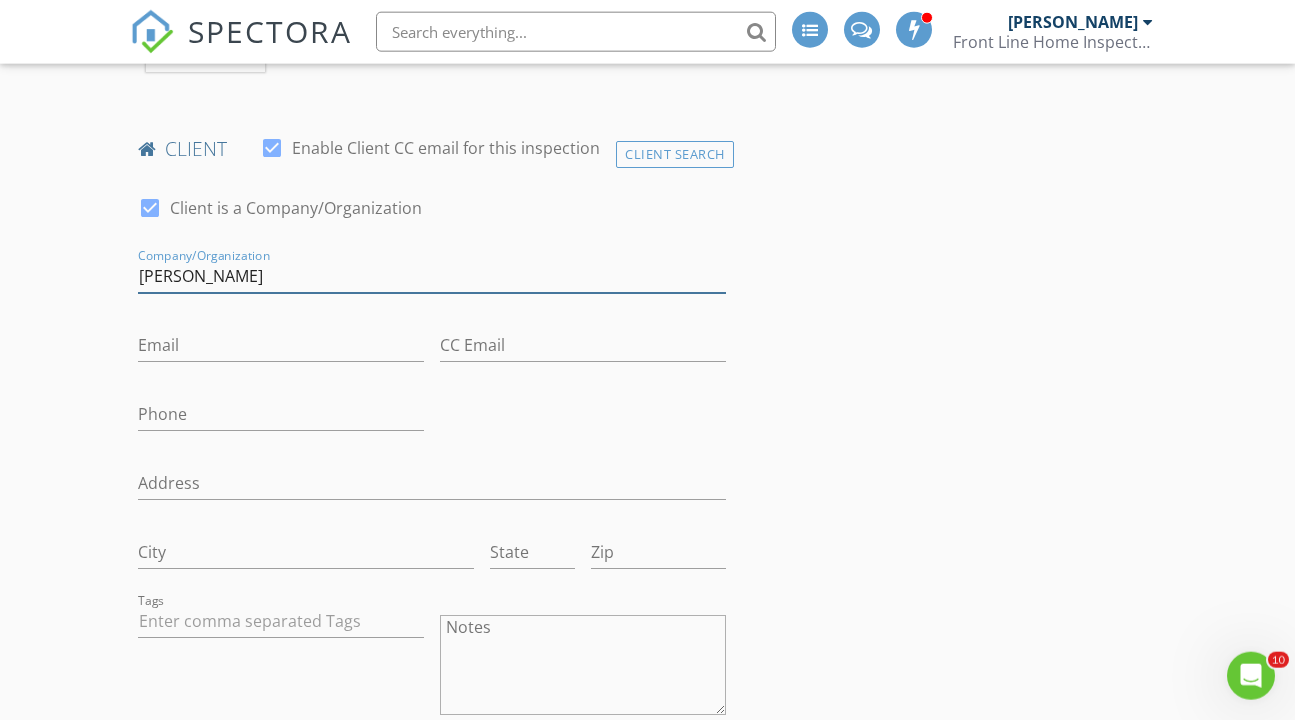 type on "Bob Hutchison" 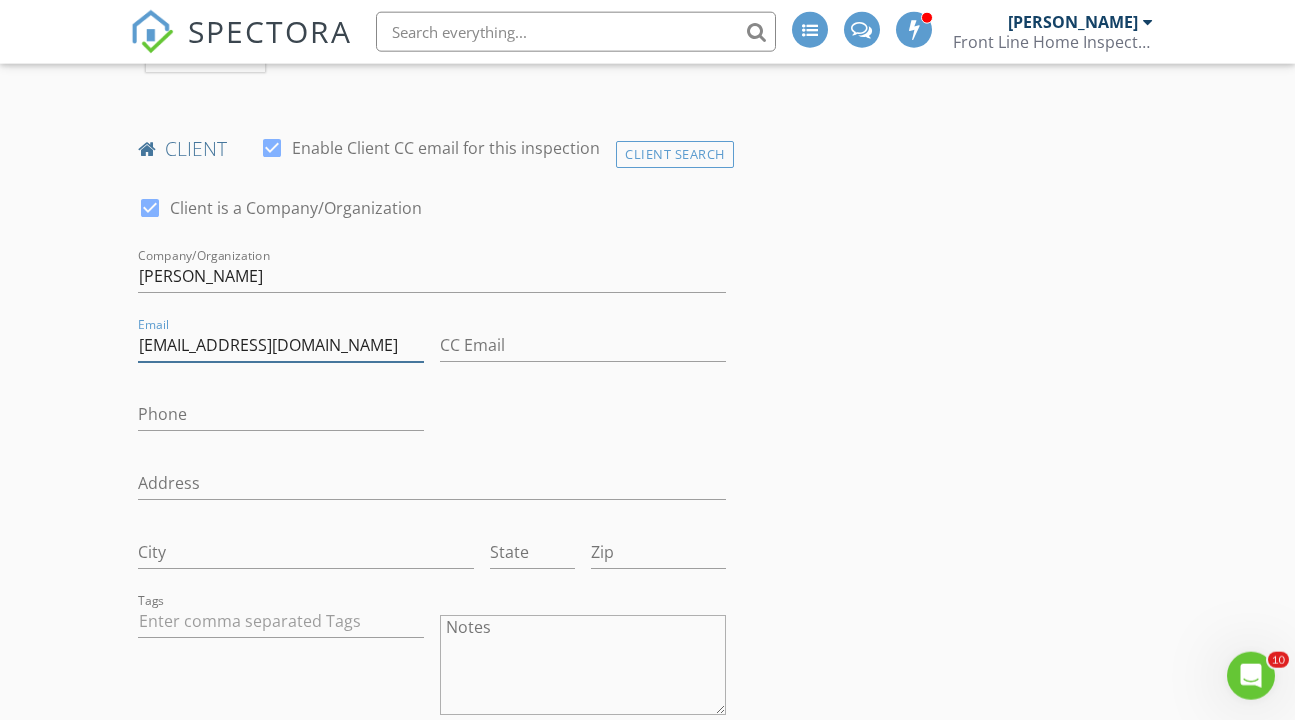 type on "hutch23@foothills.net" 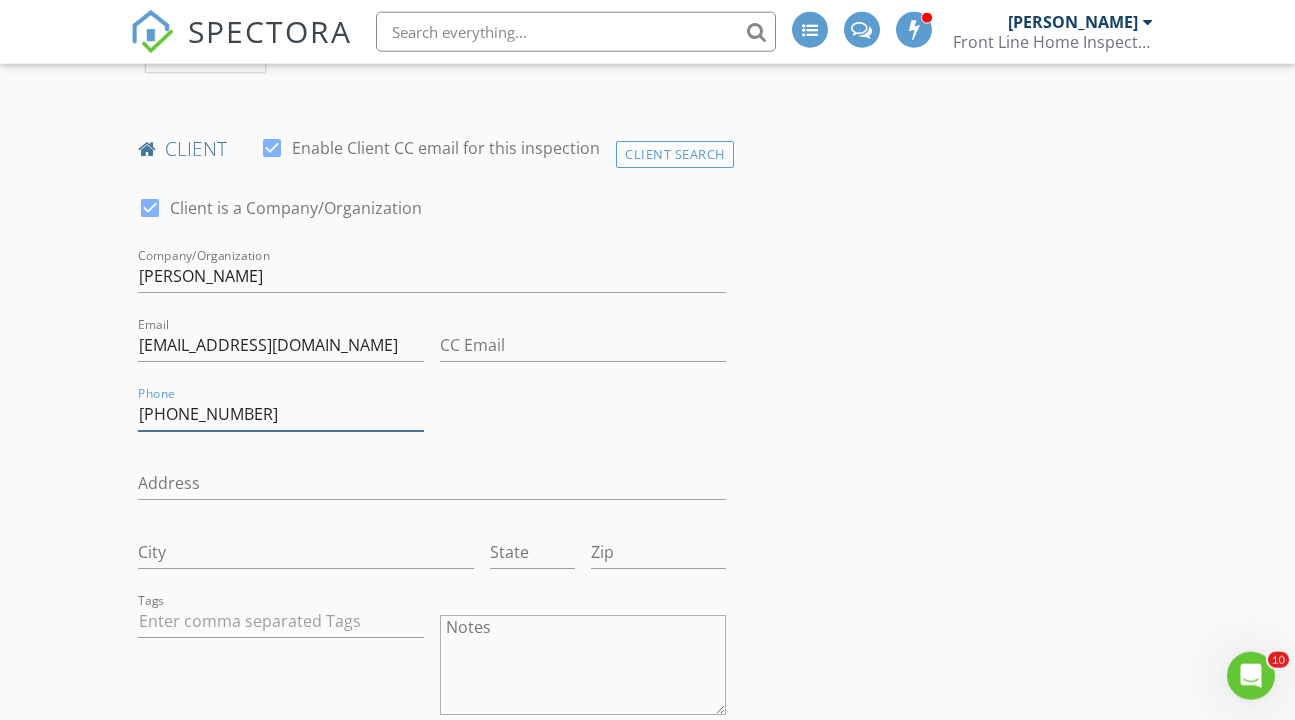 type on "606-367-2323" 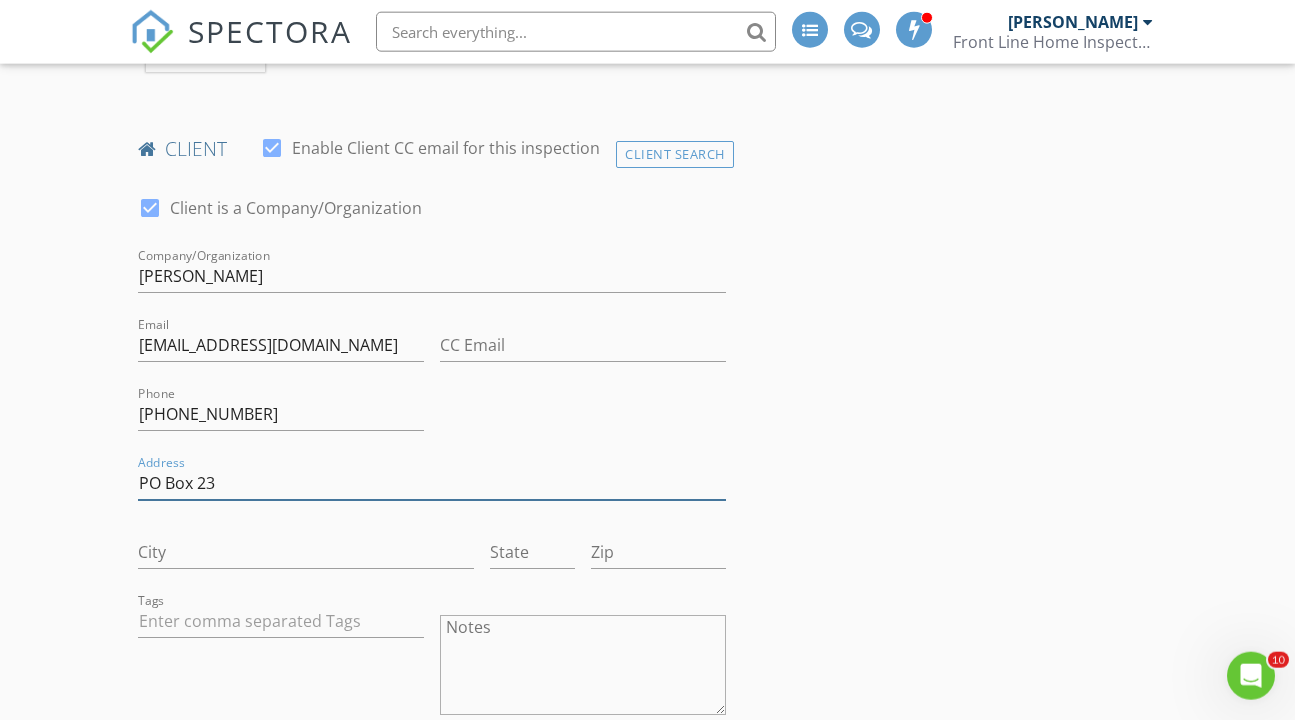 type on "PO Box 23" 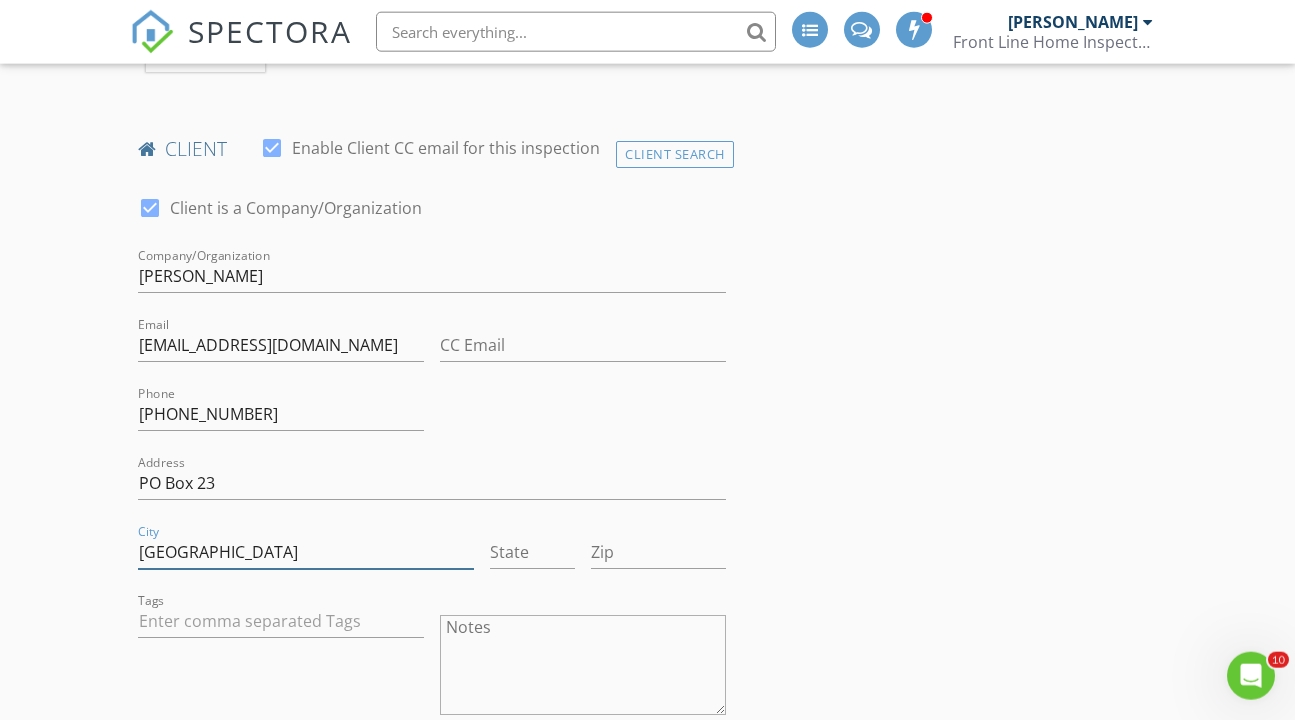 type on "Staffordsville" 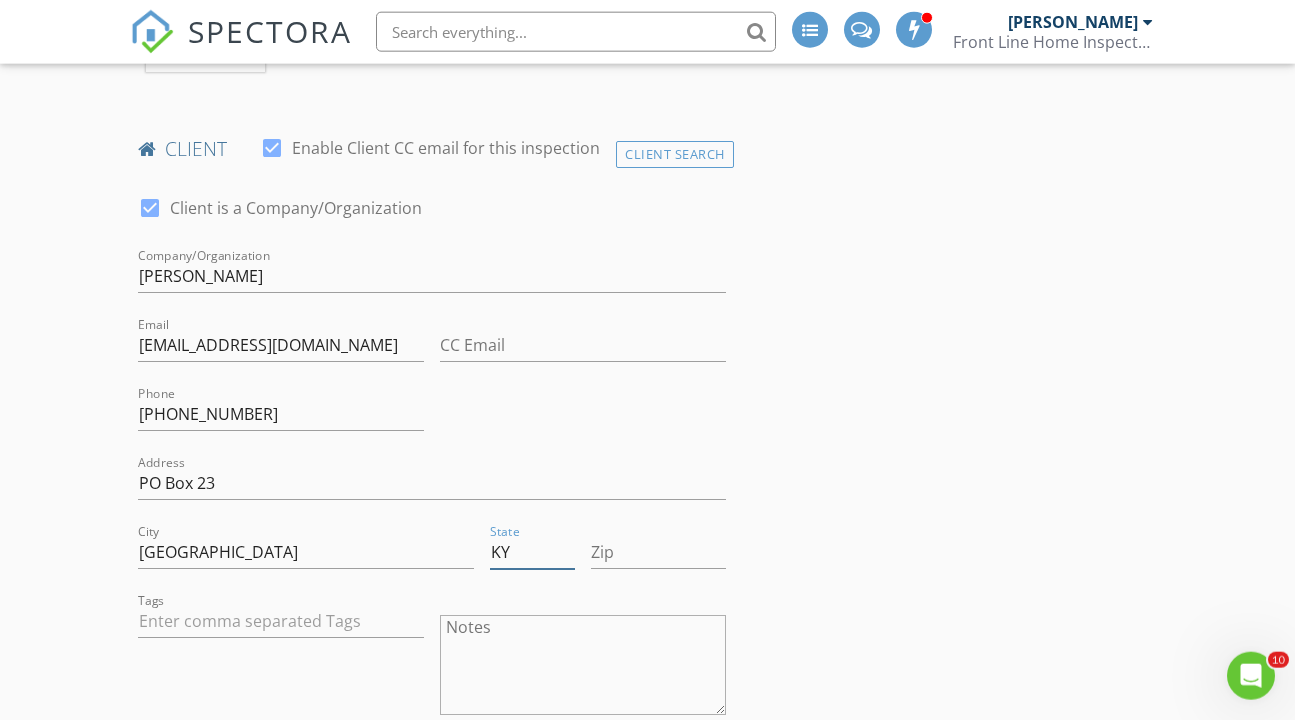 type on "KY" 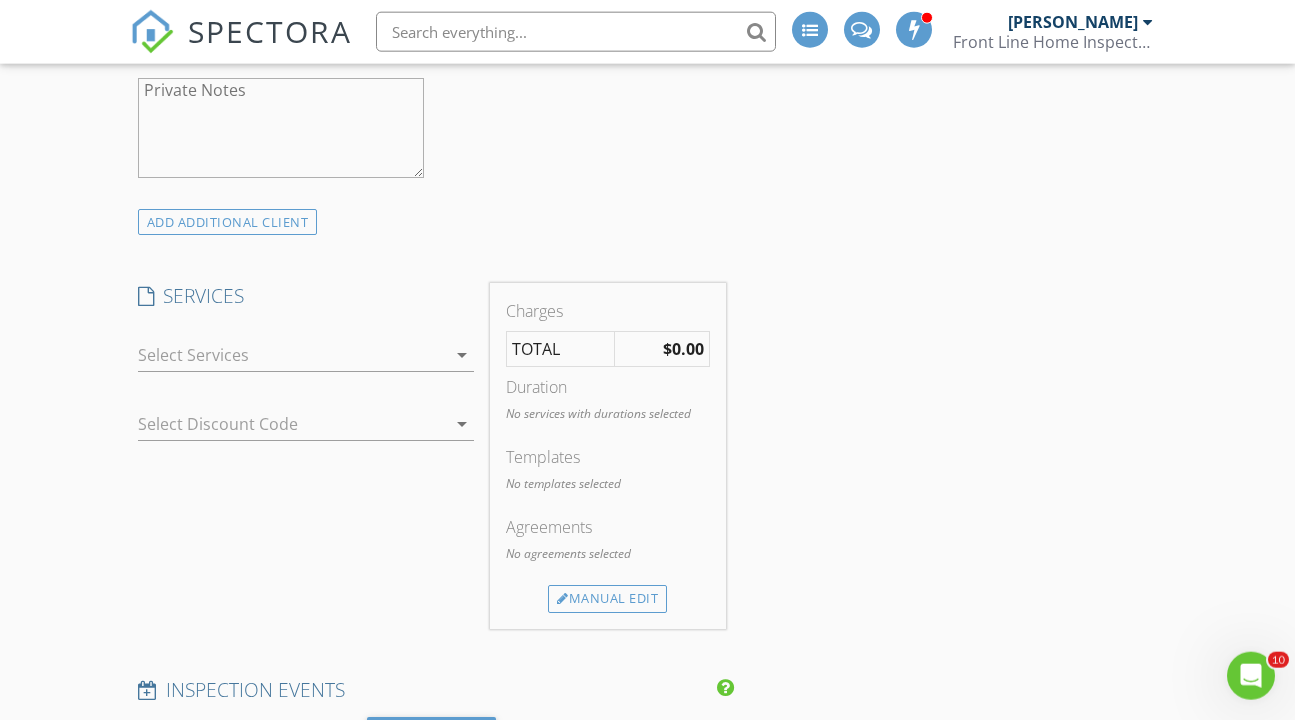scroll, scrollTop: 1689, scrollLeft: 0, axis: vertical 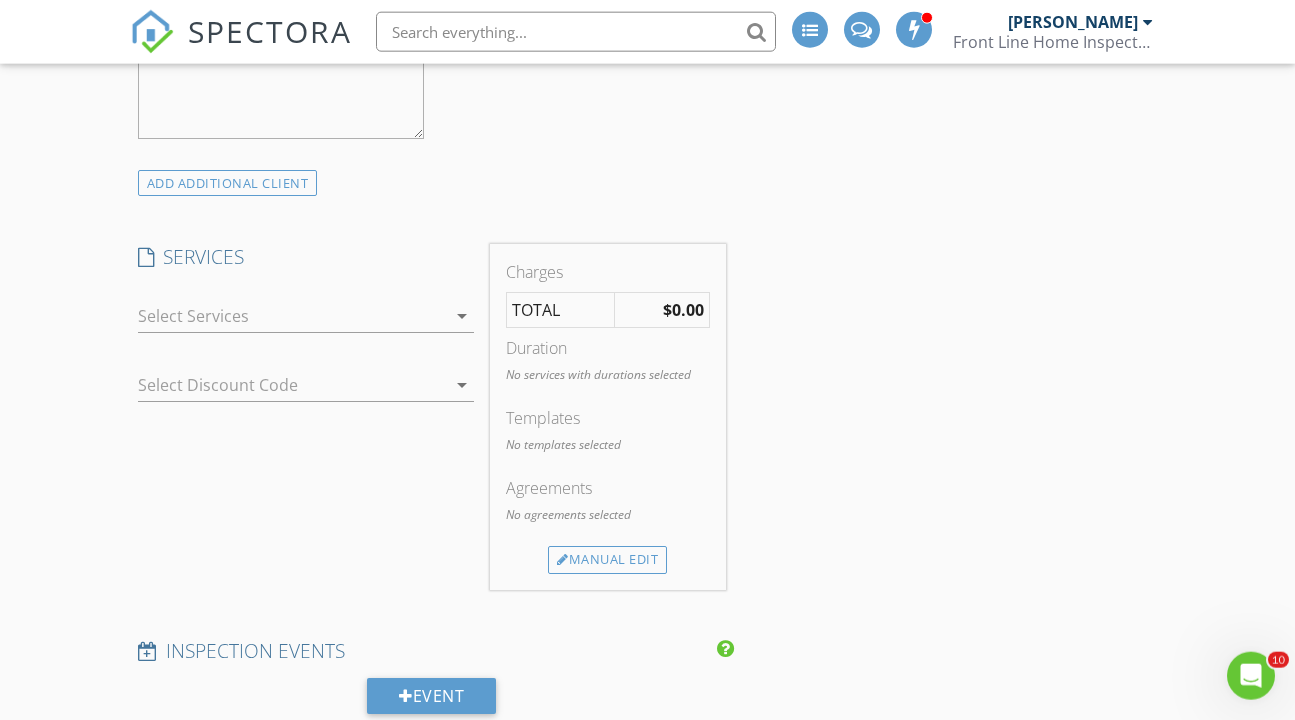 type on "41256" 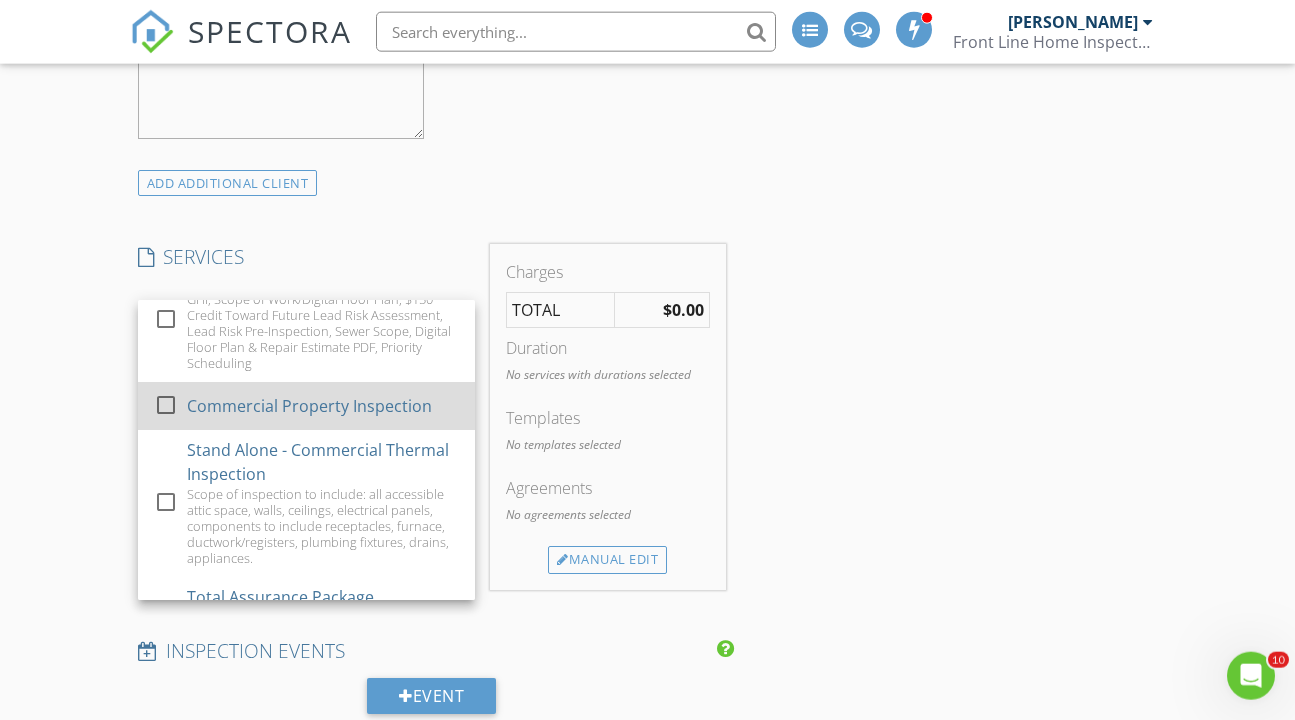 scroll, scrollTop: 1854, scrollLeft: 0, axis: vertical 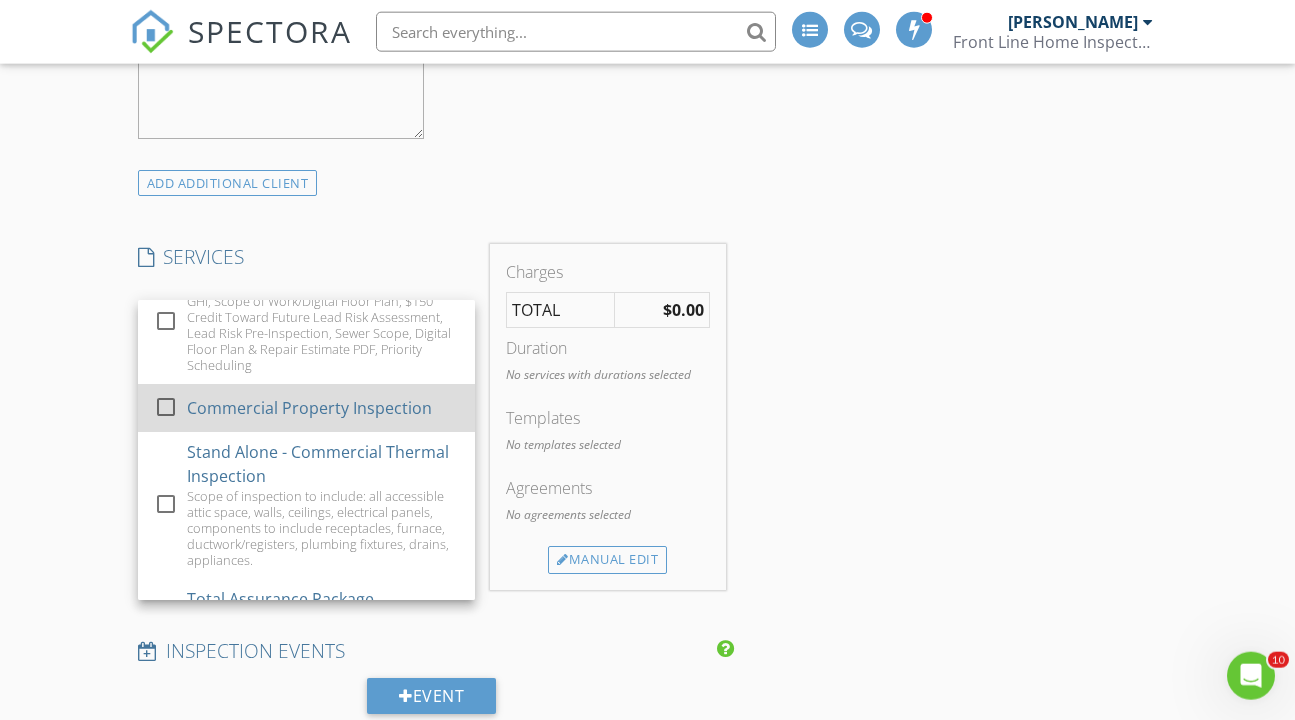 click on "Commercial Property Inspection" at bounding box center [309, 408] 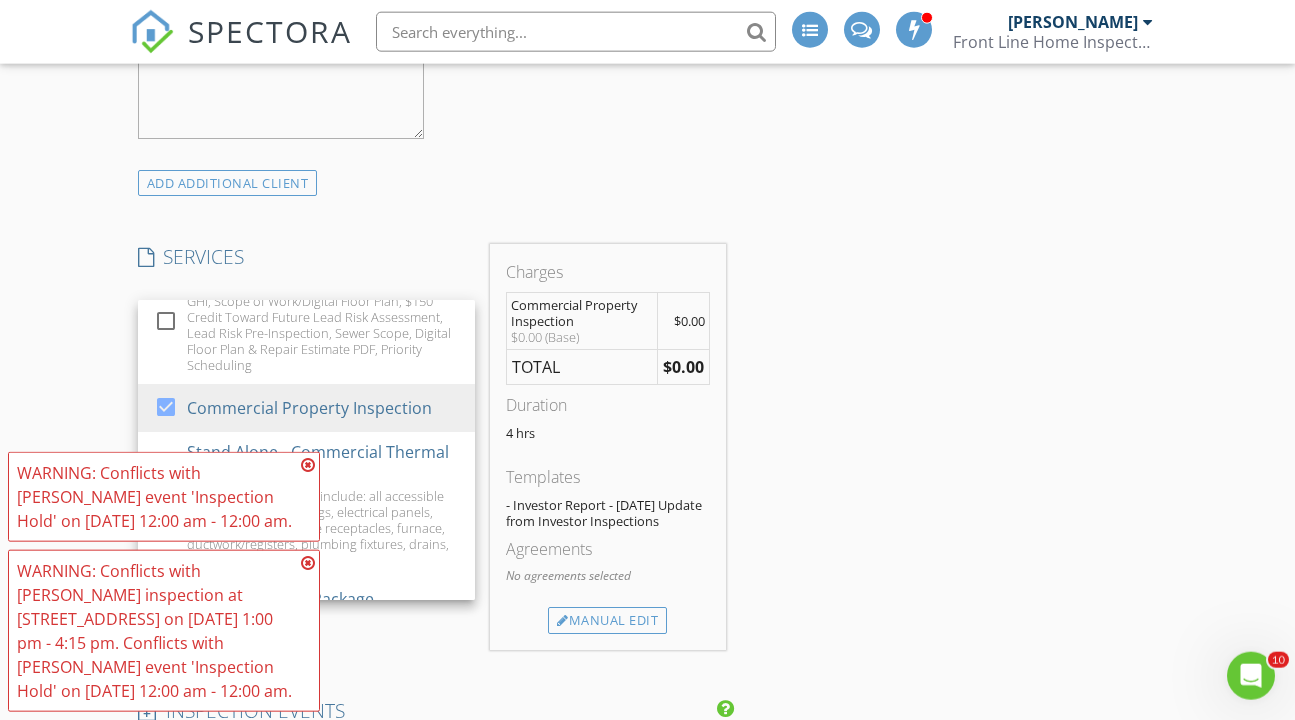 click at bounding box center (308, 465) 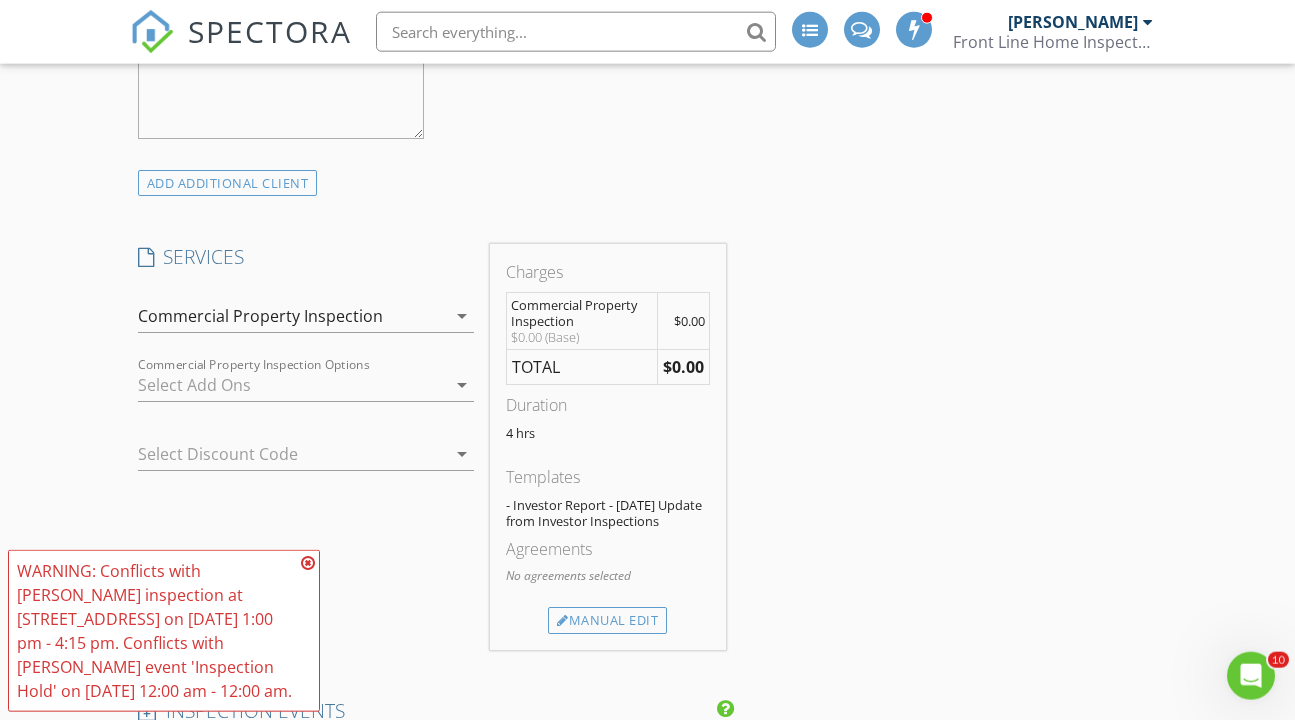 click at bounding box center (308, 563) 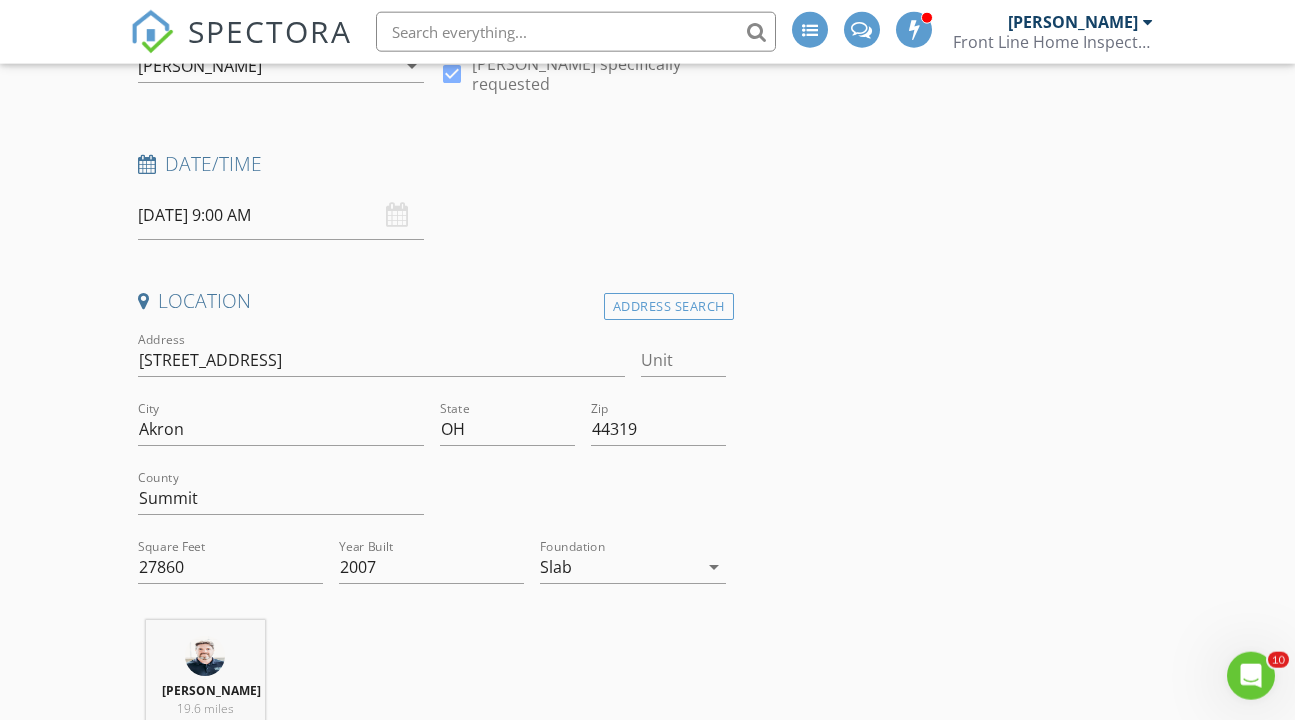 scroll, scrollTop: 263, scrollLeft: 0, axis: vertical 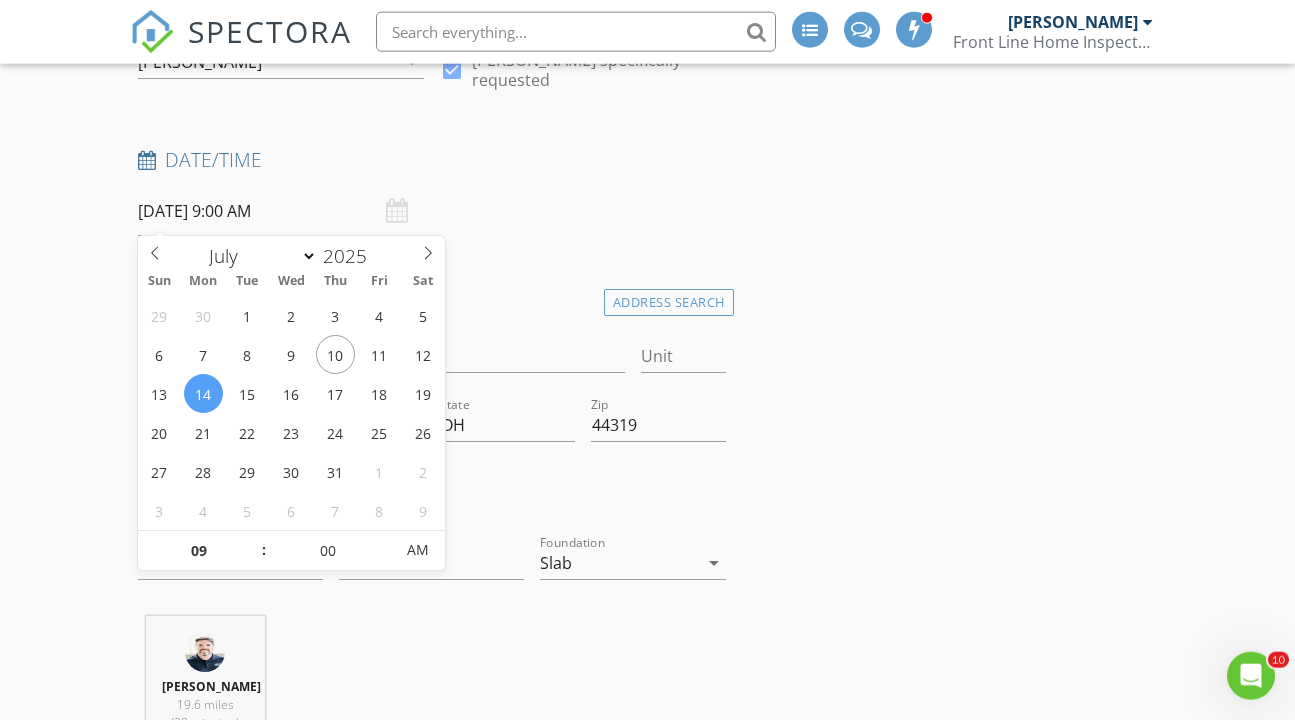 click on "07/14/2025 9:00 AM" at bounding box center (281, 211) 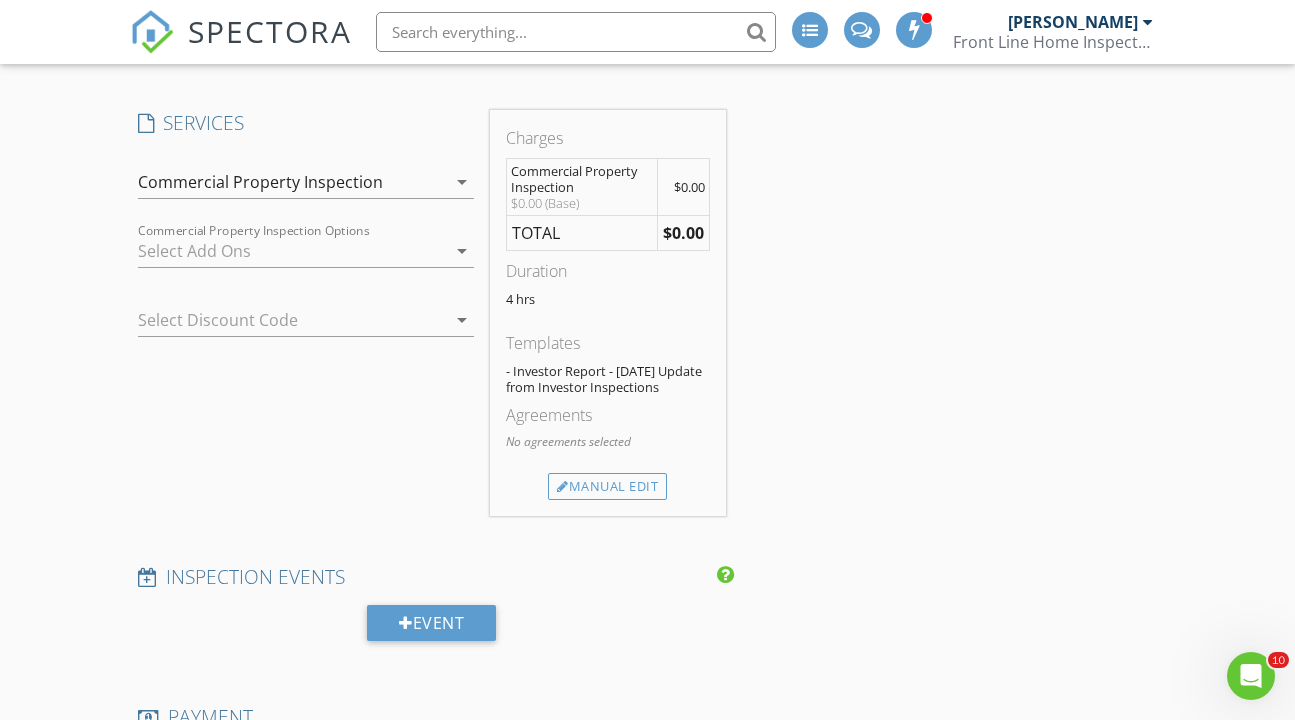 scroll, scrollTop: 1823, scrollLeft: 0, axis: vertical 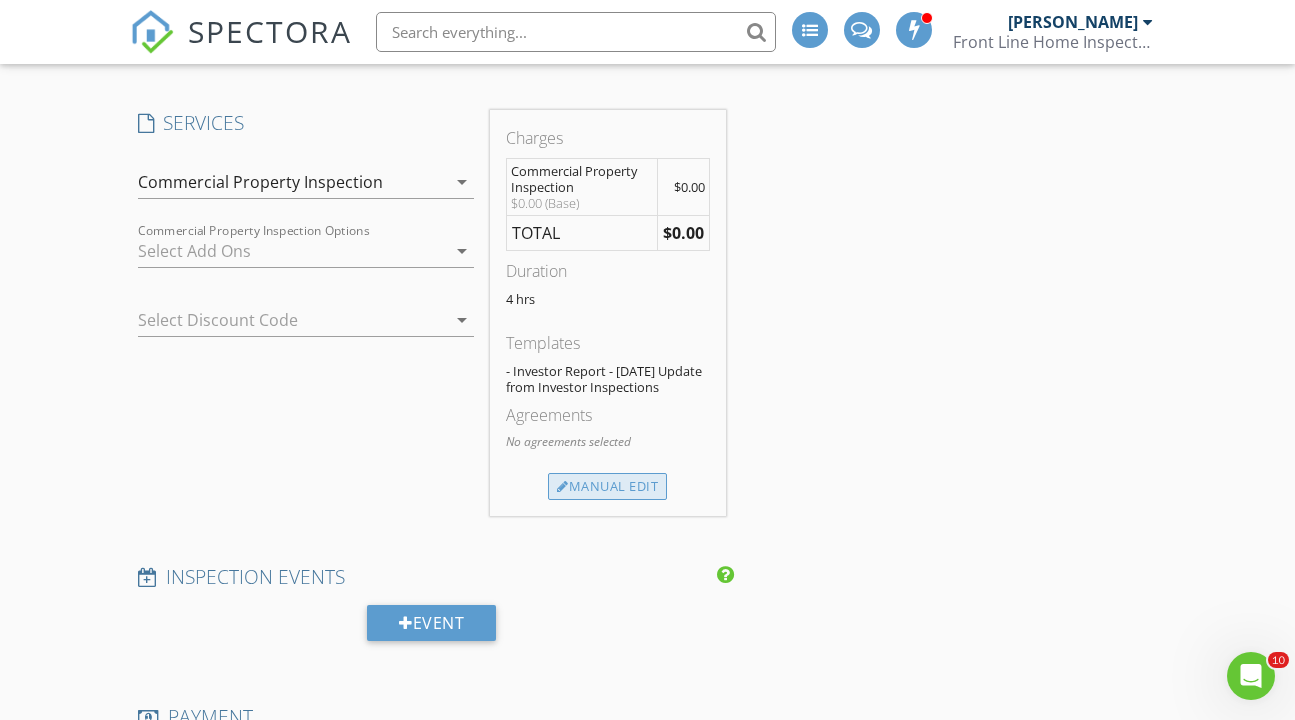 click on "Manual Edit" at bounding box center [607, 487] 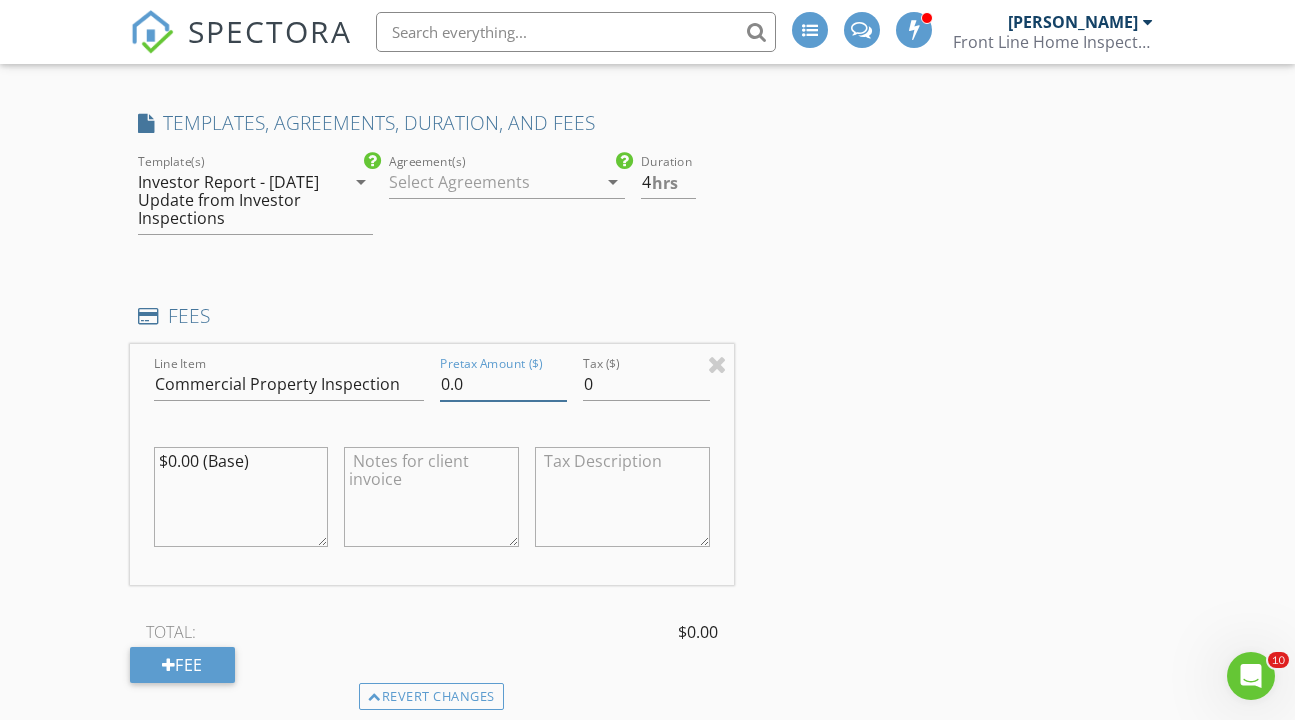 click on "0.0" at bounding box center [503, 384] 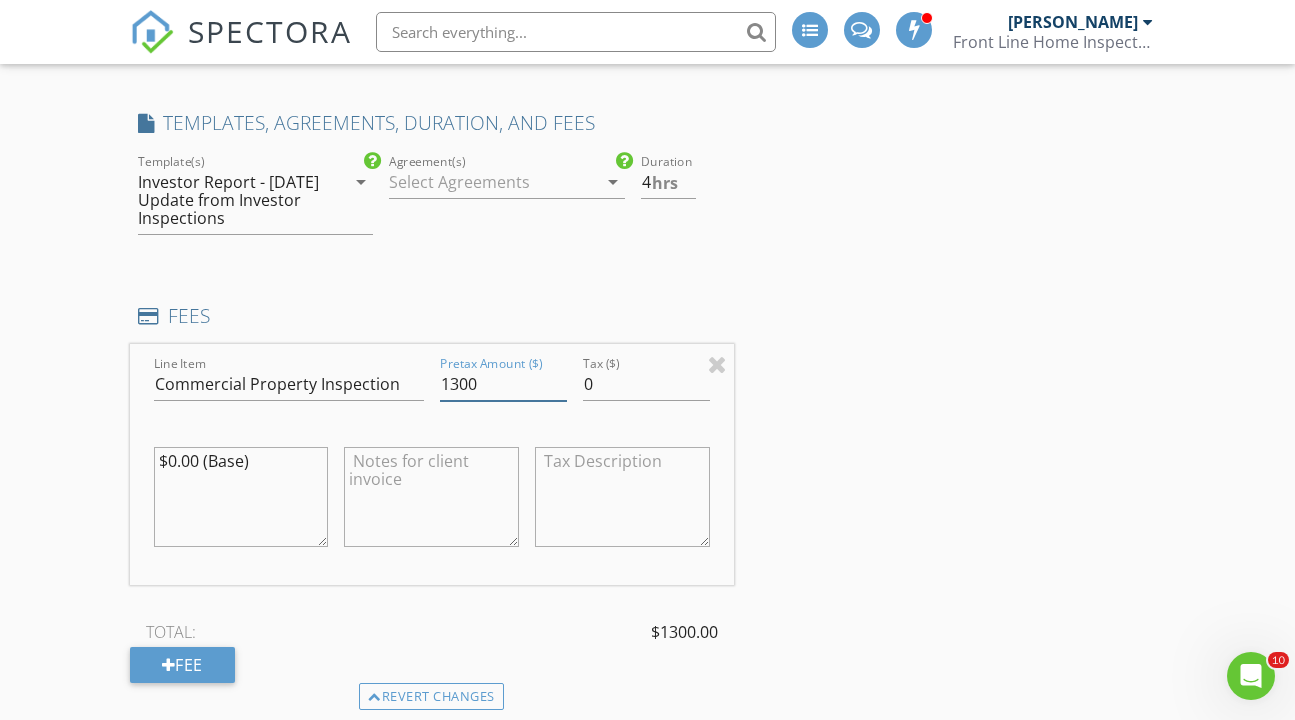 type on "1300" 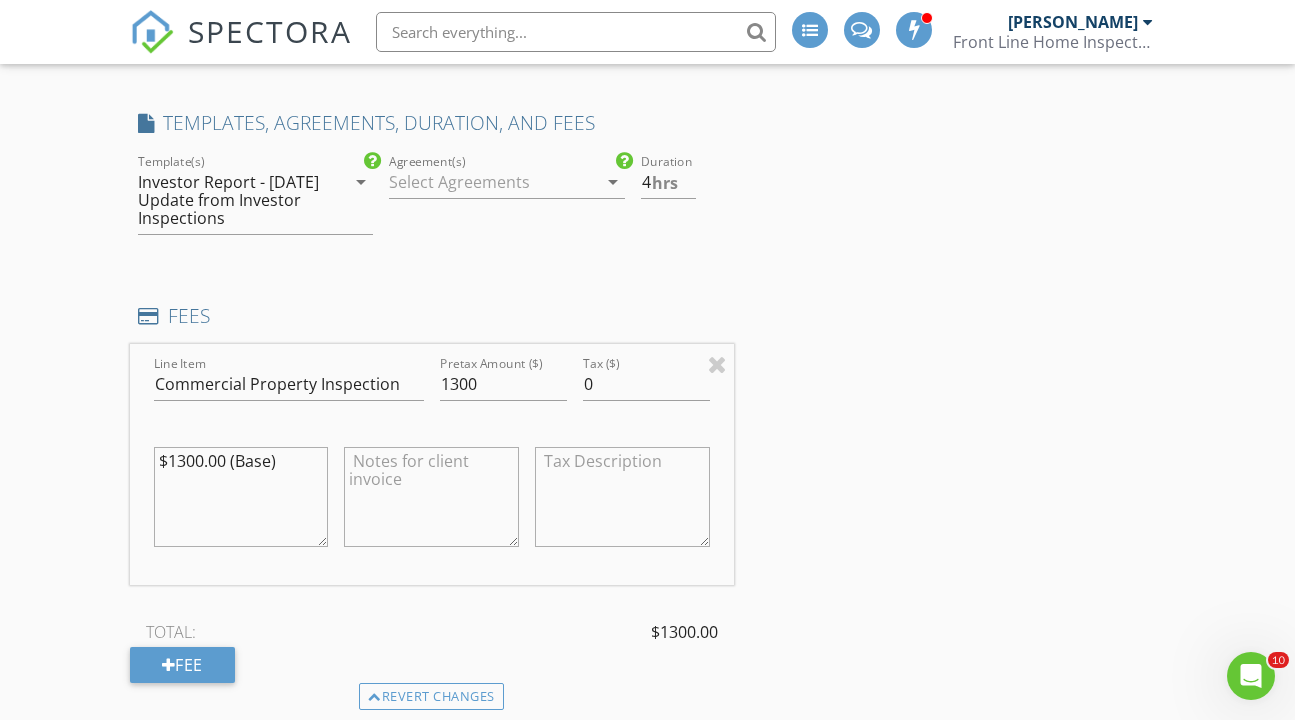 type on "$1300.00 (Base)" 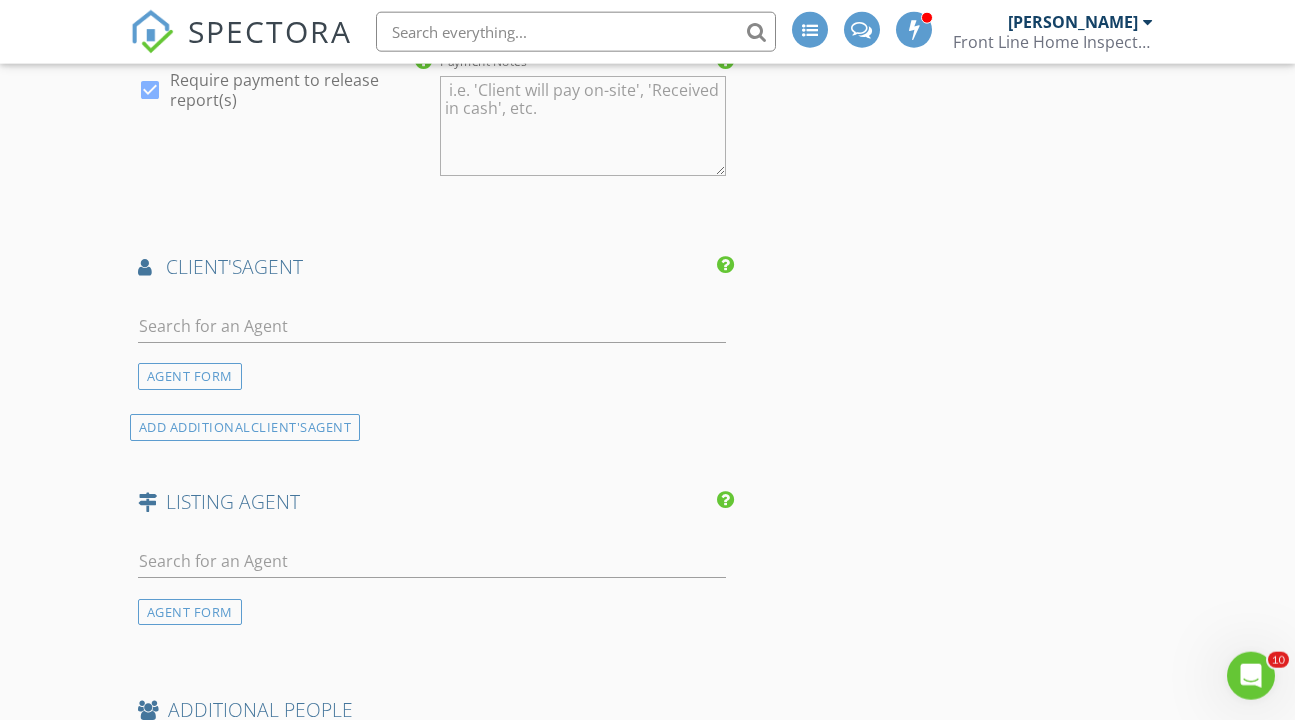 scroll, scrollTop: 2712, scrollLeft: 0, axis: vertical 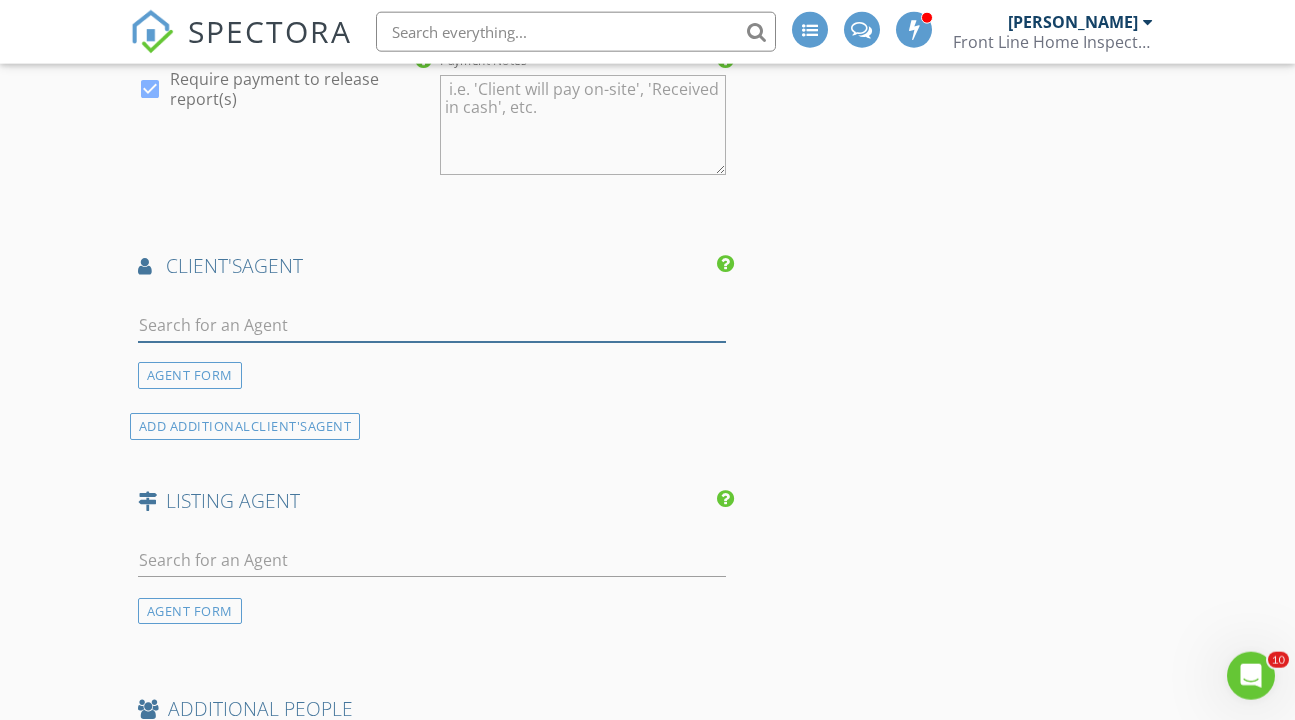 click at bounding box center [432, 325] 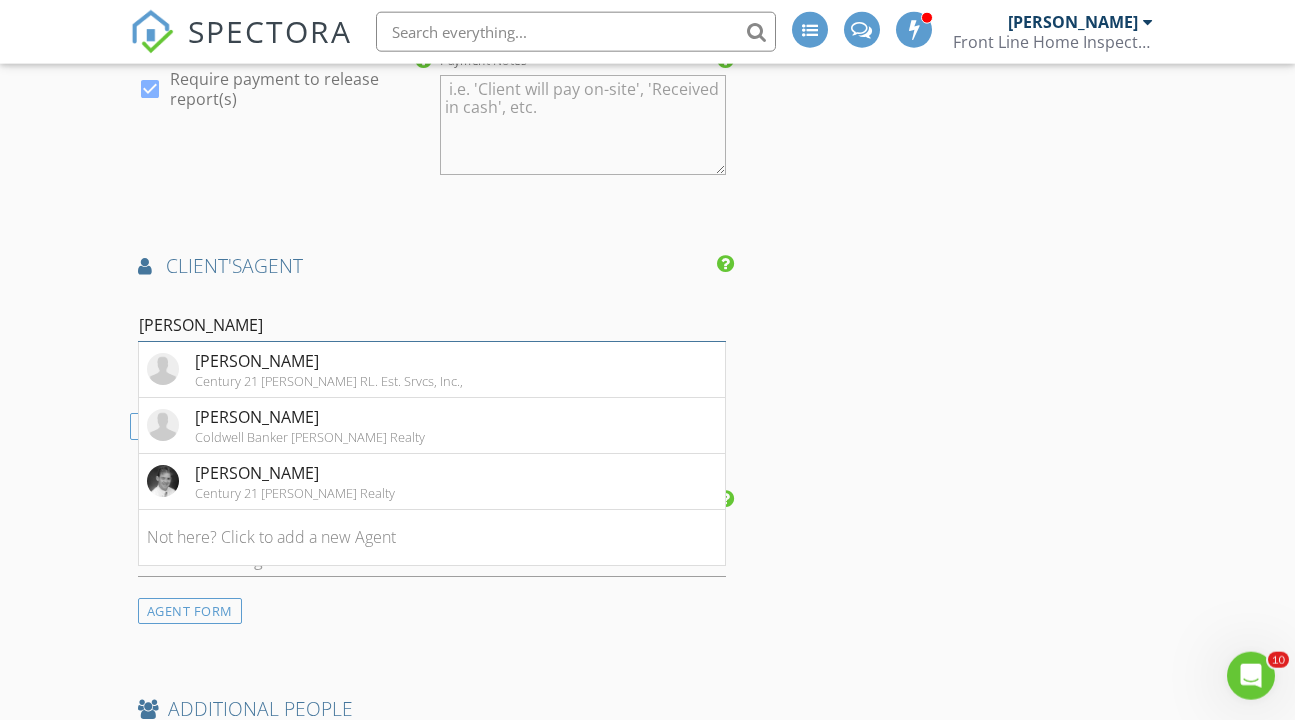 type on "Patrick C" 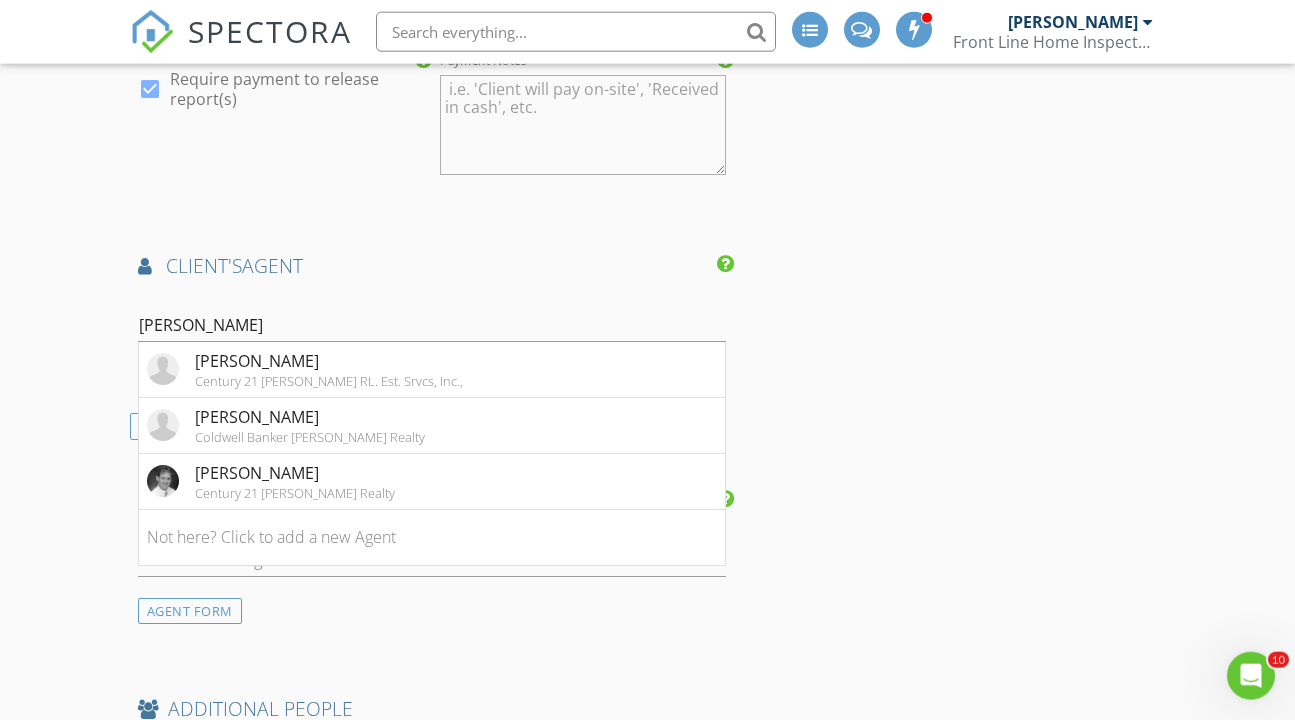 click on "INSPECTOR(S)
check_box   Chris Parsons   PRIMARY   check_box_outline_blank   Mike Joyce     check_box_outline_blank   Sean Toole     check_box_outline_blank   Jason McKenzie     check_box_outline_blank   Sean Hathaway     check_box_outline_blank   Chuck Croasmun     check_box_outline_blank   Landen Trayer     check_box_outline_blank   Chris Morris     Chris Parsons arrow_drop_down   check_box Chris Parsons specifically requested
Date/Time
07/14/2025 9:00 AM
Location
Address Search       Address 727 East Turkeyfoot Lake Road   Unit   City Akron   State OH   Zip 44319   County Summit     Square Feet 27860   Year Built 2007   Foundation Slab arrow_drop_down     Chris Parsons     19.6 miles     (28 minutes)
client
check_box Enable Client CC email for this inspection   Client Search     check_box Client is a Company/Organization   Company/Organization" at bounding box center [648, -297] 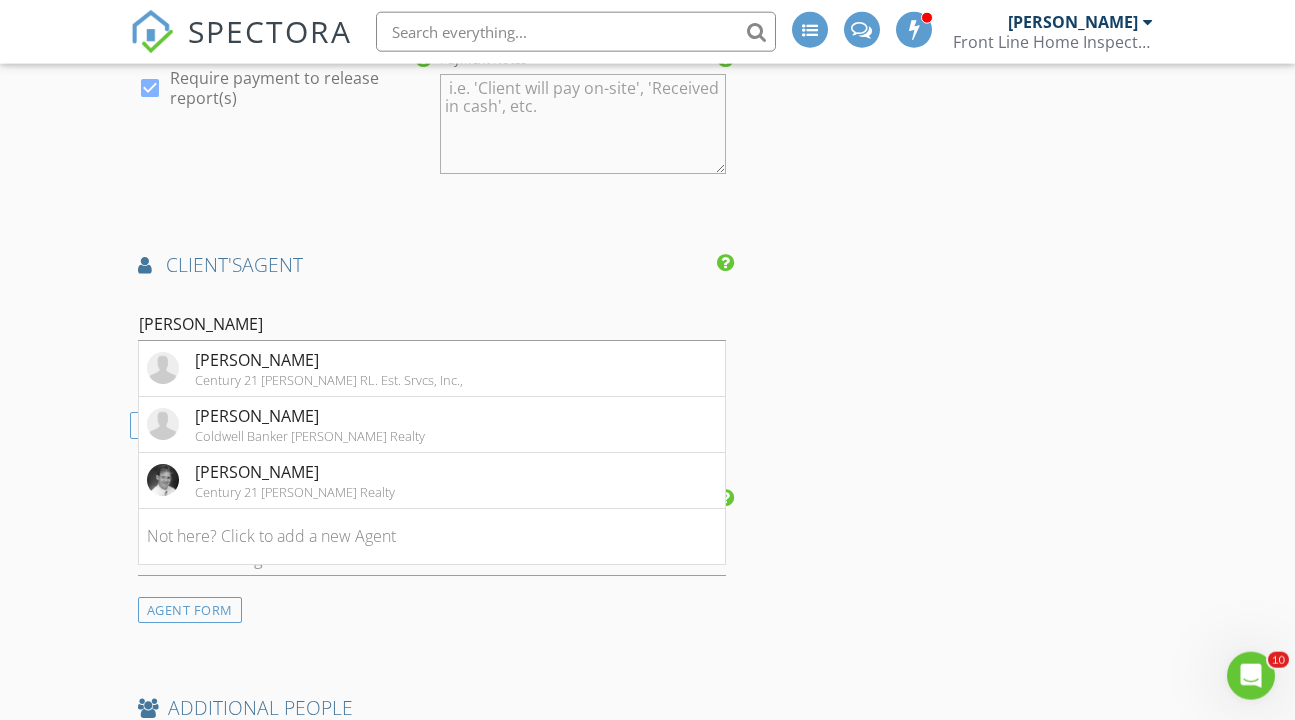 click on "INSPECTOR(S)
check_box   Chris Parsons   PRIMARY   check_box_outline_blank   Mike Joyce     check_box_outline_blank   Sean Toole     check_box_outline_blank   Jason McKenzie     check_box_outline_blank   Sean Hathaway     check_box_outline_blank   Chuck Croasmun     check_box_outline_blank   Landen Trayer     check_box_outline_blank   Chris Morris     Chris Parsons arrow_drop_down   check_box Chris Parsons specifically requested
Date/Time
07/14/2025 9:00 AM
Location
Address Search       Address 727 East Turkeyfoot Lake Road   Unit   City Akron   State OH   Zip 44319   County Summit     Square Feet 27860   Year Built 2007   Foundation Slab arrow_drop_down     Chris Parsons     19.6 miles     (28 minutes)
client
check_box Enable Client CC email for this inspection   Client Search     check_box Client is a Company/Organization   Company/Organization" at bounding box center (648, -298) 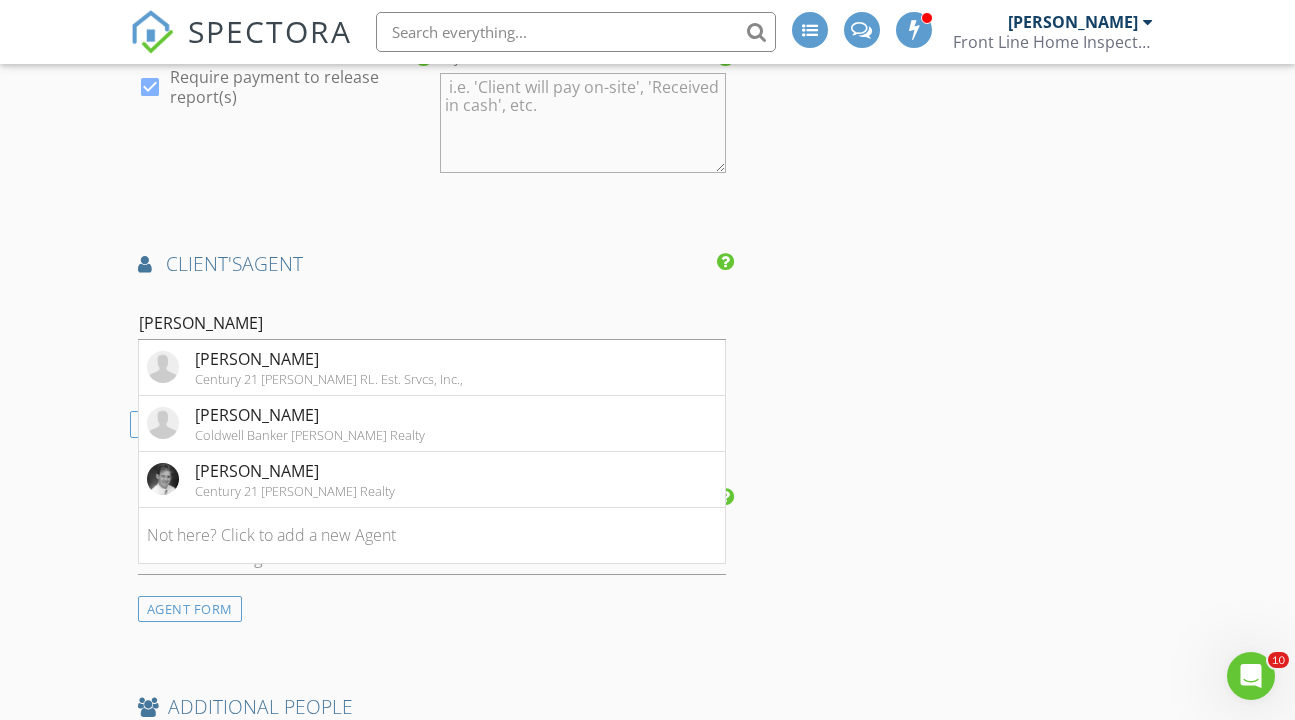 scroll, scrollTop: 2714, scrollLeft: 0, axis: vertical 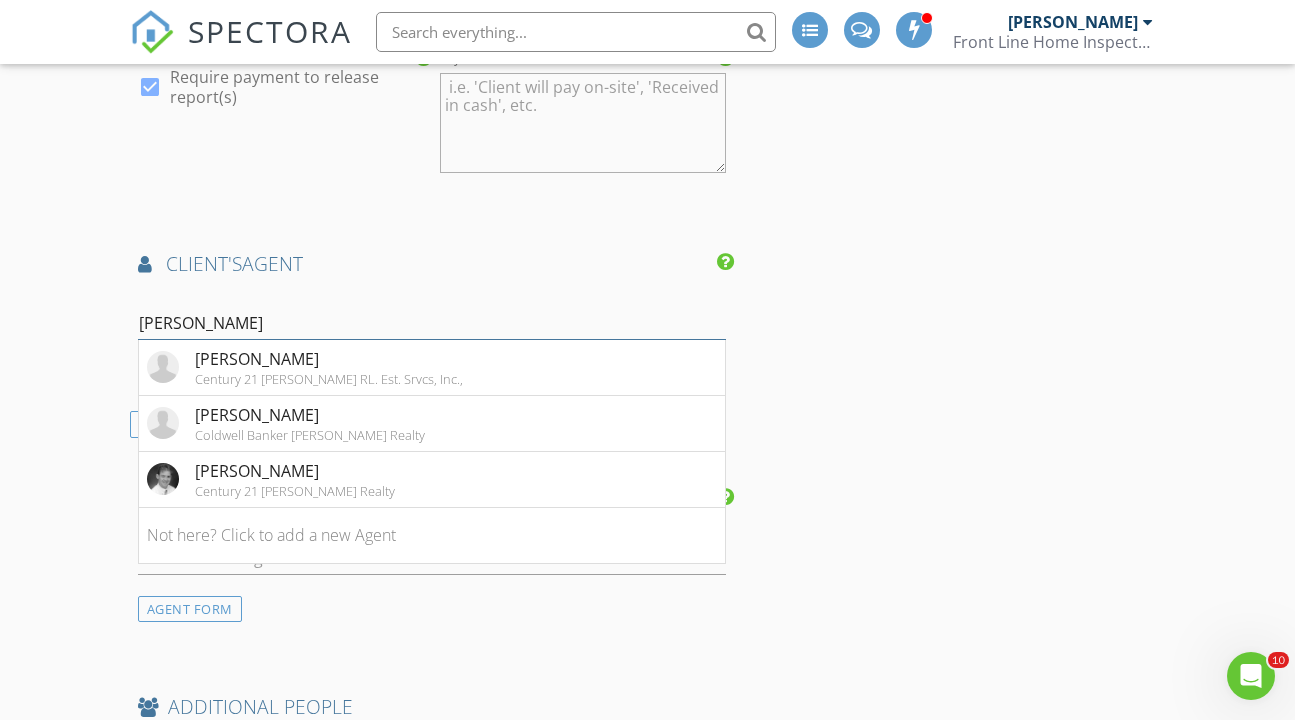 drag, startPoint x: 214, startPoint y: 316, endPoint x: 19, endPoint y: 312, distance: 195.04102 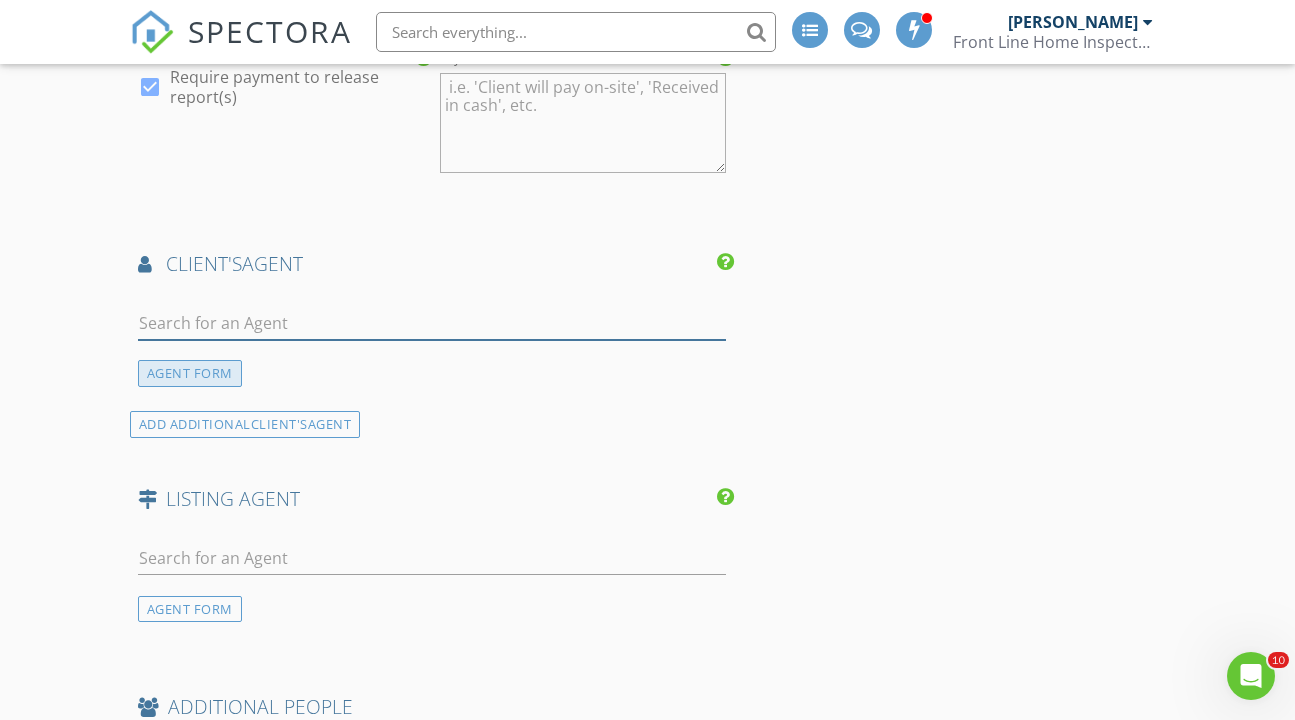 type 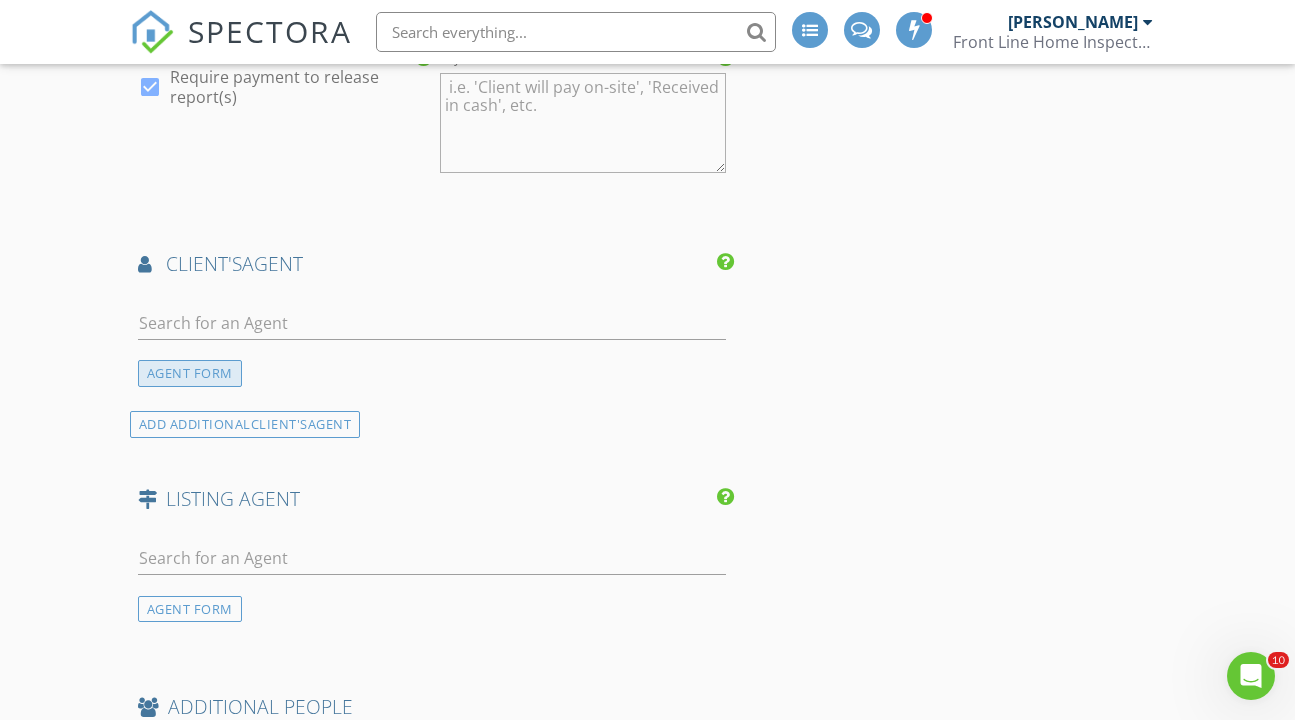 click on "AGENT FORM" at bounding box center (190, 373) 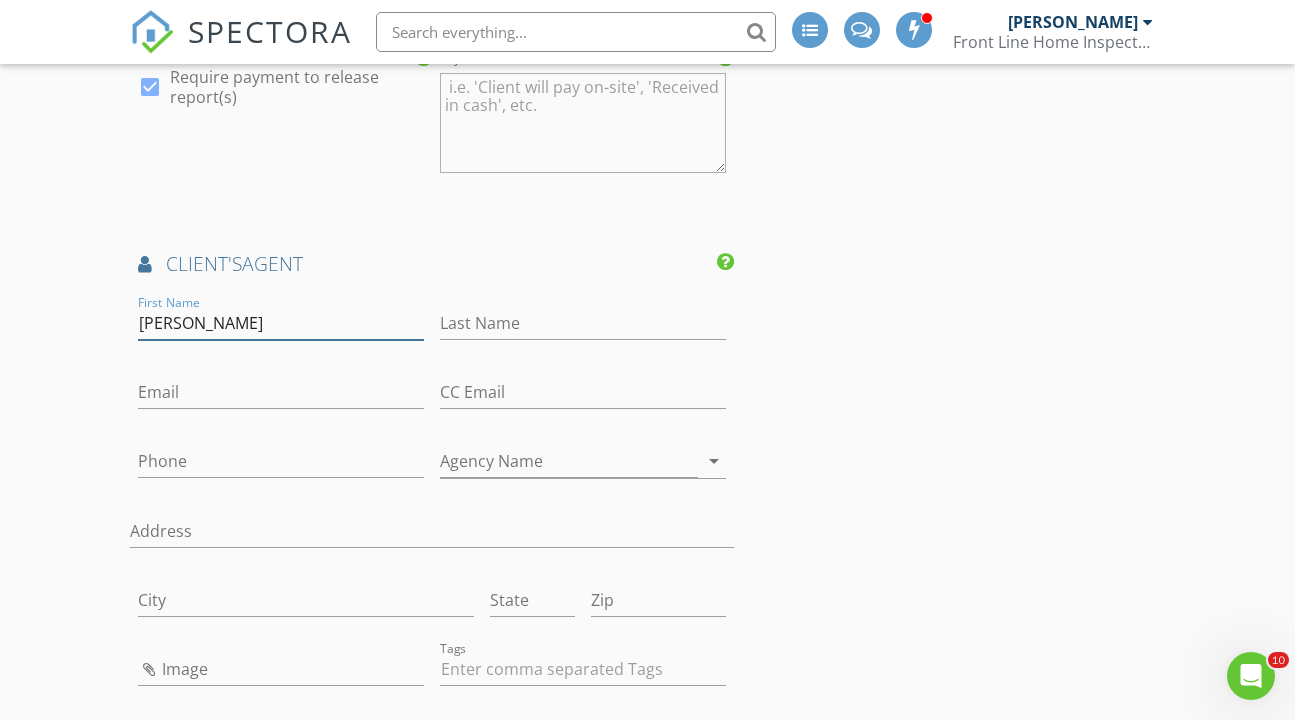 type on "Patrick" 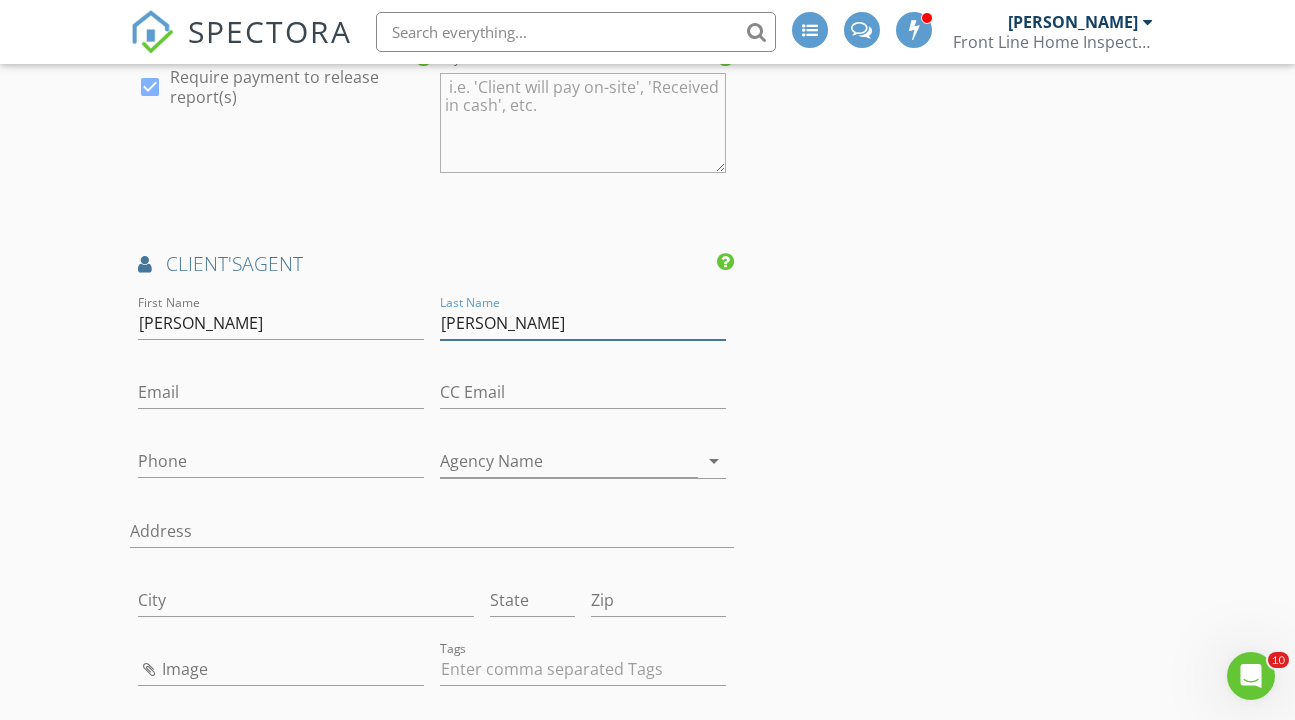 type on "Corrigan" 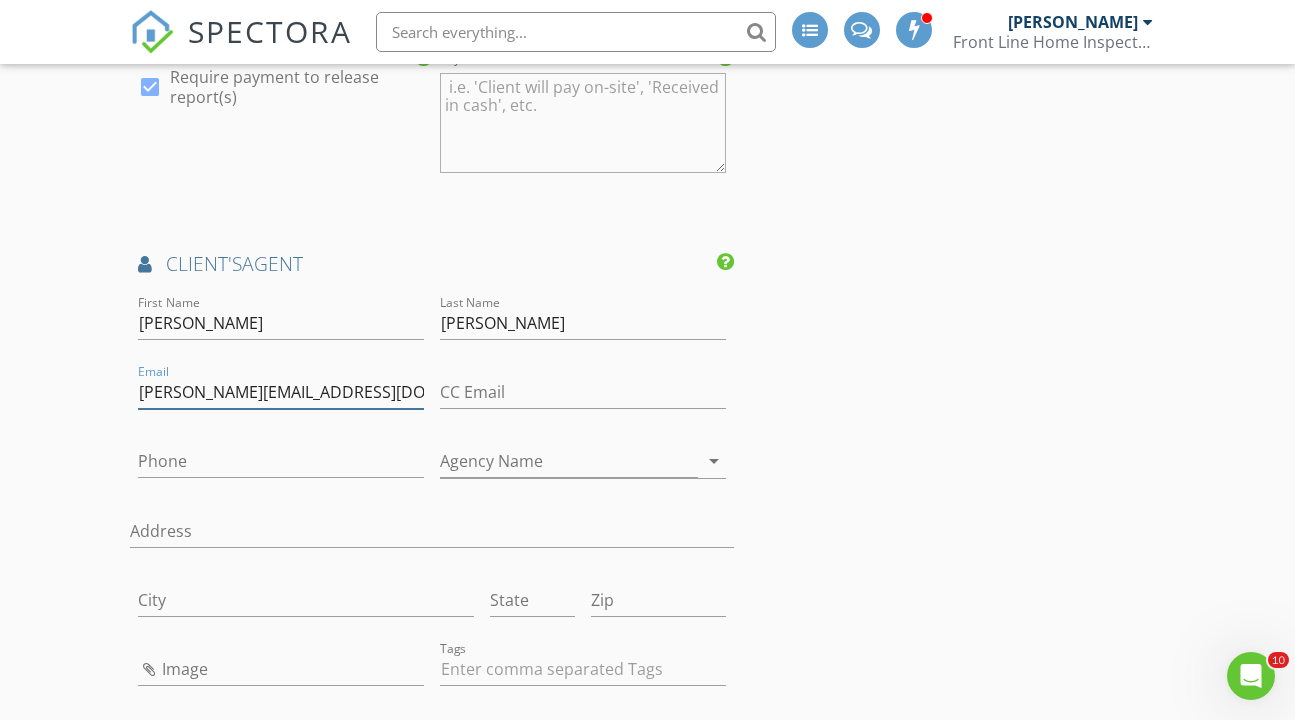 type on "patrick@thecorriganteam.com" 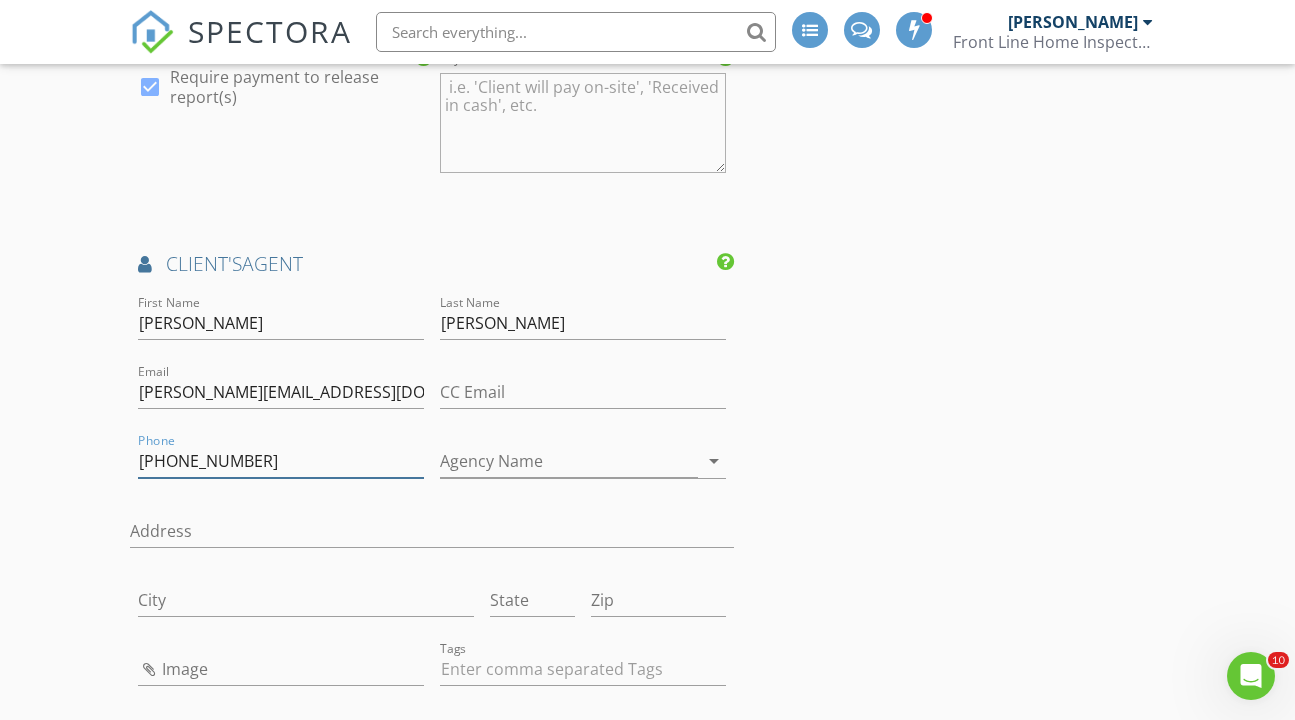 type on "330-338-7347" 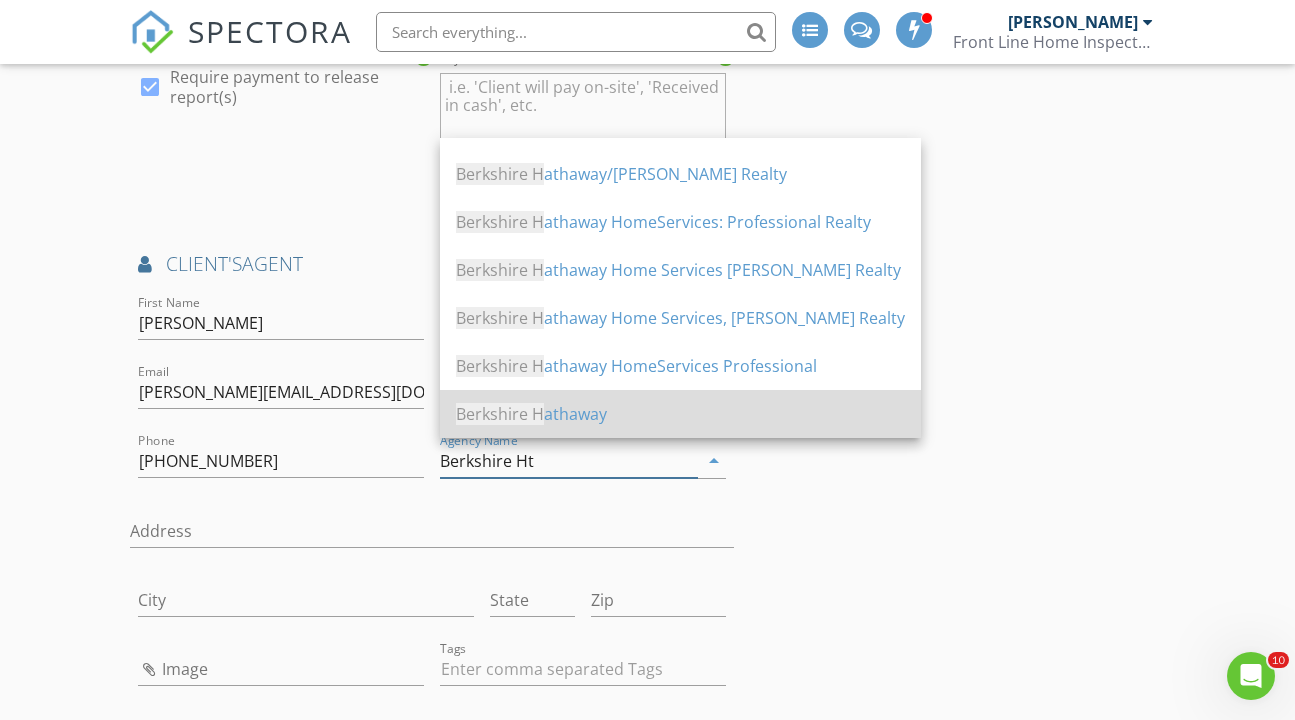 scroll, scrollTop: 0, scrollLeft: 0, axis: both 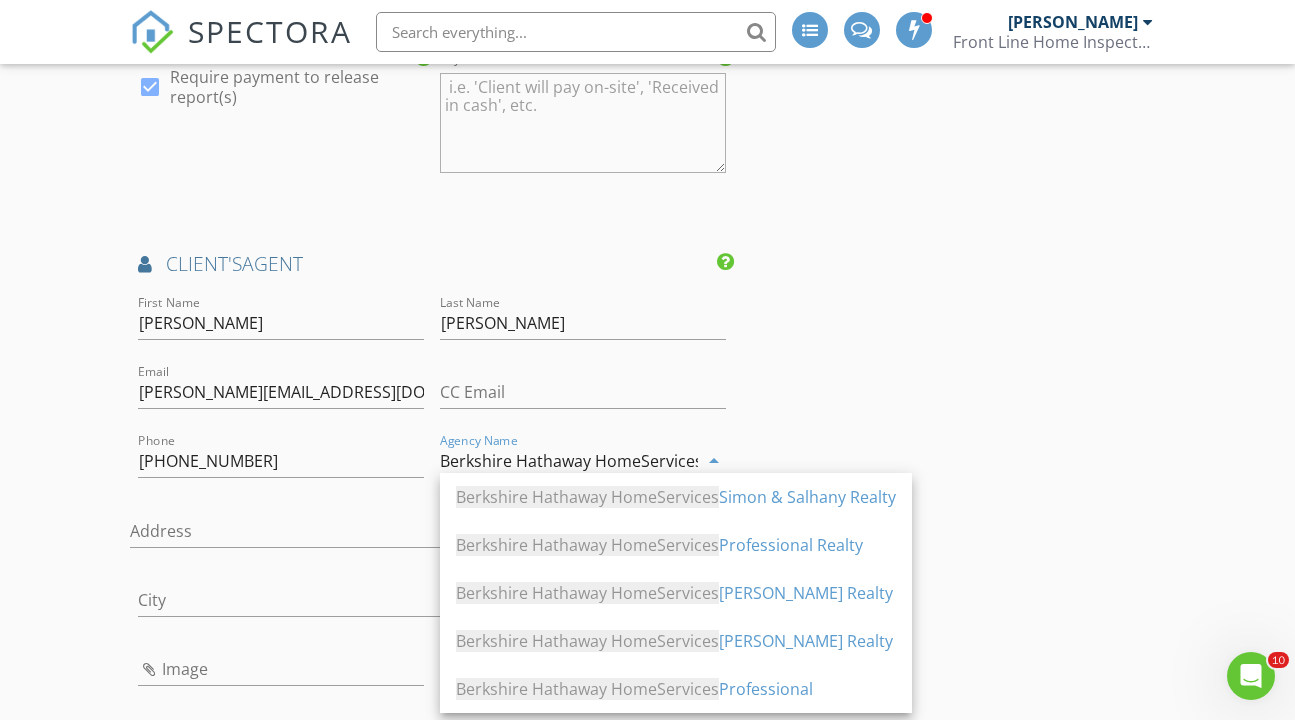 type on "Berkshire Hathaway HomeServices" 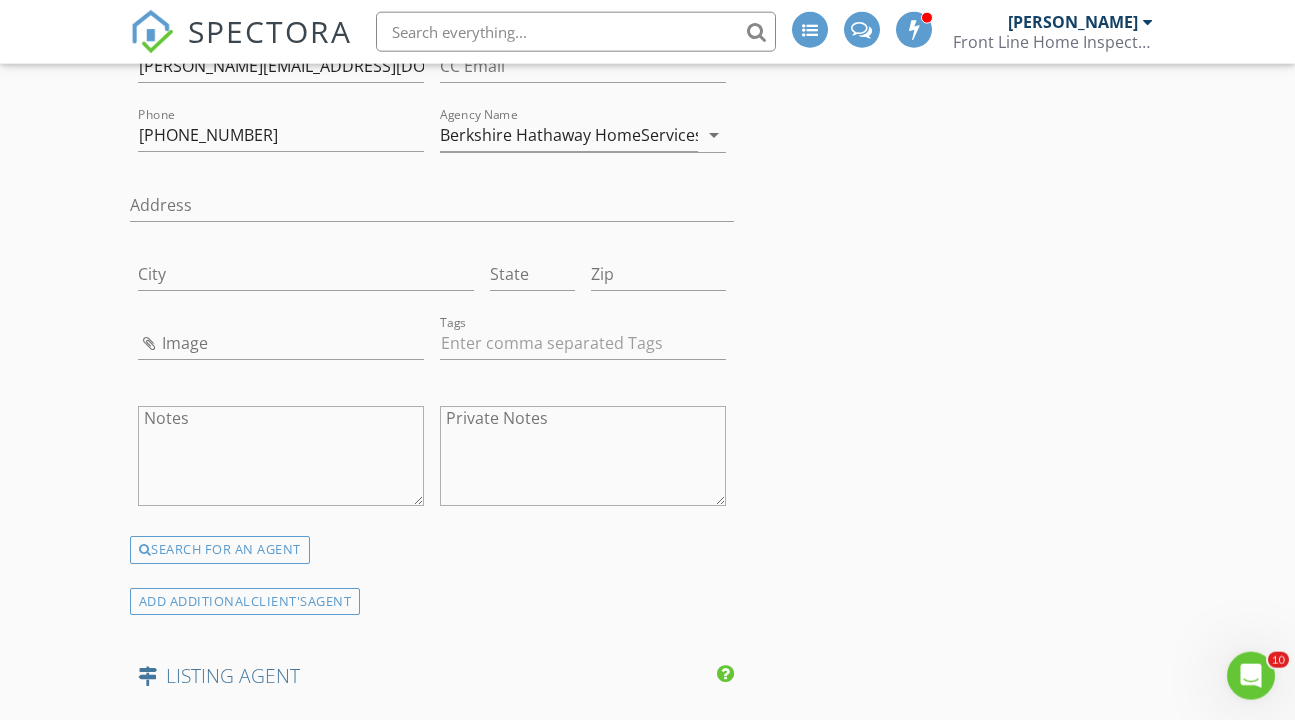 scroll, scrollTop: 3041, scrollLeft: 0, axis: vertical 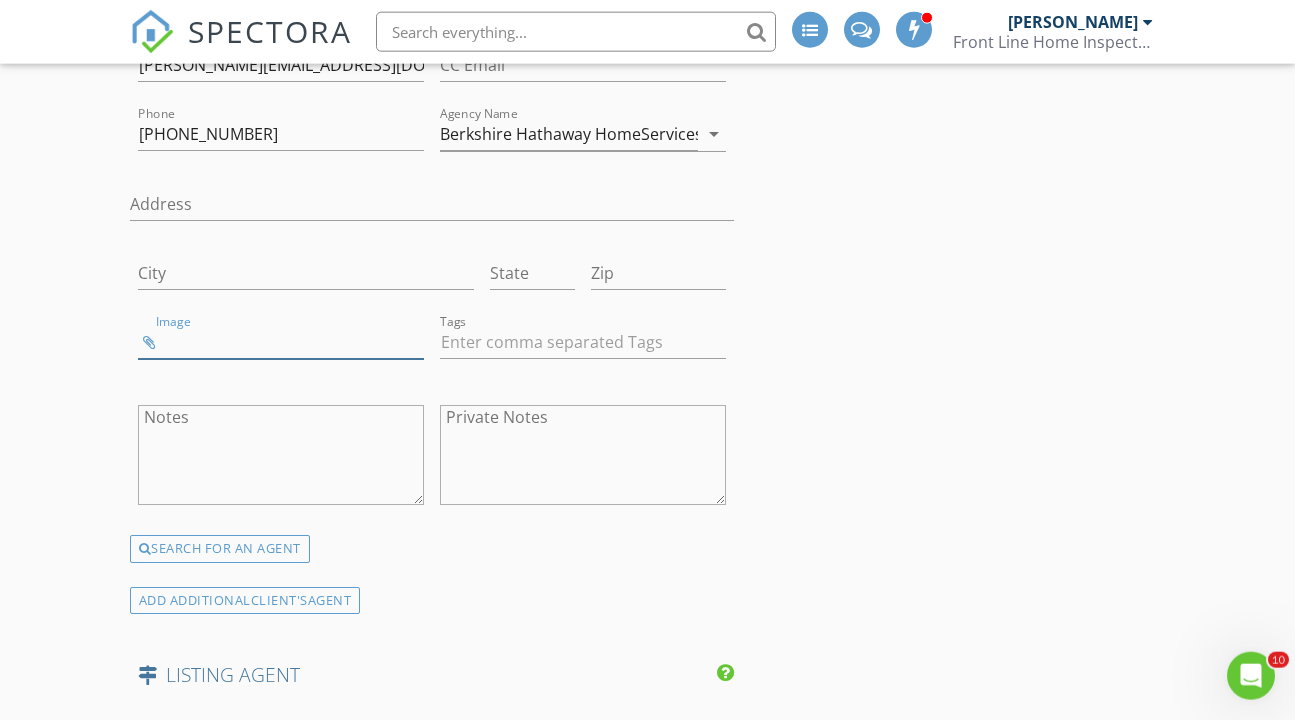 click at bounding box center [281, 342] 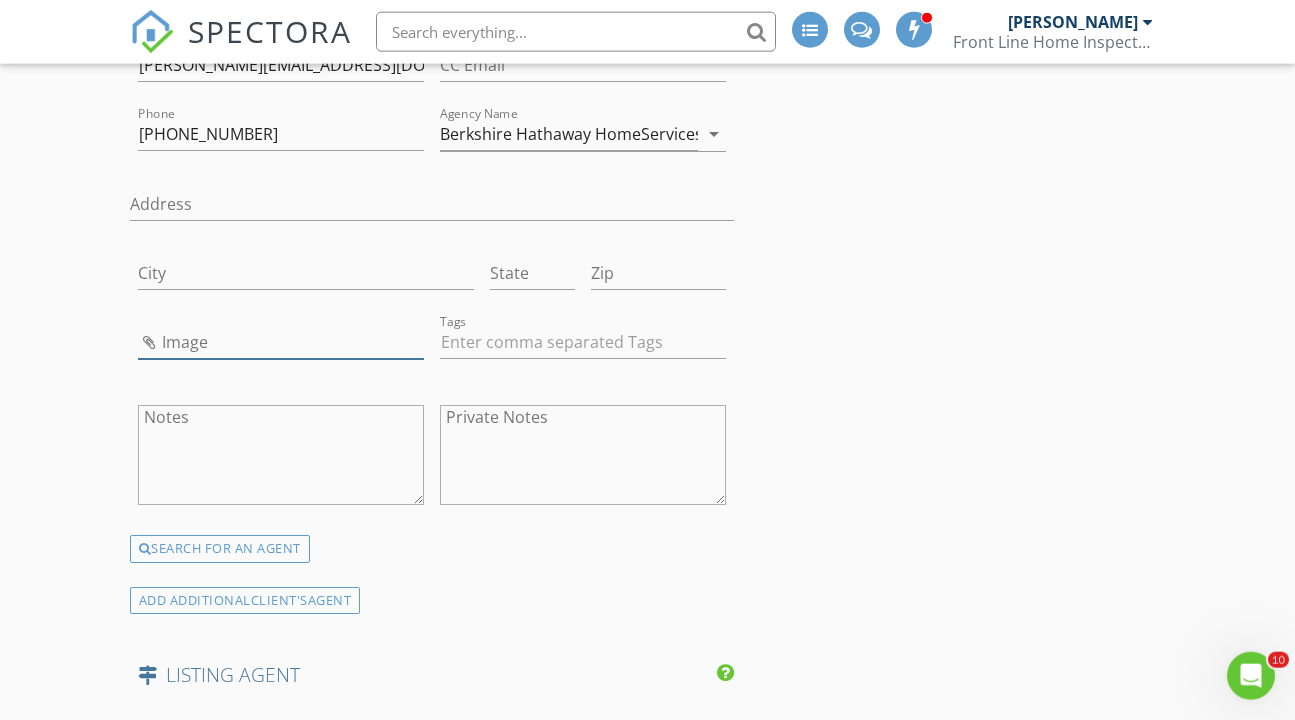 type on "2244054.jpg" 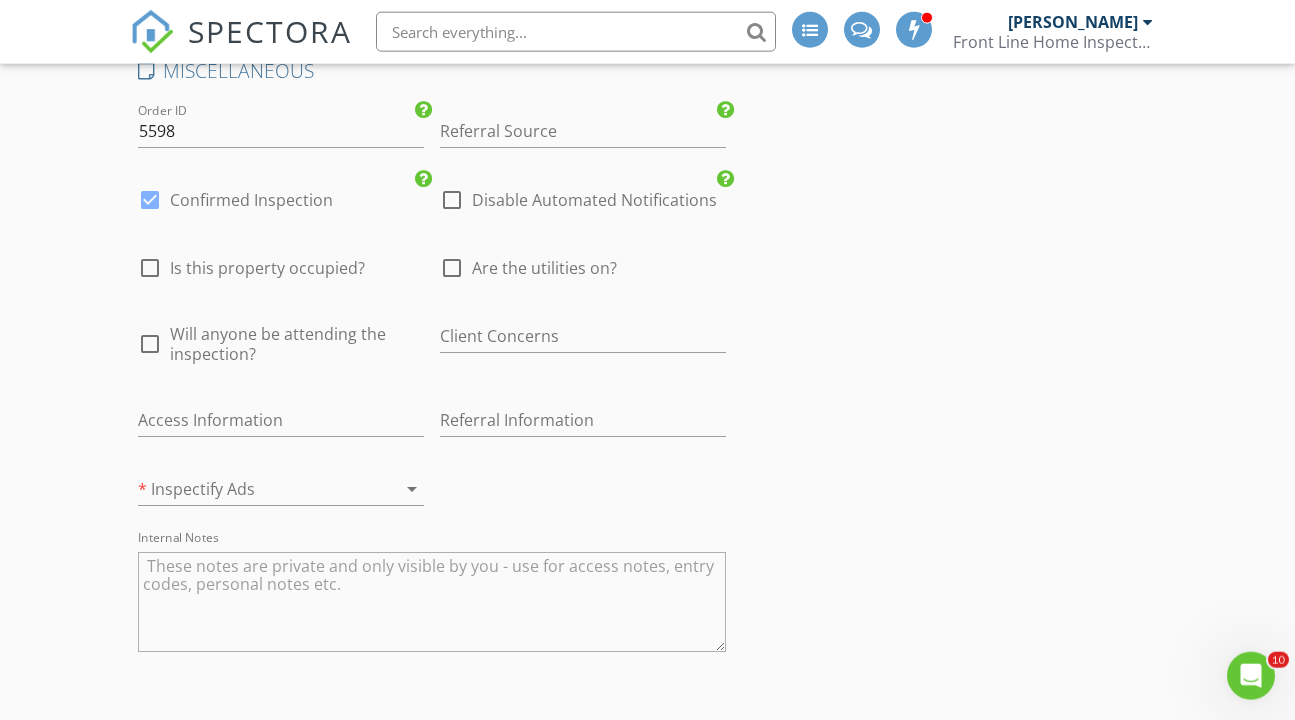 scroll, scrollTop: 3969, scrollLeft: 0, axis: vertical 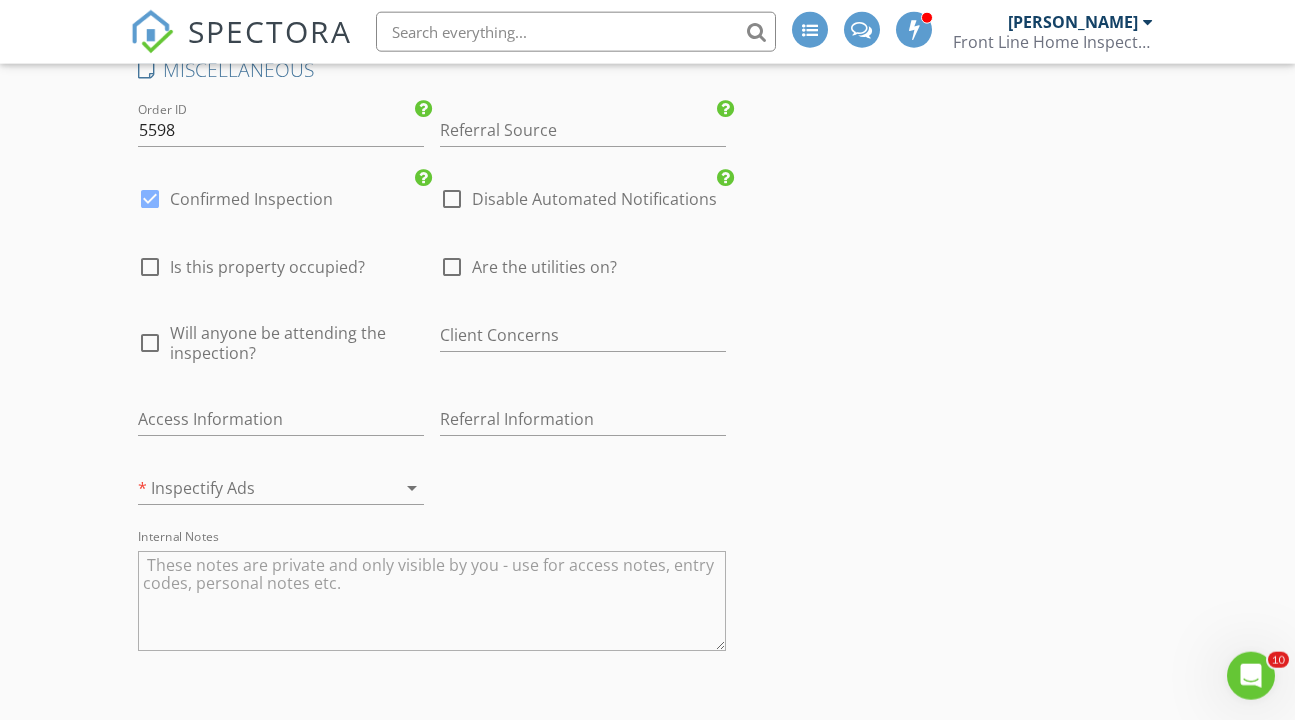 click on "Is this property occupied?" at bounding box center (267, 267) 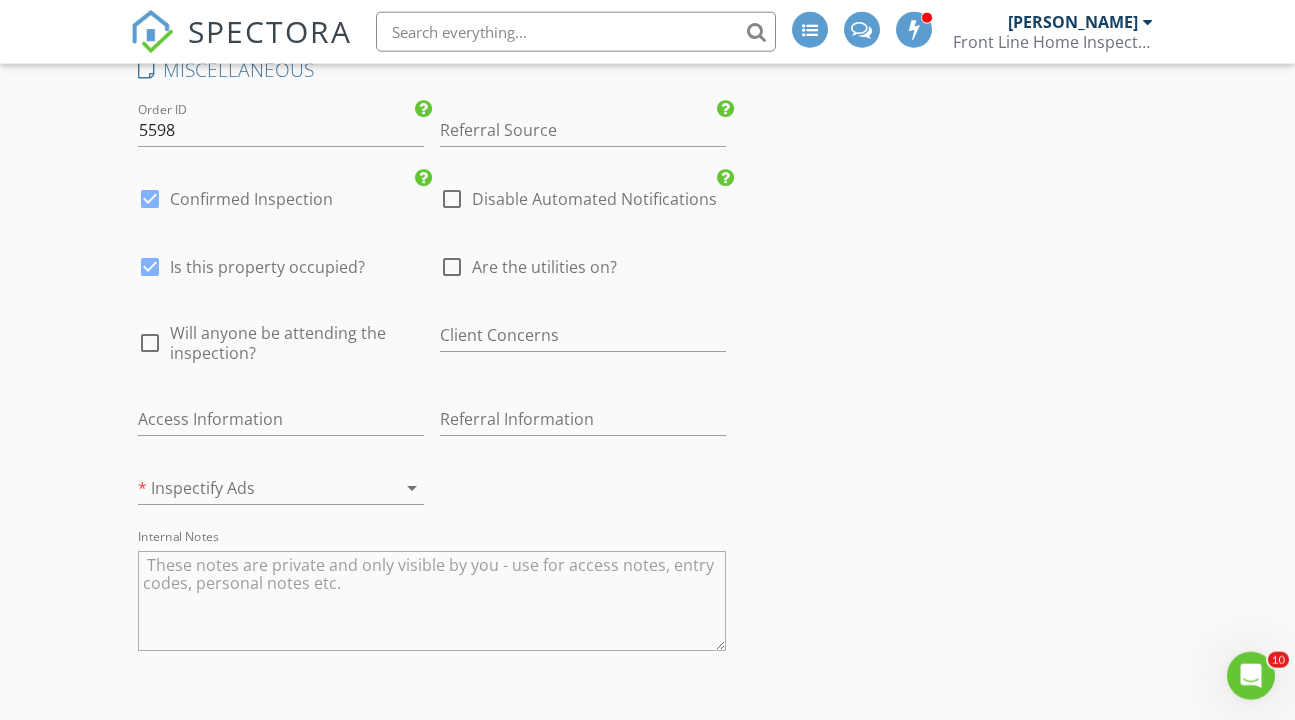 click at bounding box center (452, 267) 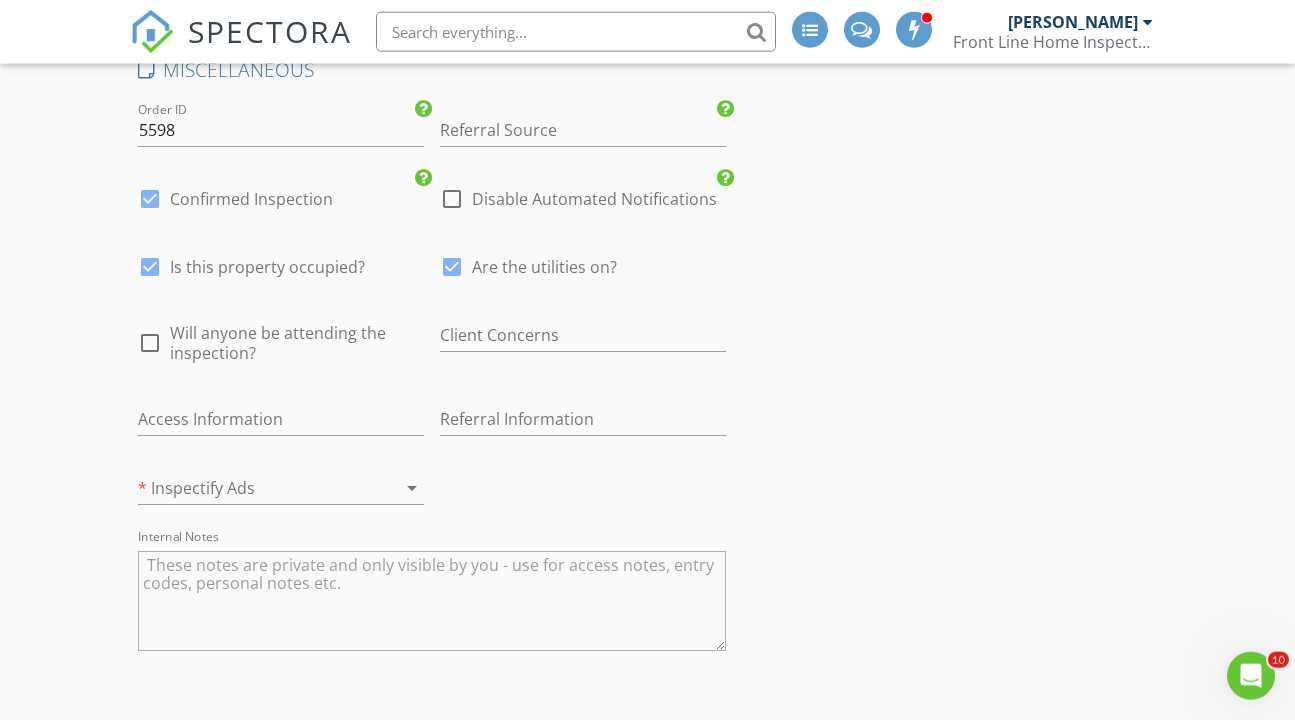 click on "Will anyone be attending the inspection?" at bounding box center [297, 343] 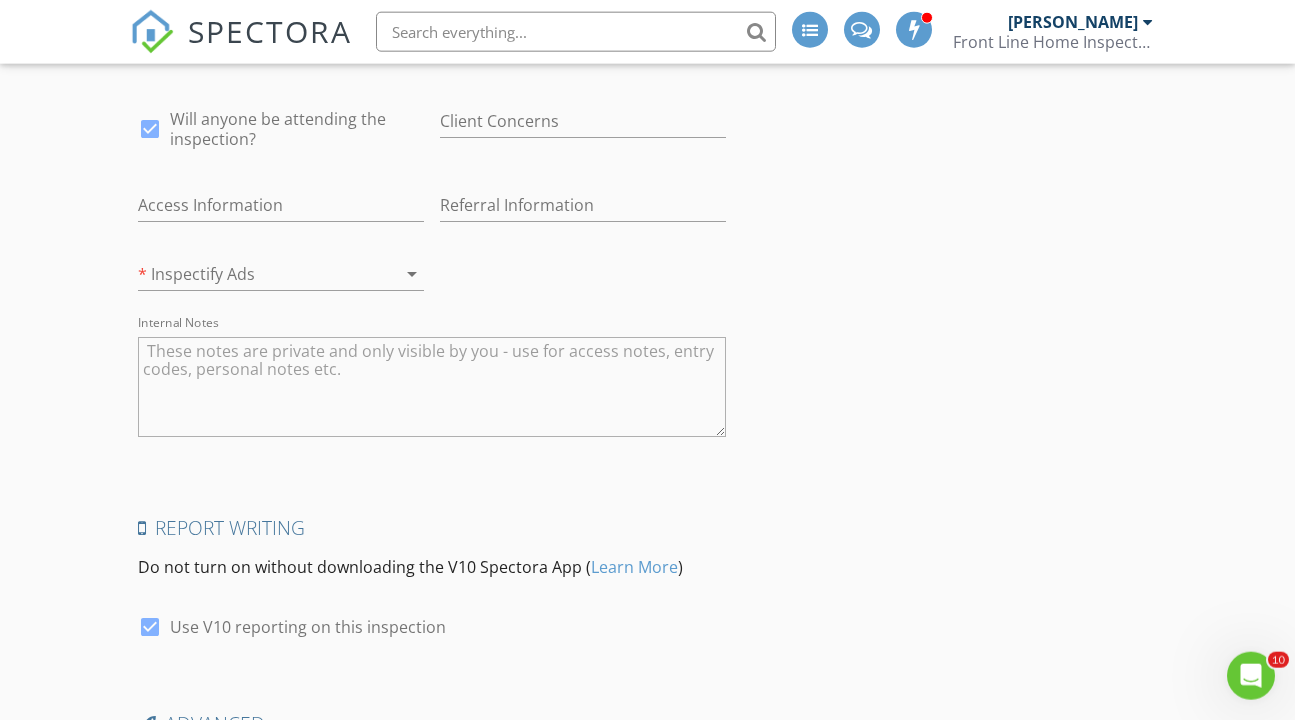 scroll, scrollTop: 4211, scrollLeft: 0, axis: vertical 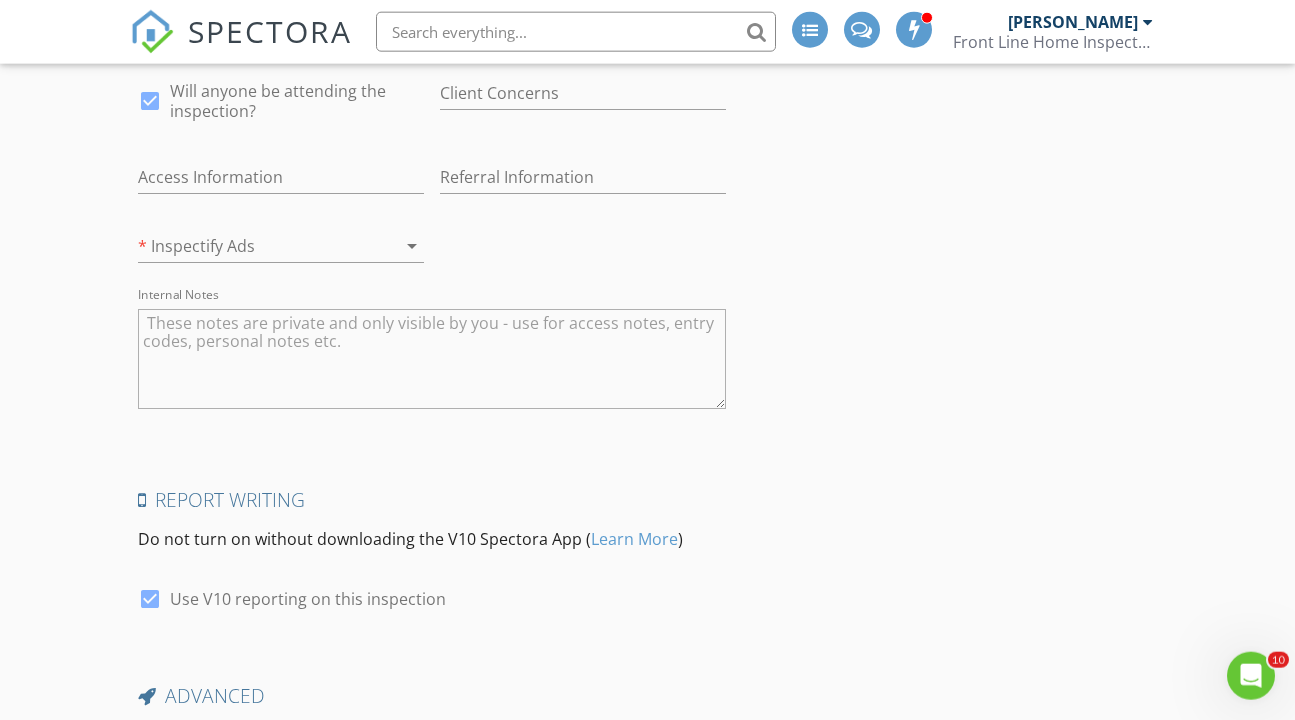 click at bounding box center [384, 246] 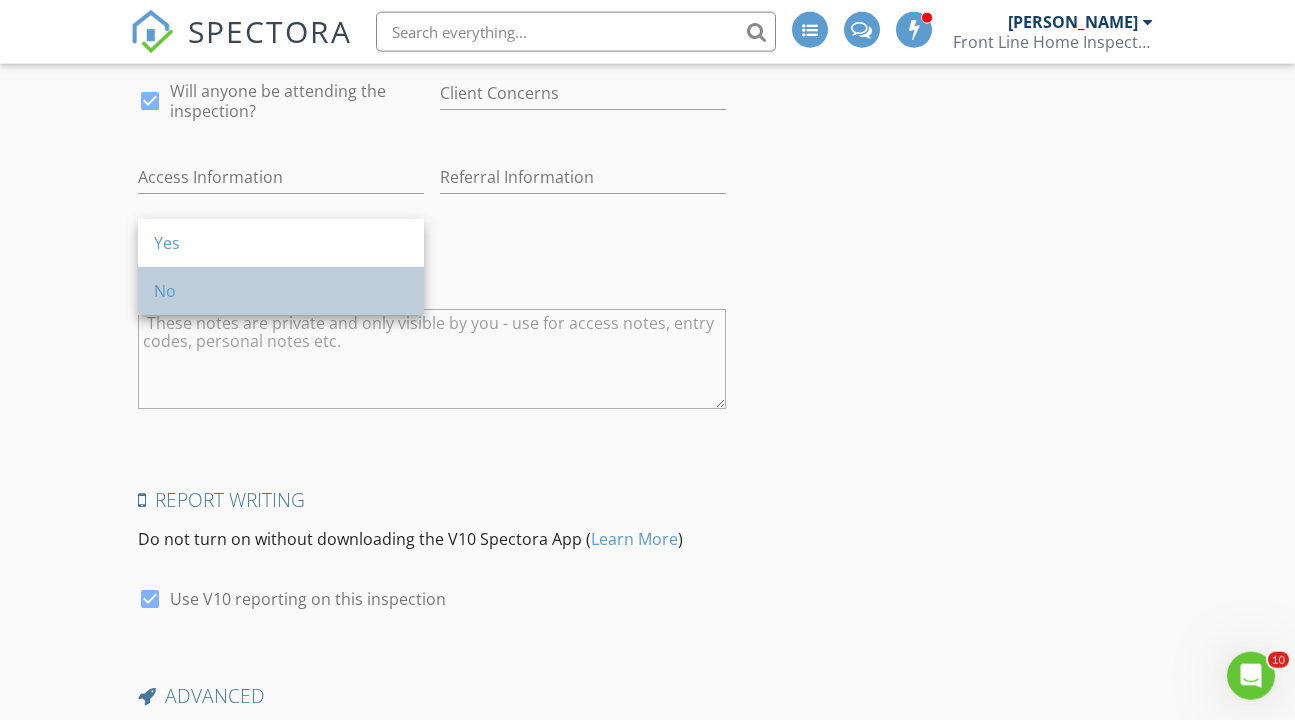 click on "No" at bounding box center [281, 291] 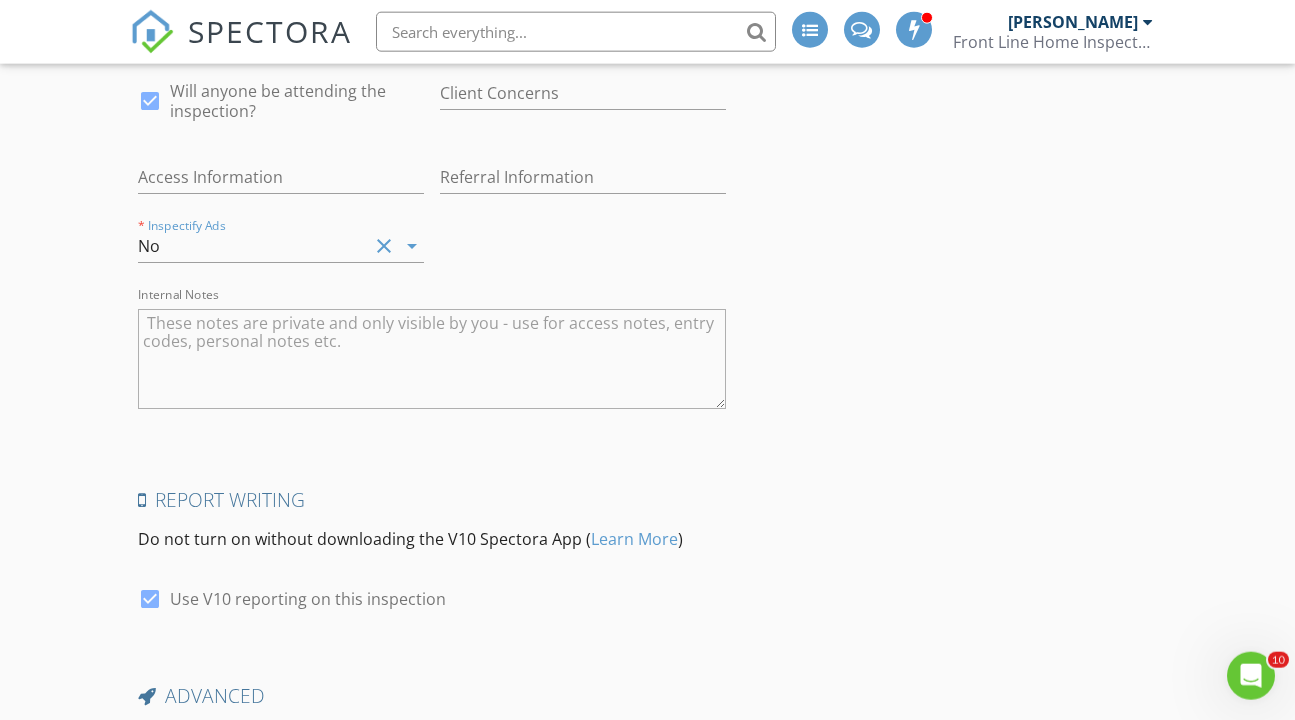 click on "INSPECTOR(S)
check_box   Chris Parsons   PRIMARY   check_box_outline_blank   Mike Joyce     check_box_outline_blank   Sean Toole     check_box_outline_blank   Jason McKenzie     check_box_outline_blank   Sean Hathaway     check_box_outline_blank   Chuck Croasmun     check_box_outline_blank   Landen Trayer     check_box_outline_blank   Chris Morris     Chris Parsons arrow_drop_down   check_box Chris Parsons specifically requested
Date/Time
07/14/2025 9:00 AM
Location
Address Search       Address 727 East Turkeyfoot Lake Road   Unit   City Akron   State OH   Zip 44319   County Summit     Square Feet 27860   Year Built 2007   Foundation Slab arrow_drop_down     Chris Parsons     19.6 miles     (28 minutes)
client
check_box Enable Client CC email for this inspection   Client Search     check_box Client is a Company/Organization   Company/Organization" at bounding box center [648, -1545] 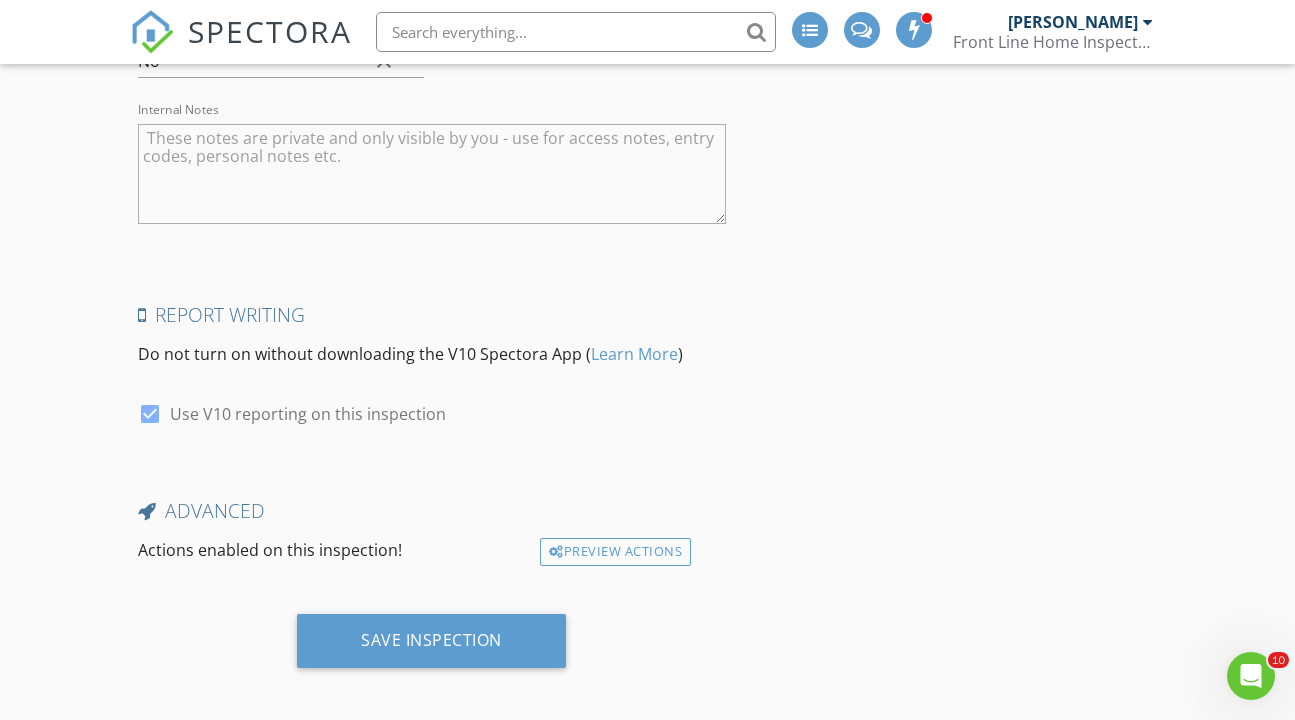 scroll, scrollTop: 4394, scrollLeft: 0, axis: vertical 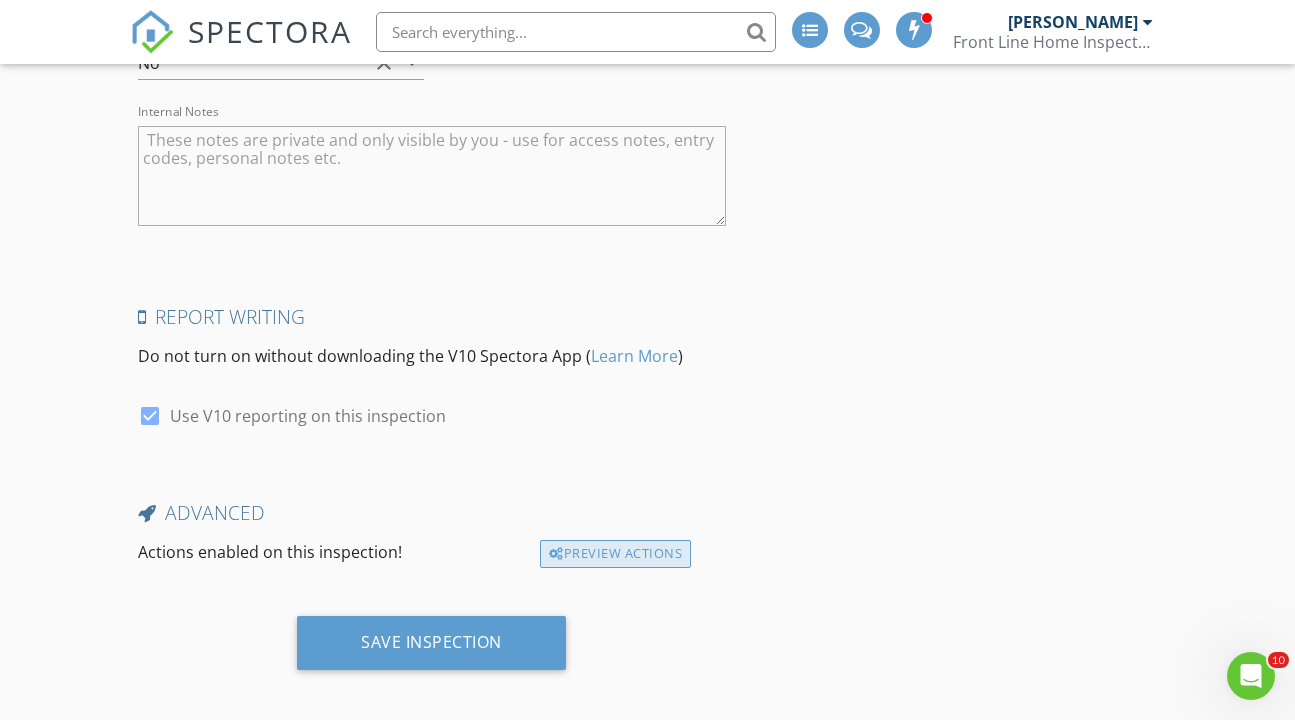 click on "Preview Actions" at bounding box center (615, 554) 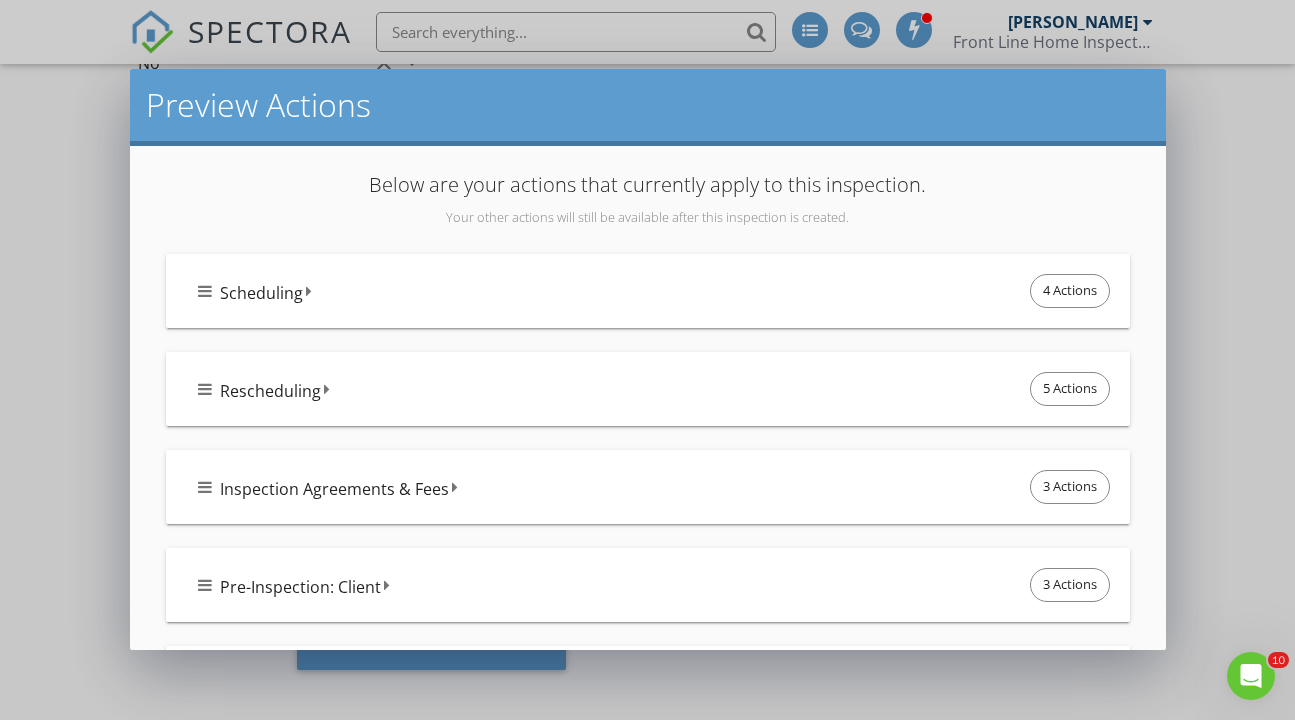 scroll, scrollTop: 4, scrollLeft: 0, axis: vertical 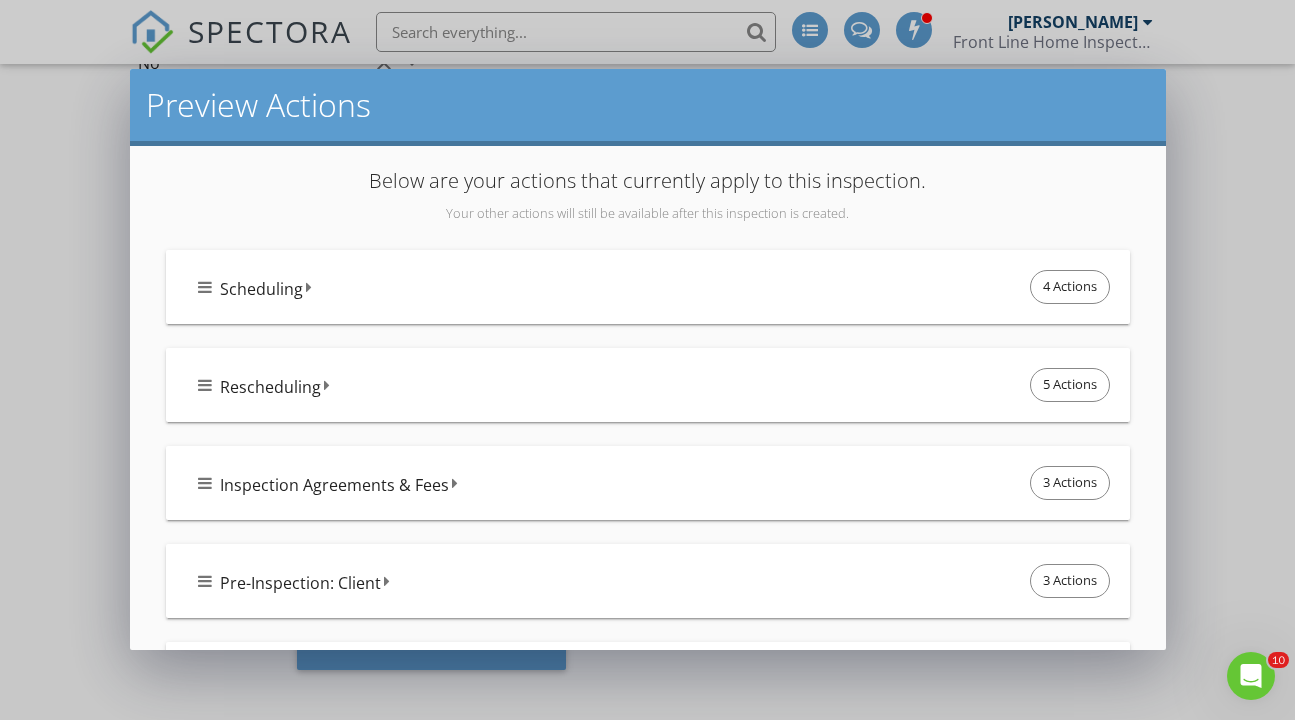 click on "Scheduling
4 Actions" at bounding box center [656, 287] 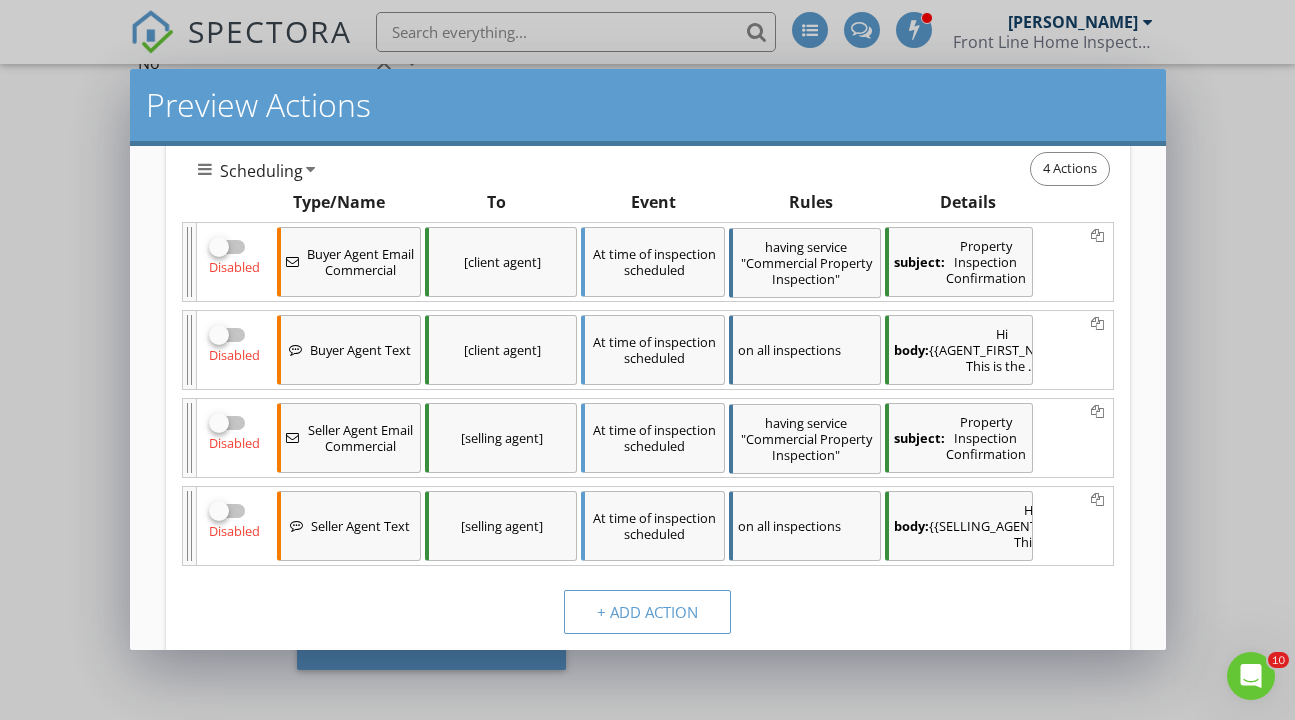 scroll, scrollTop: 132, scrollLeft: 0, axis: vertical 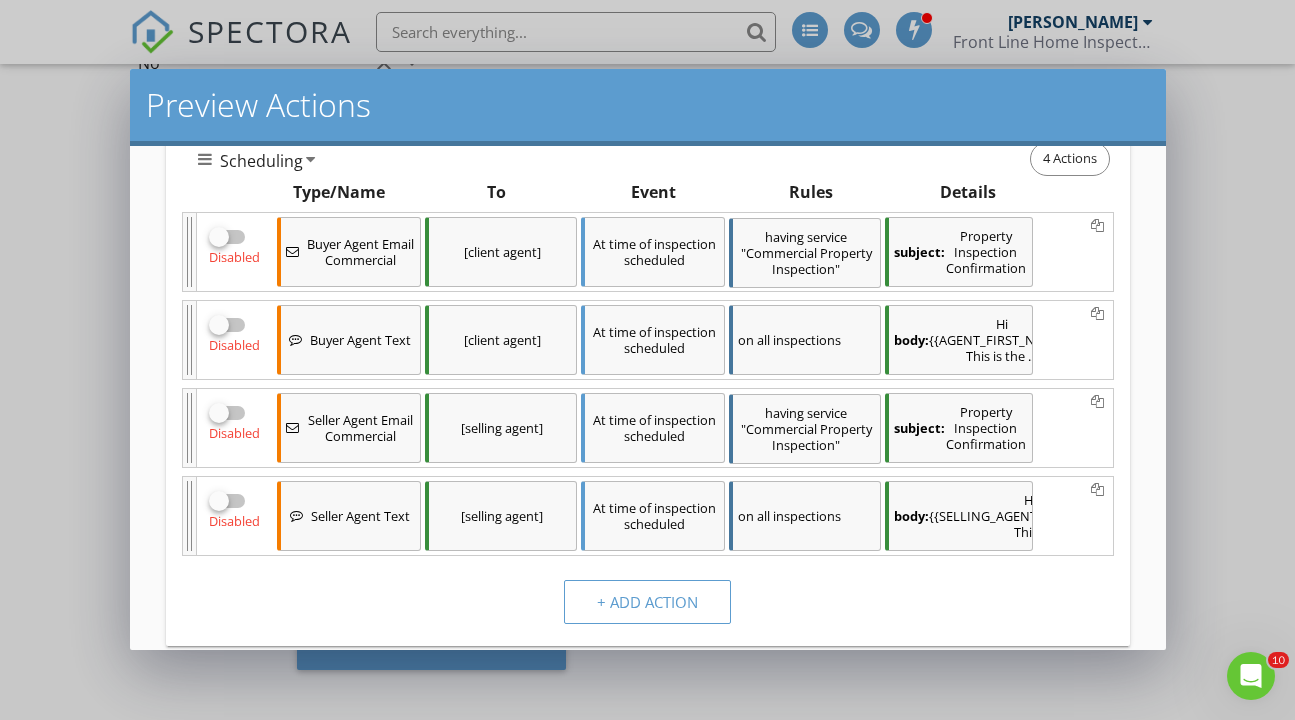 click on "Preview Actions
Below are your actions that currently apply to this
inspection.
Your other actions will still be available after this
inspection is created.
Scheduling
4 Actions
Type/Name     To     Event     Rules     Details
Disabled
Buyer Agent Email Commercial
[client agent]
At time of
inspection scheduled
having   service       "Commercial Property Inspection"        subject:
Property Inspection Confirmation
Disabled
Buyer Agent Text
[client agent]
on all inspections
body:" at bounding box center [647, 360] 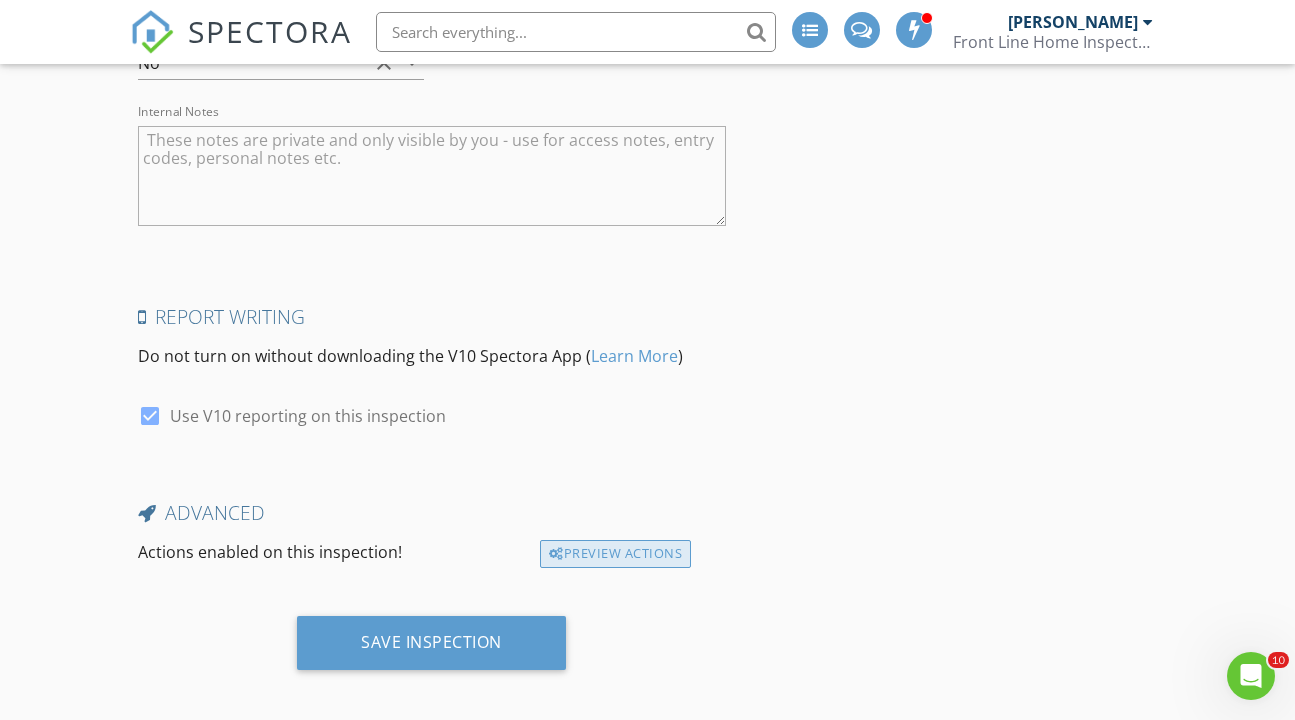 click on "Preview Actions" at bounding box center [615, 554] 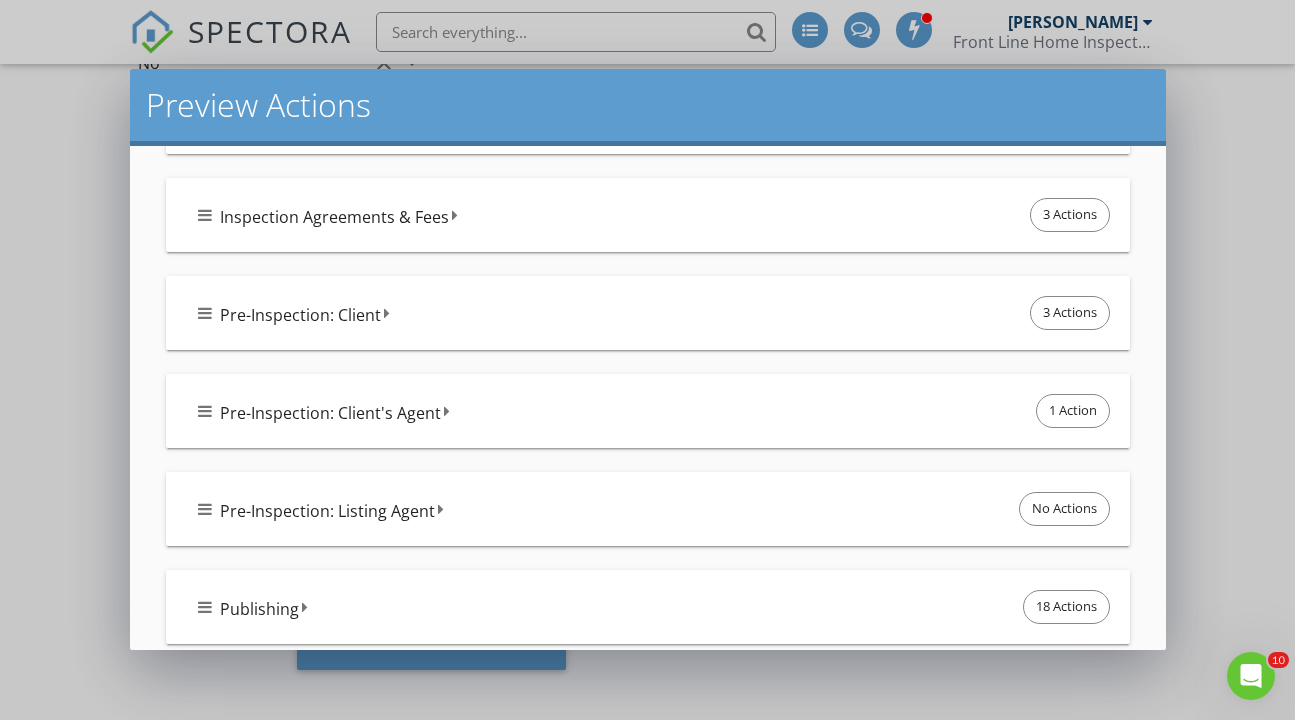 scroll, scrollTop: 271, scrollLeft: 0, axis: vertical 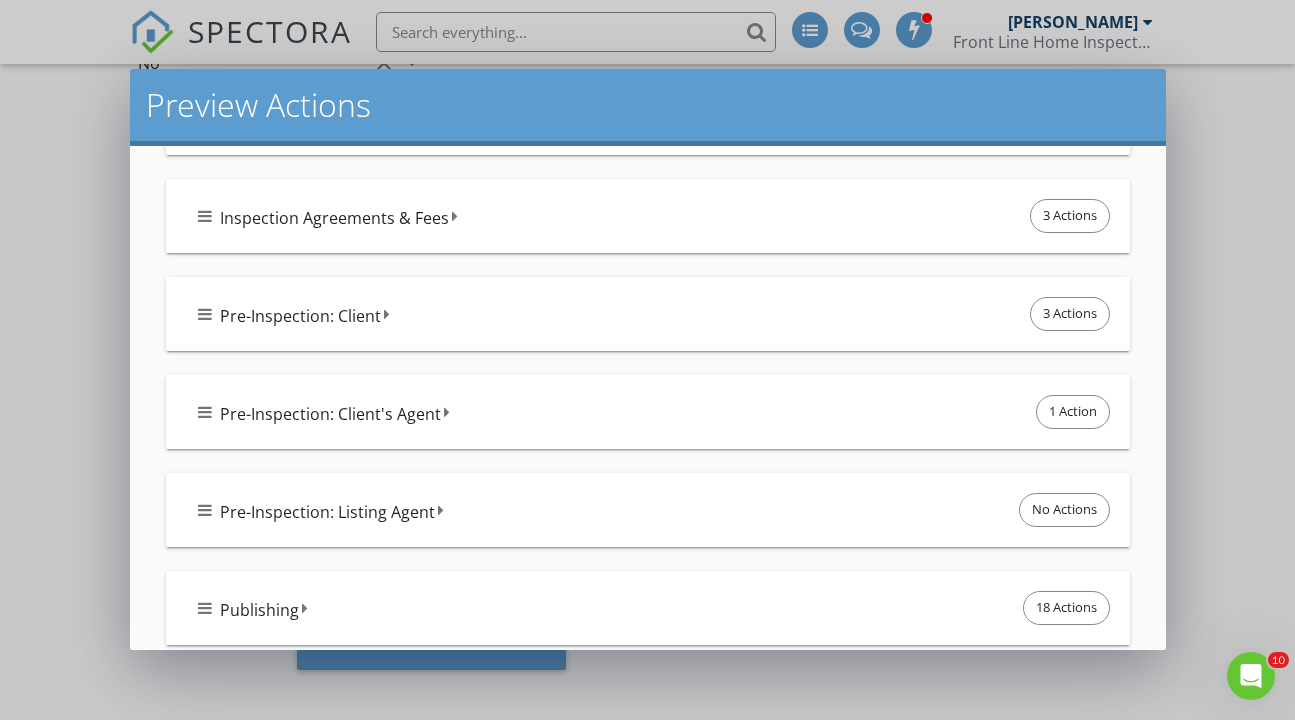 click on "Pre-Inspection: Client
3 Actions" at bounding box center (656, 314) 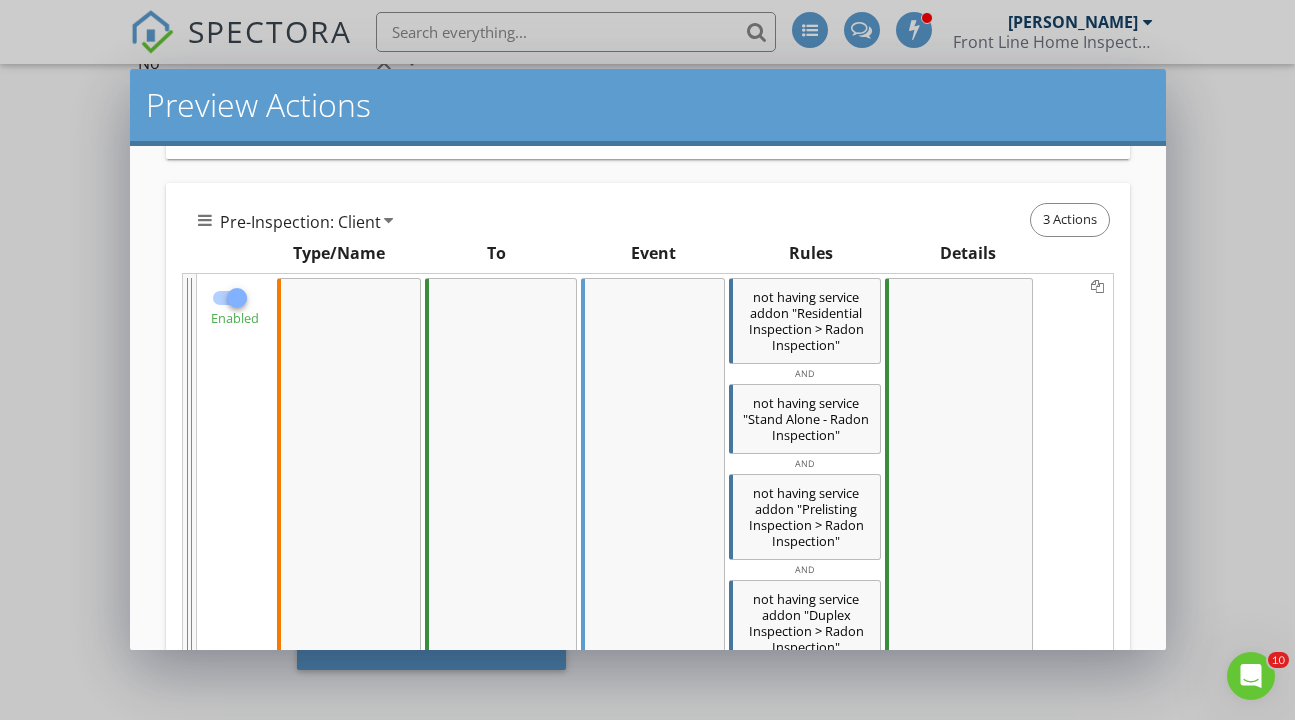 scroll, scrollTop: 366, scrollLeft: 0, axis: vertical 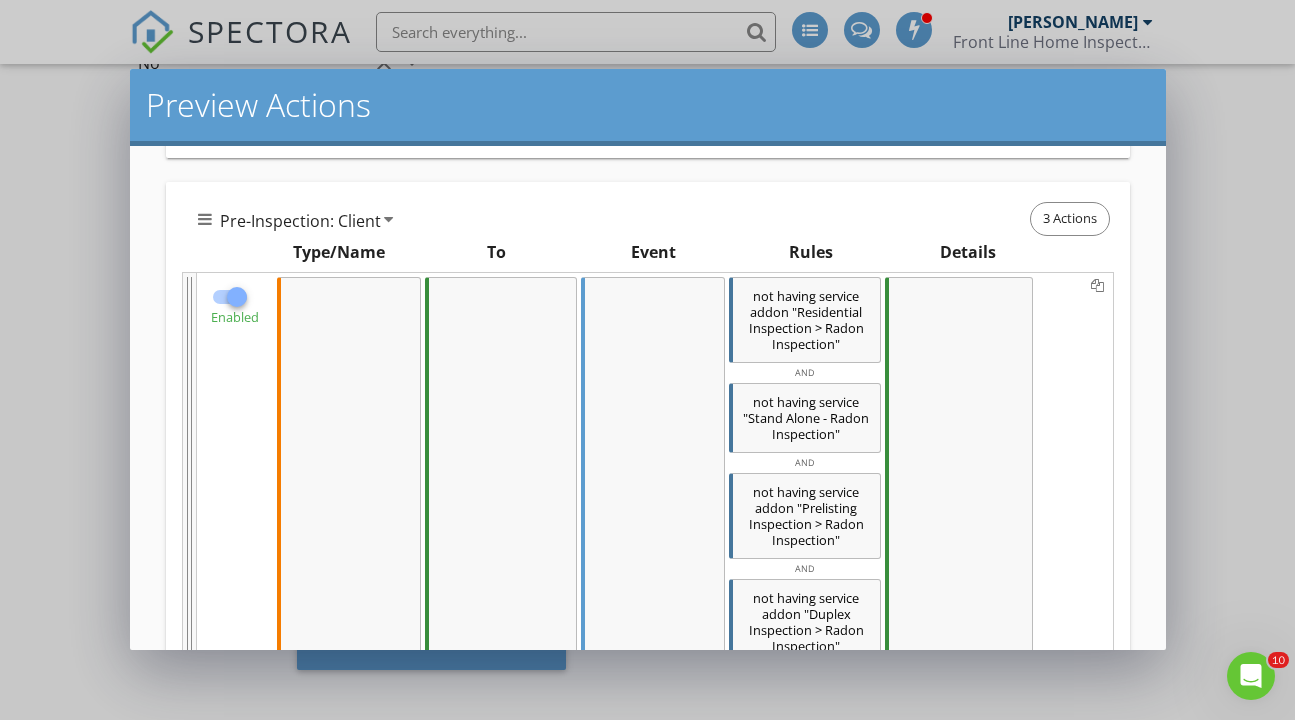 click at bounding box center [237, 297] 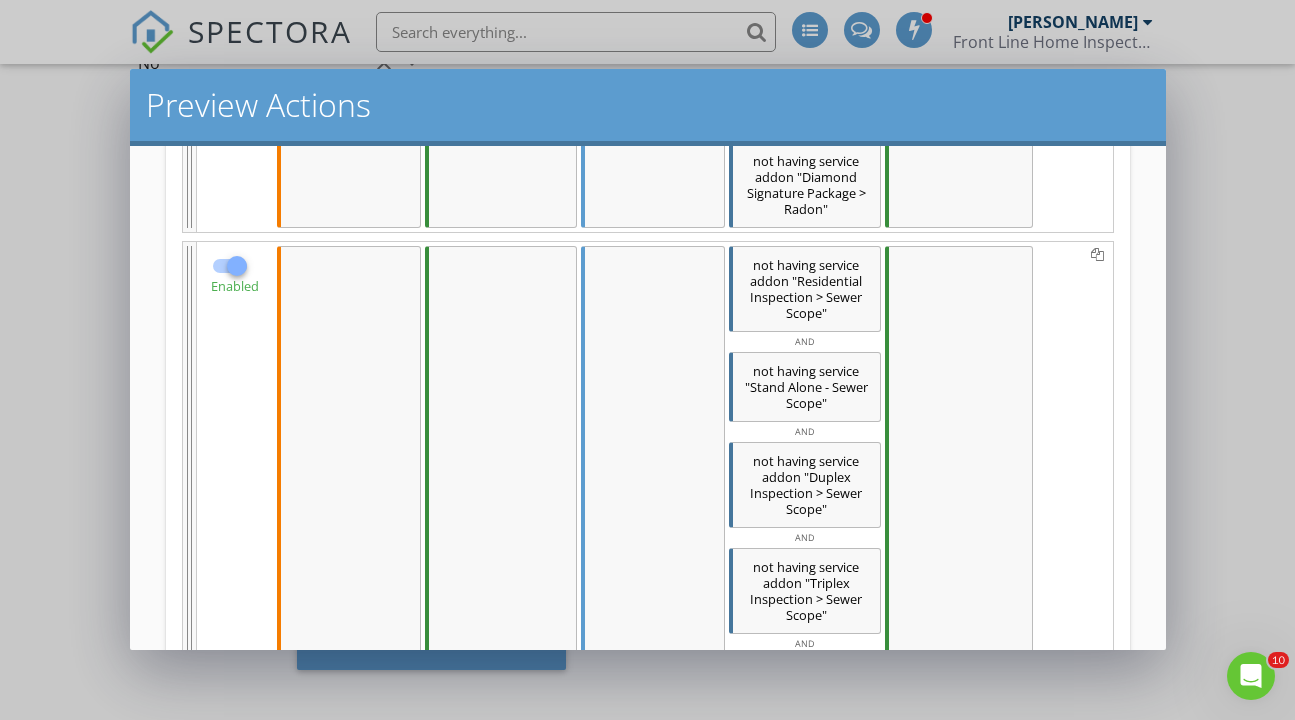 scroll, scrollTop: 1324, scrollLeft: 0, axis: vertical 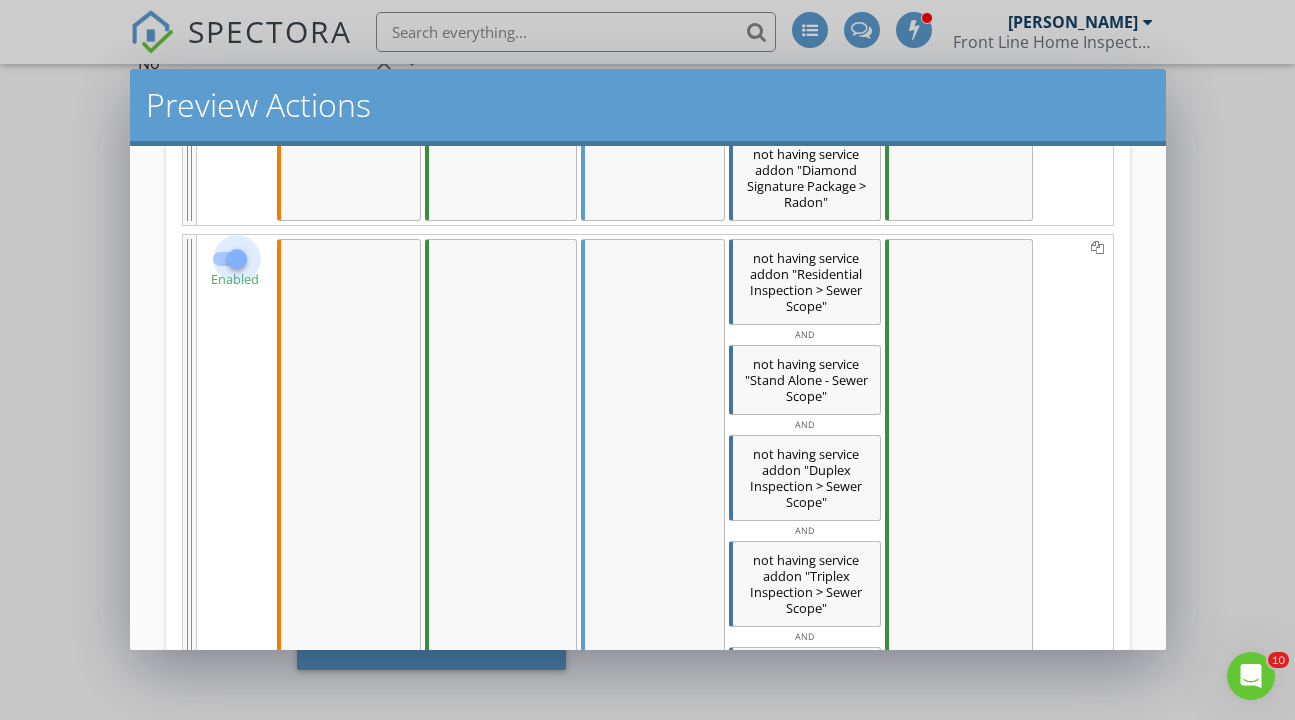click at bounding box center [237, 259] 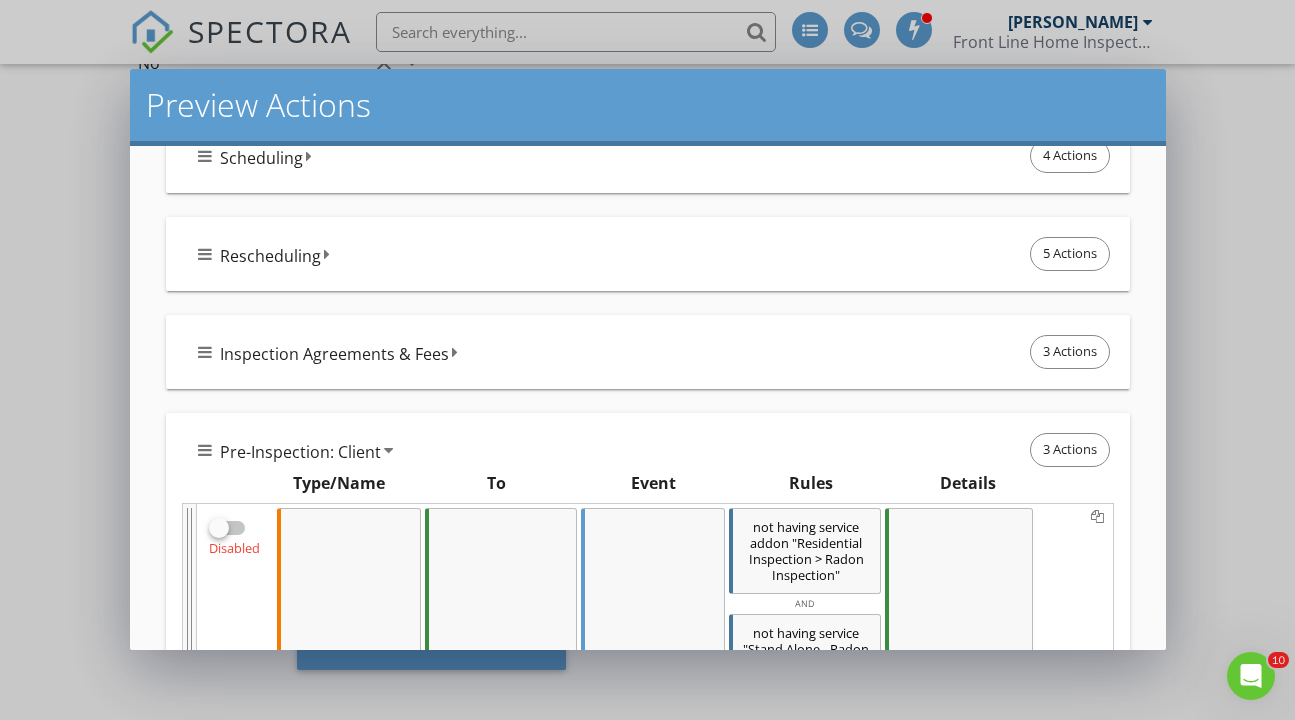 scroll, scrollTop: 1, scrollLeft: 0, axis: vertical 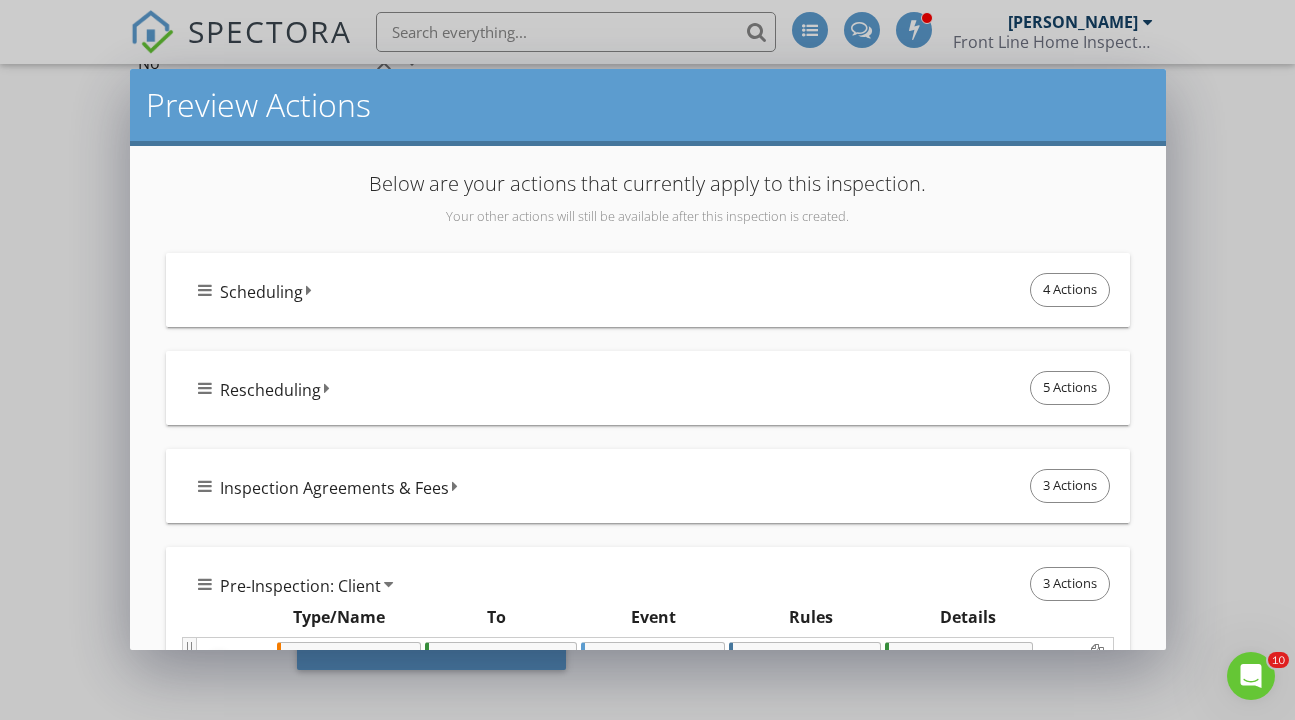 click on "Inspection Agreements & Fees
3 Actions" at bounding box center (656, 486) 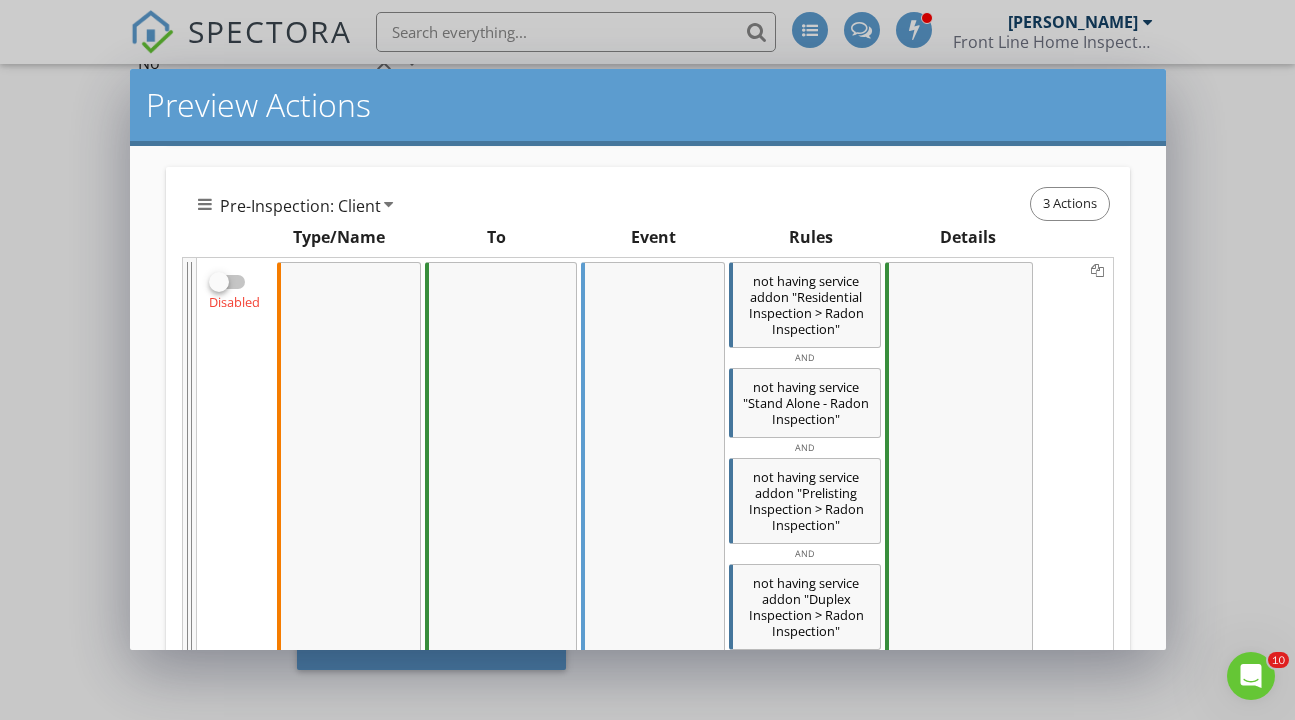 scroll, scrollTop: 581, scrollLeft: 0, axis: vertical 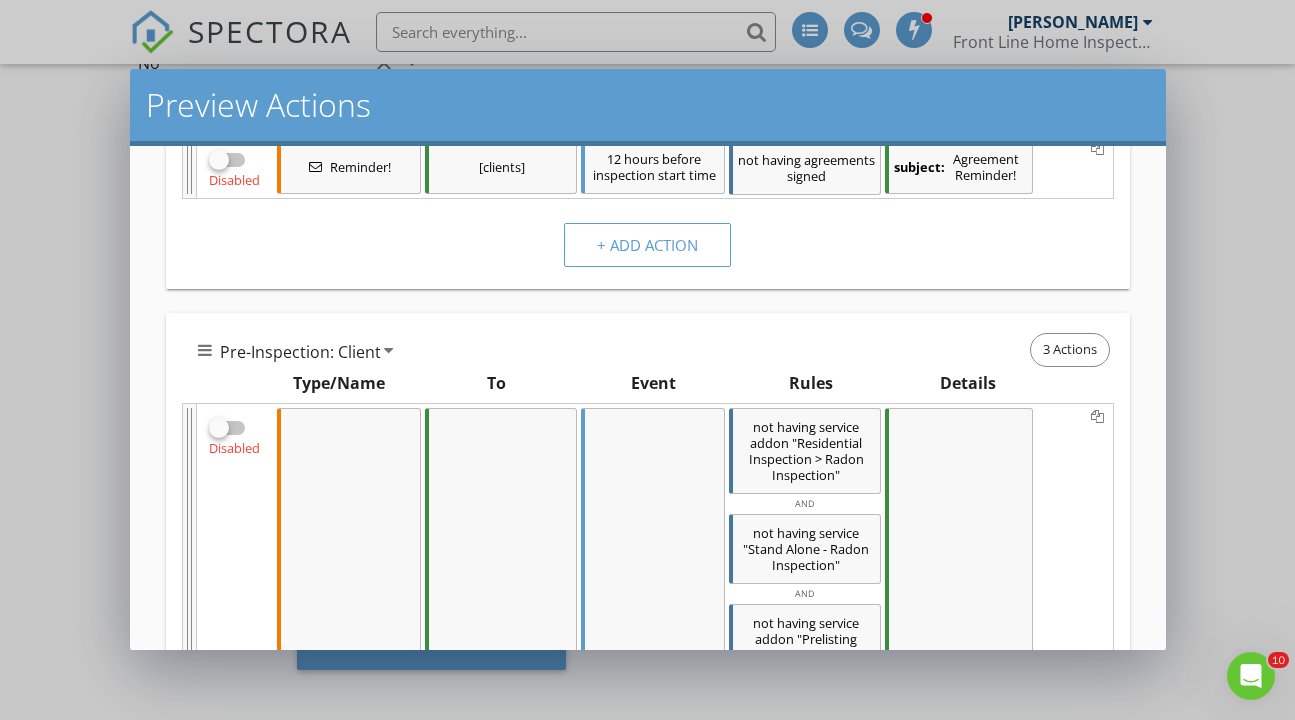 click on "Pre-Inspection: Client
3 Actions" at bounding box center [656, 350] 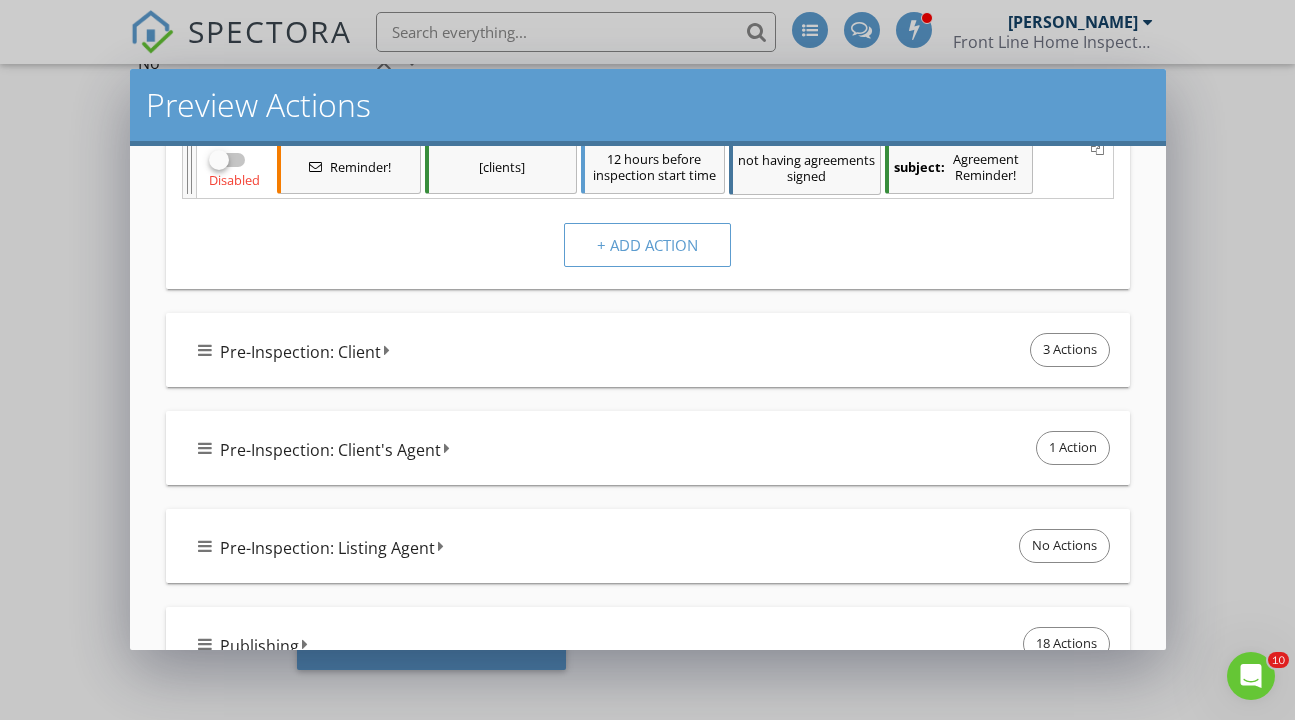 click on "Pre-Inspection: Client's Agent" at bounding box center (330, 450) 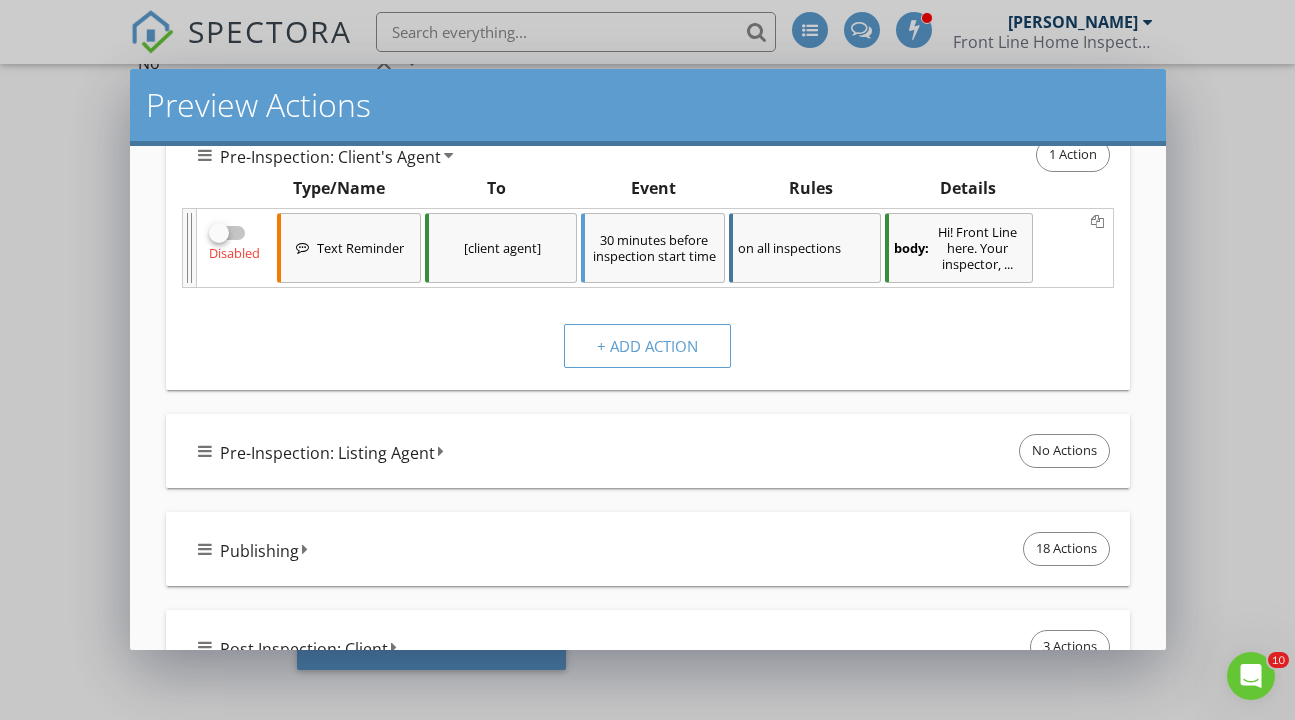 scroll, scrollTop: 878, scrollLeft: 0, axis: vertical 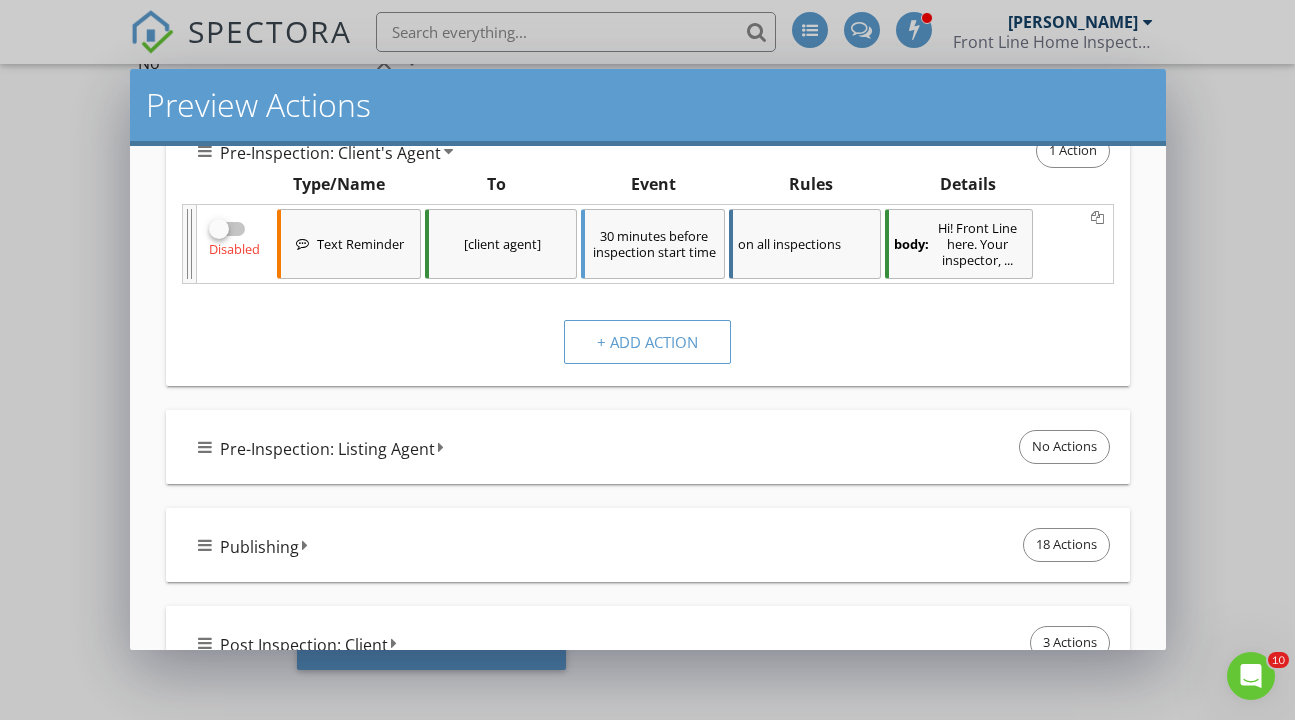 click on "Pre-Inspection: Listing Agent" at bounding box center [327, 449] 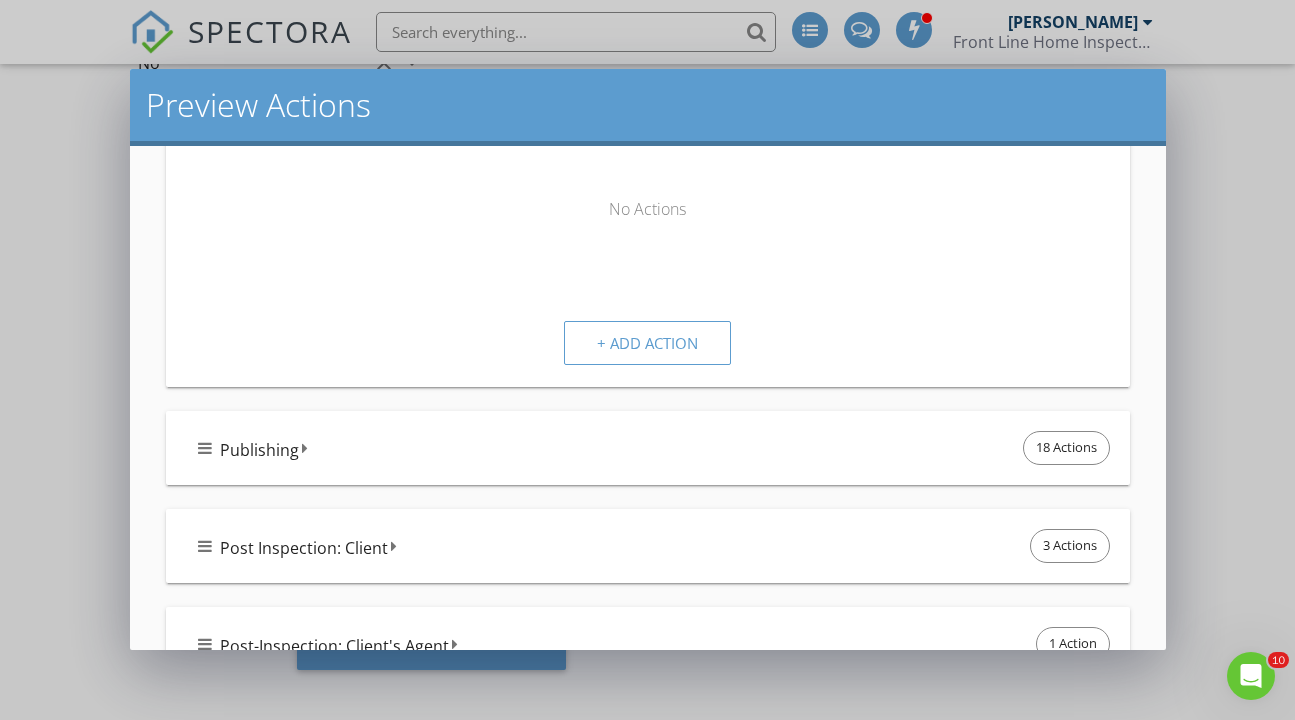 click on "Publishing
18 Actions" at bounding box center [656, 448] 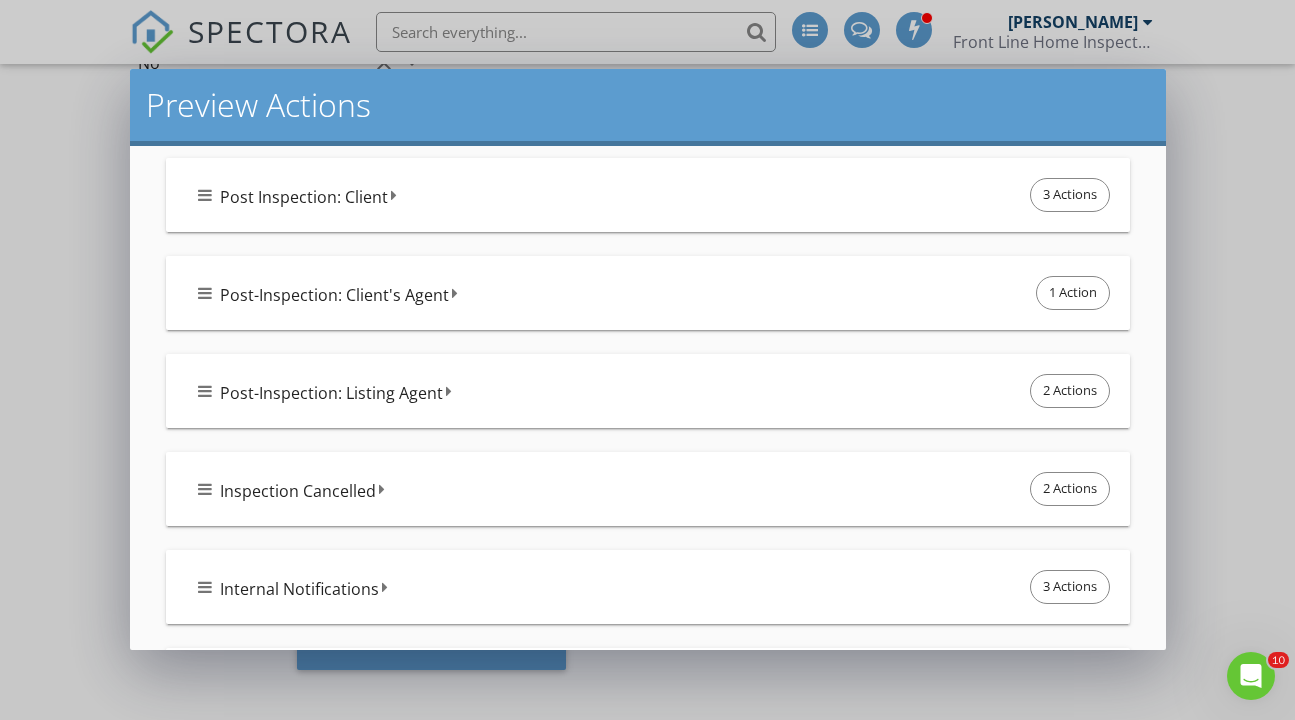 scroll, scrollTop: 3350, scrollLeft: 0, axis: vertical 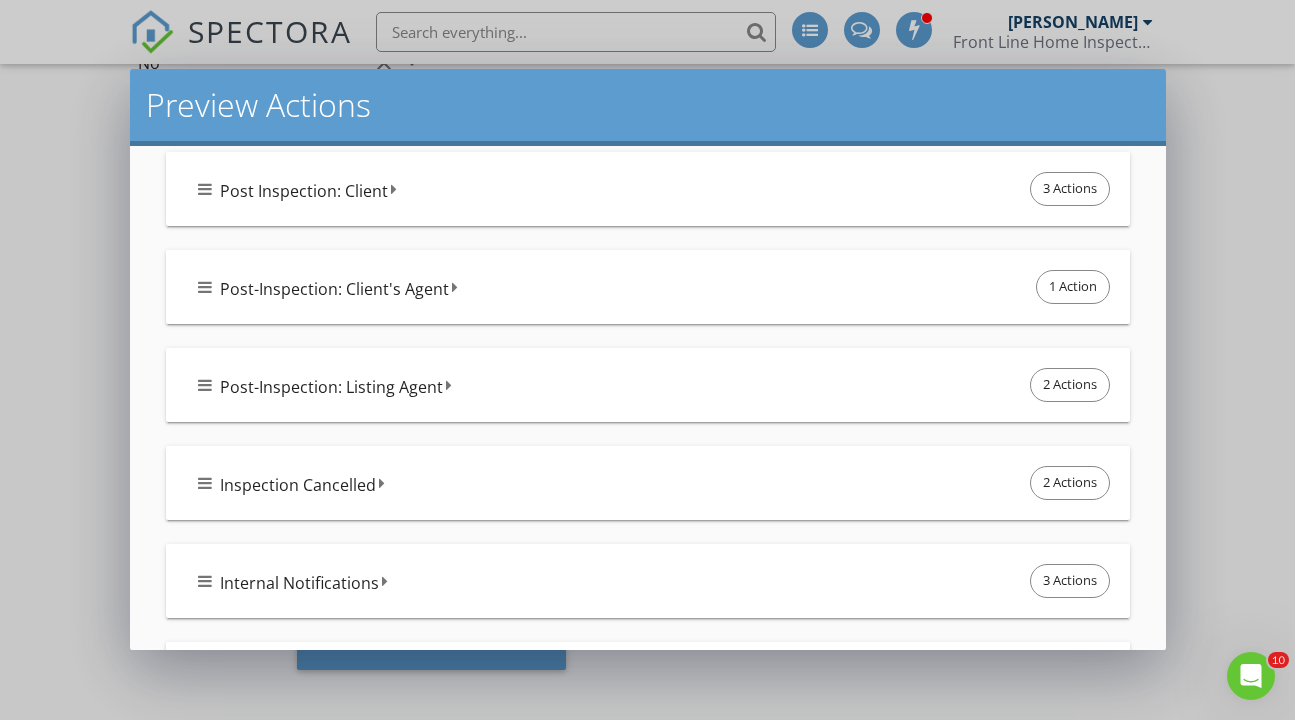 click on "Post Inspection: Client
3 Actions" at bounding box center [656, 189] 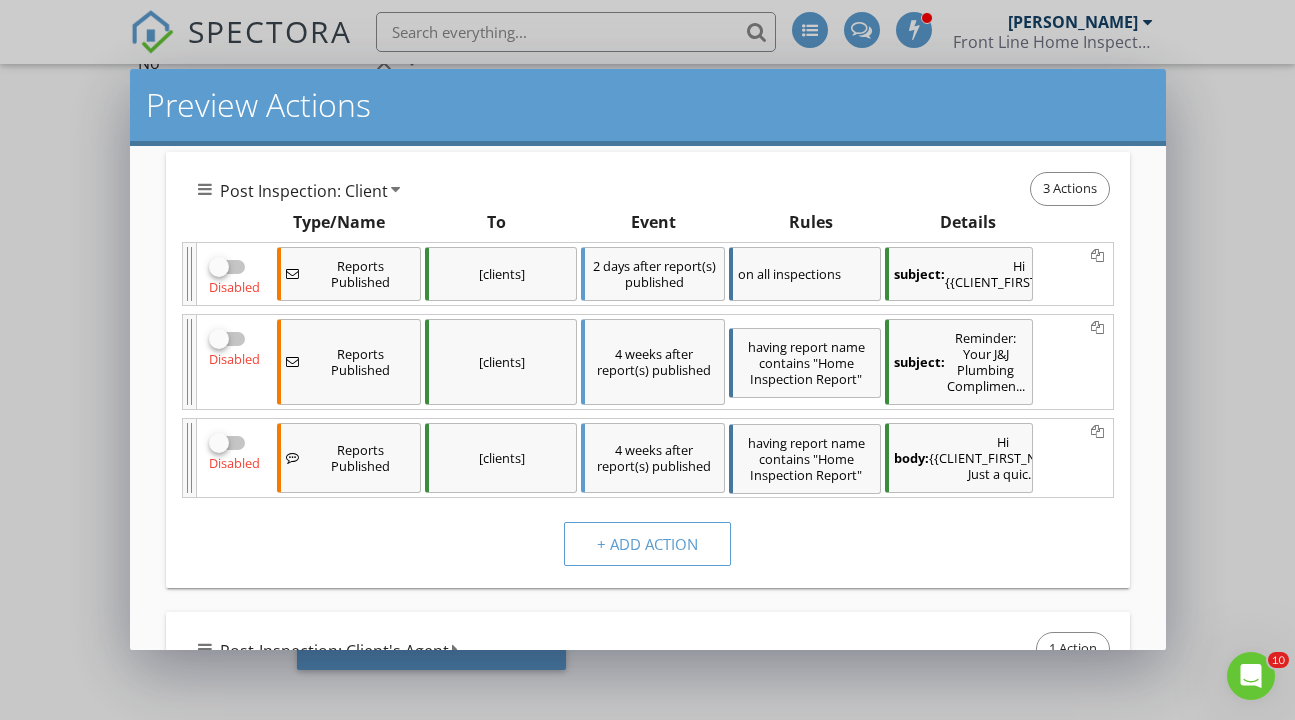 click on "Post Inspection: Client
3 Actions" at bounding box center [656, 189] 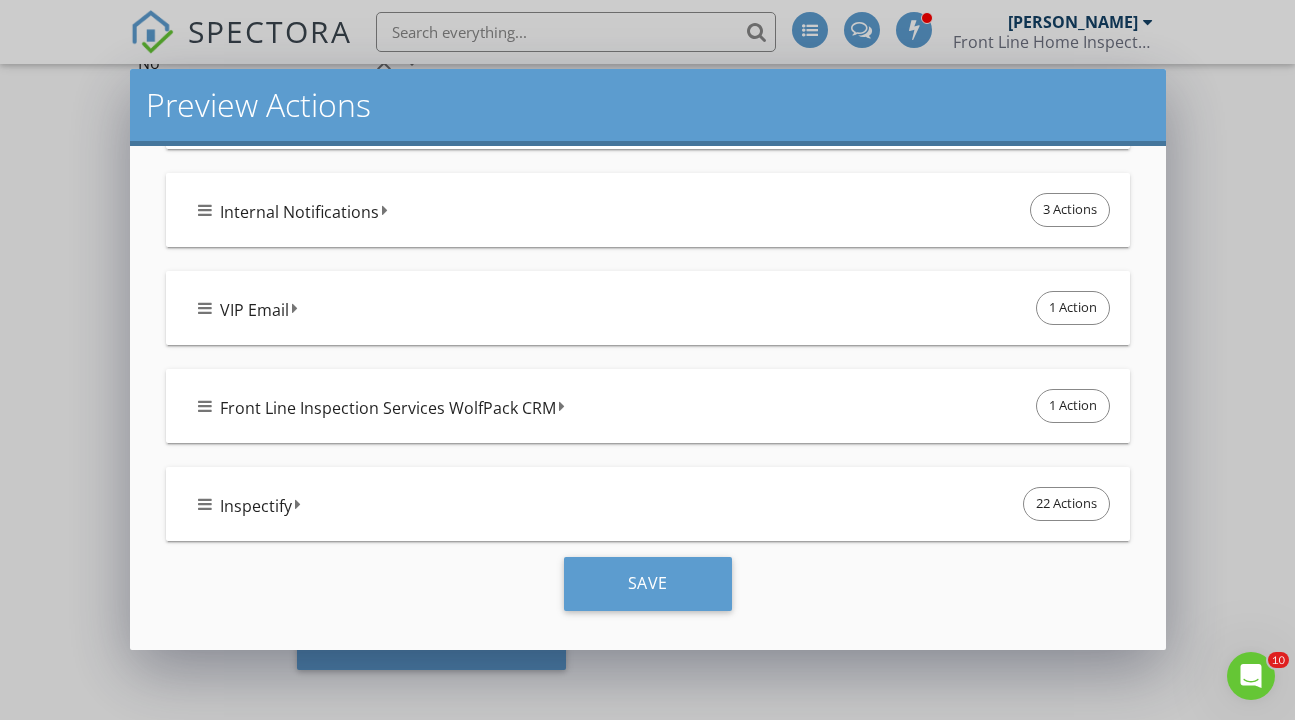scroll, scrollTop: 3737, scrollLeft: 0, axis: vertical 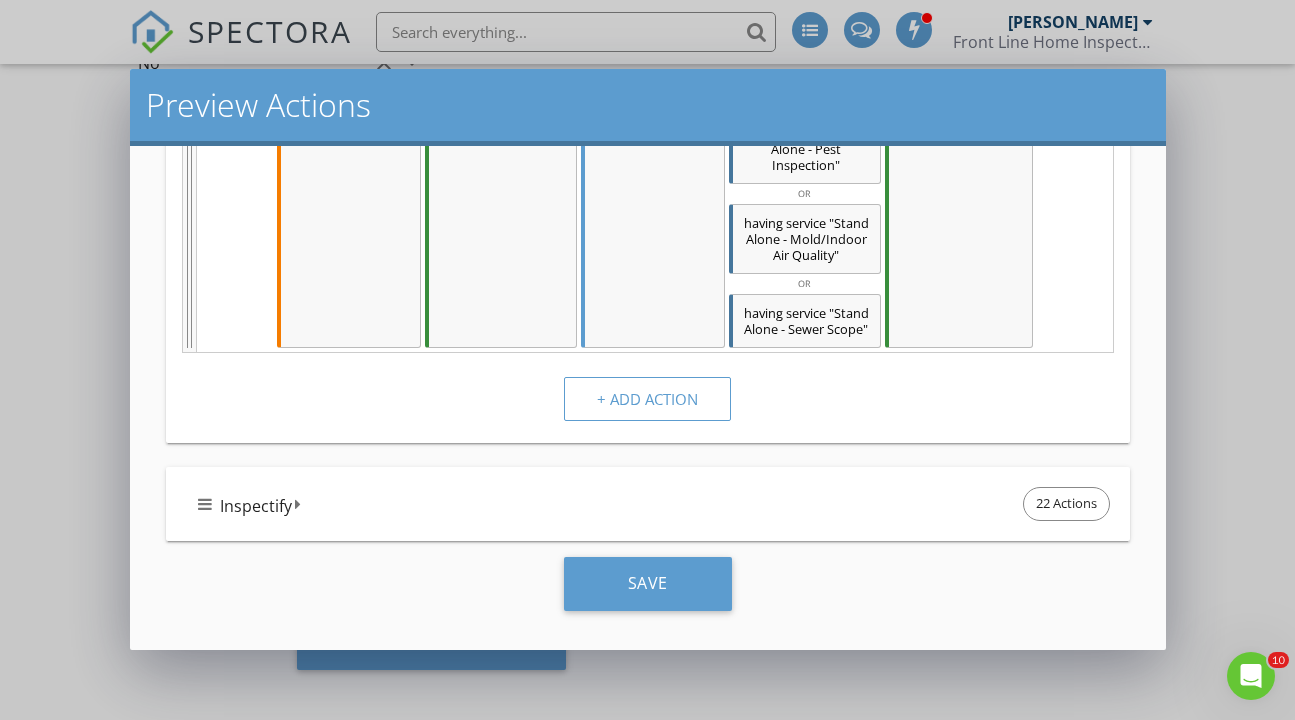 click on "Inspectify
22 Actions" at bounding box center [656, 504] 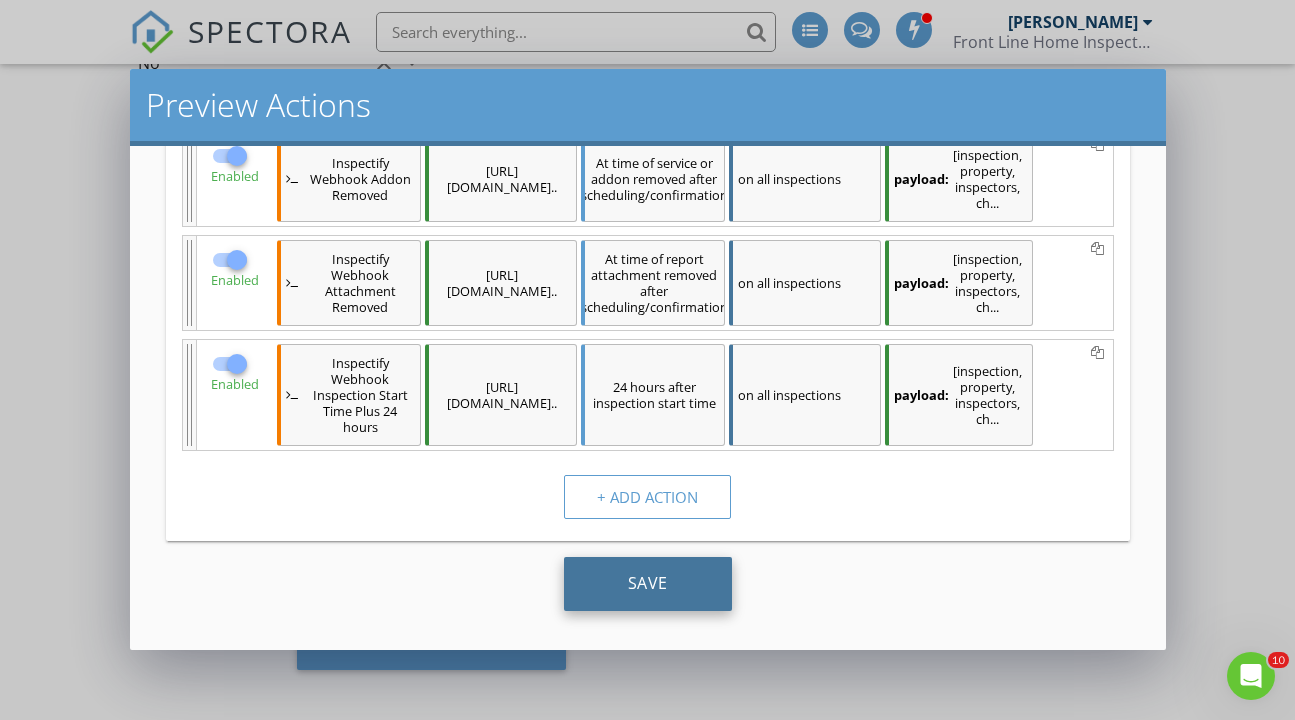 scroll, scrollTop: 6887, scrollLeft: 0, axis: vertical 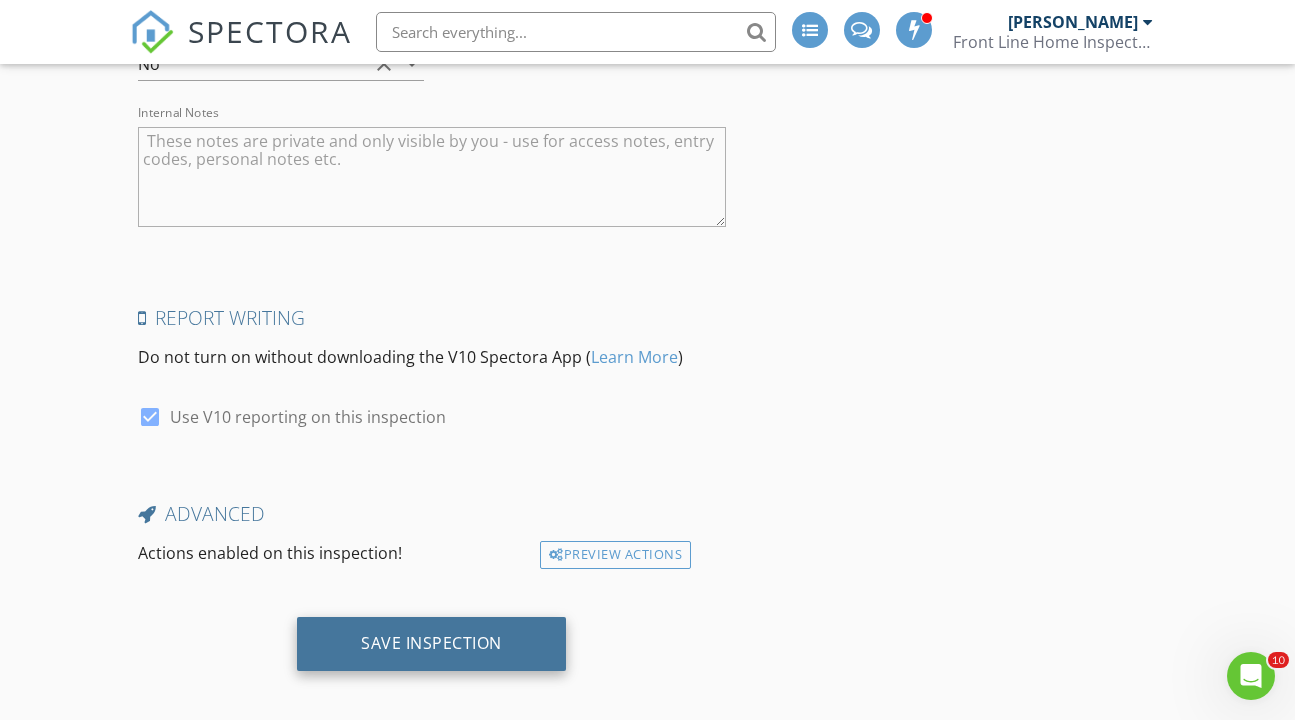 click on "Save Inspection" at bounding box center (431, 644) 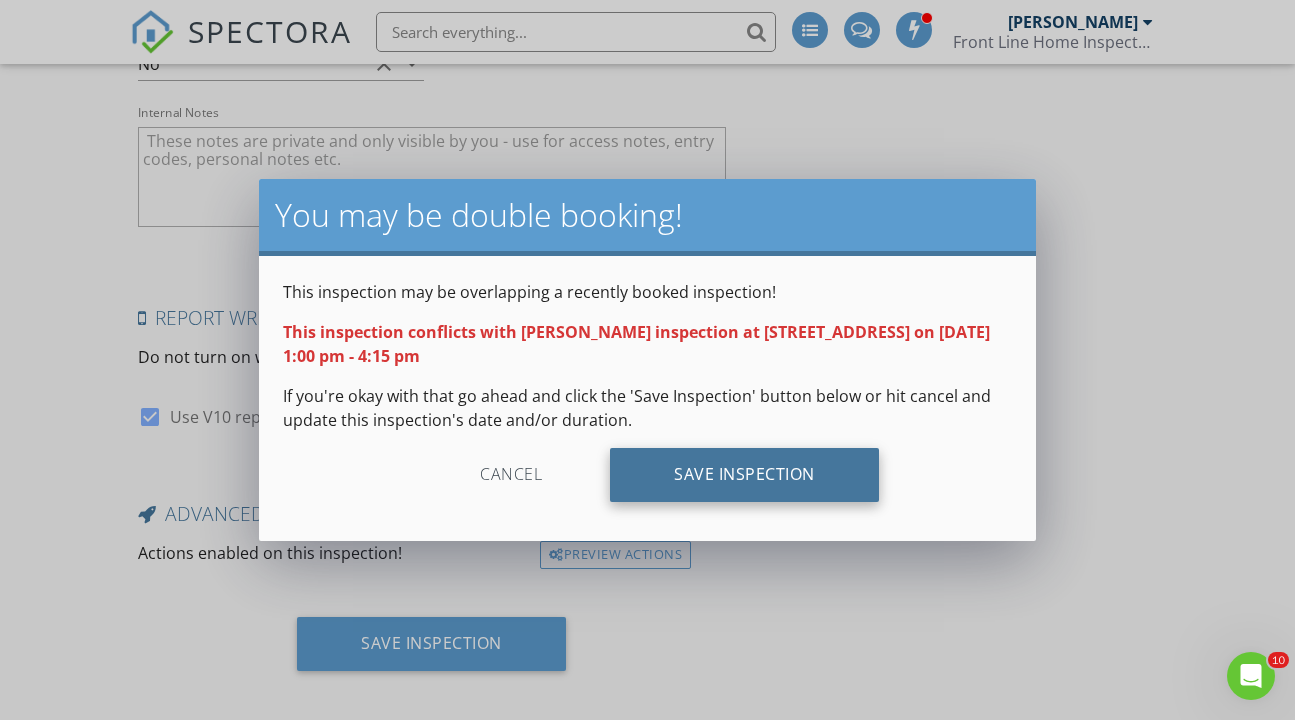 click on "Save Inspection" at bounding box center (744, 475) 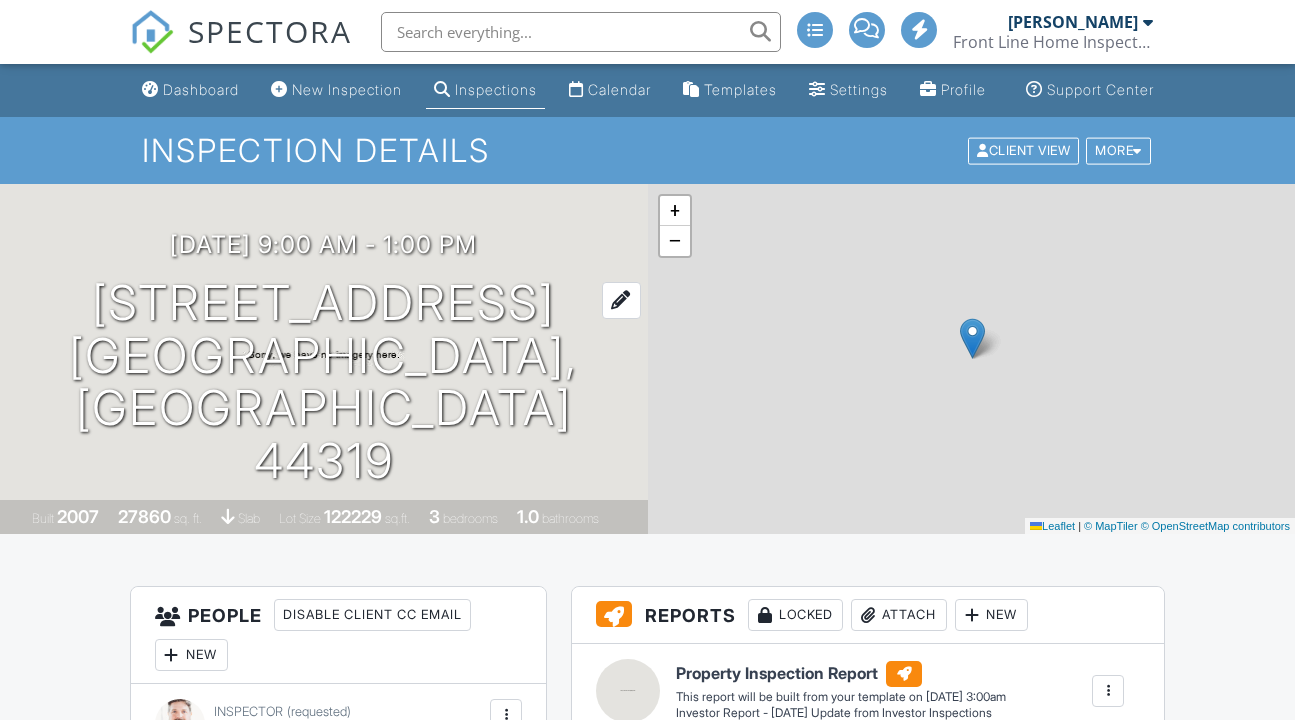 scroll, scrollTop: 0, scrollLeft: 0, axis: both 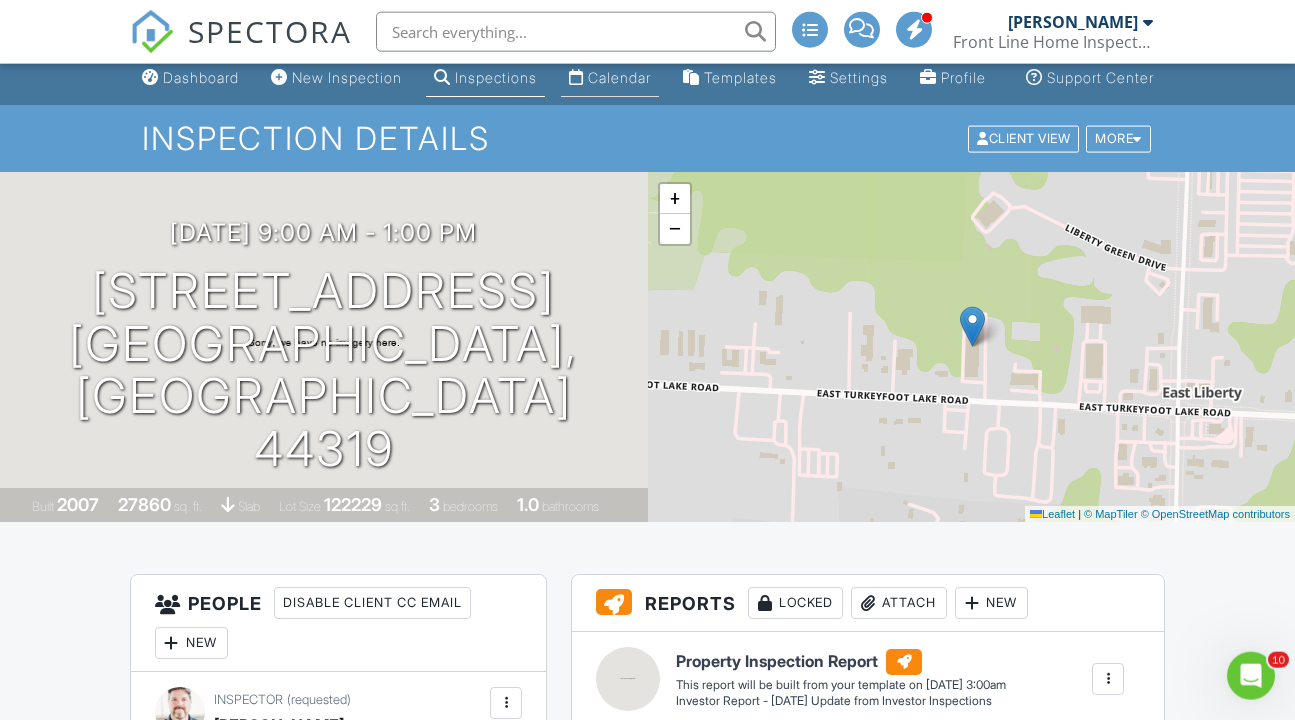 click on "Calendar" at bounding box center [619, 77] 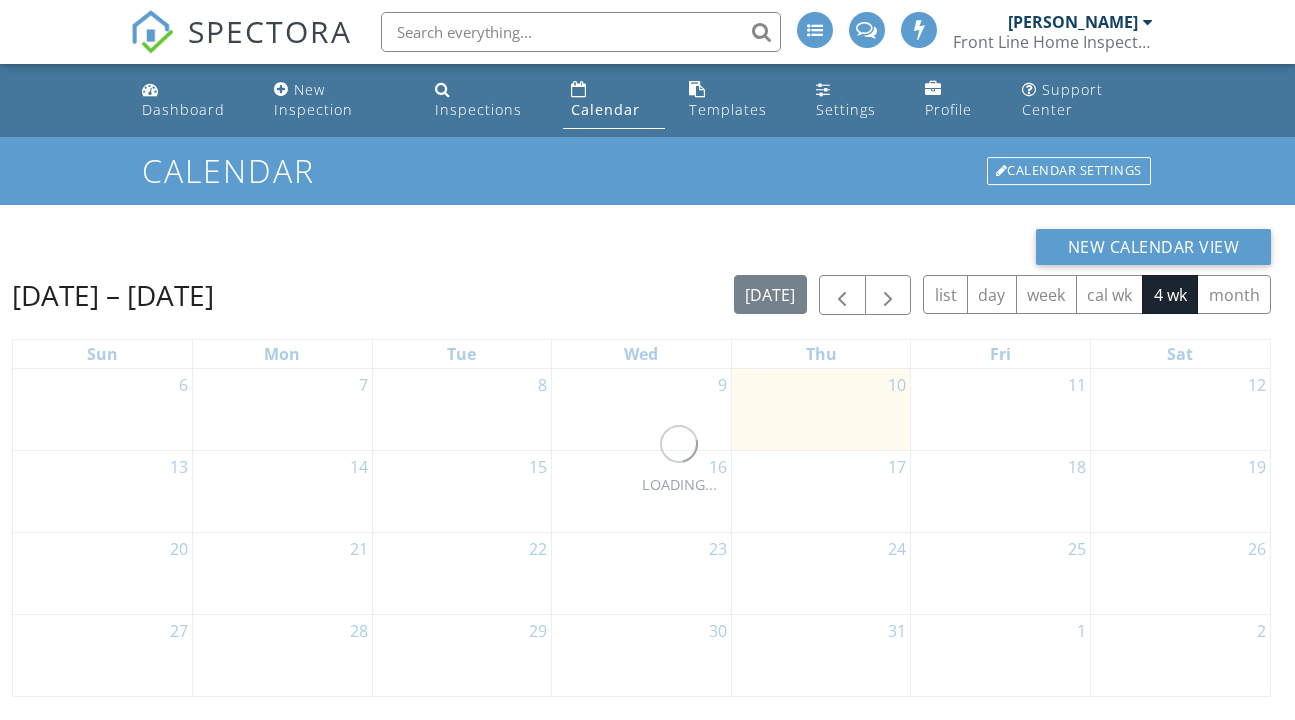 scroll, scrollTop: 0, scrollLeft: 0, axis: both 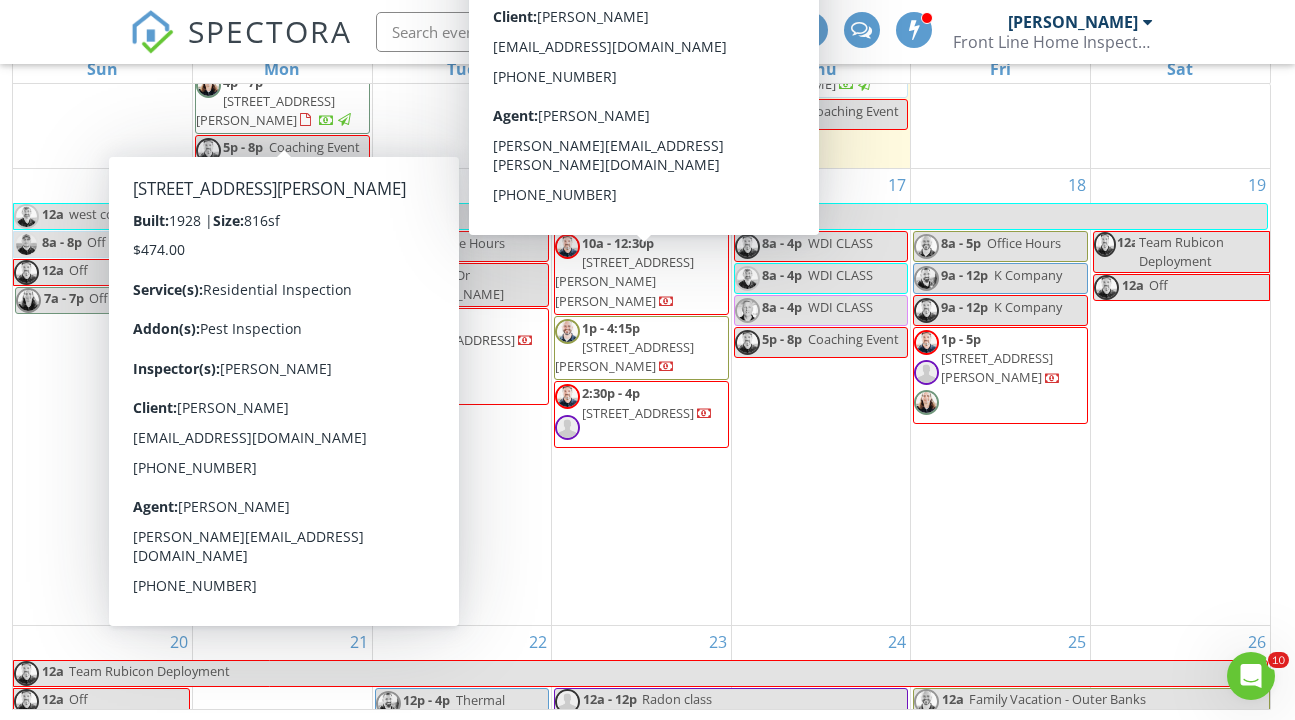 click on "17
8a - 4p
WDI CLASS
8a - 4p
WDI CLASS
8a - 4p
WDI CLASS
5p - 8p
Coaching Event" at bounding box center [821, 397] 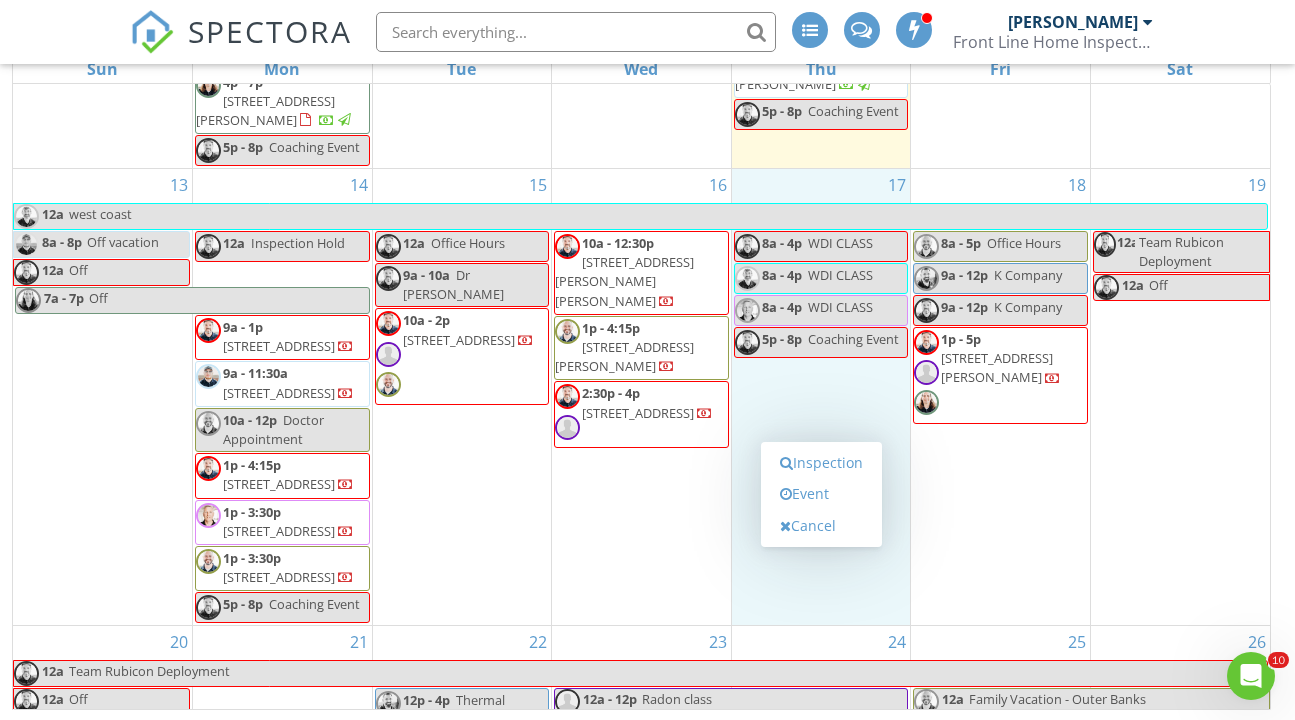 scroll, scrollTop: 282, scrollLeft: 0, axis: vertical 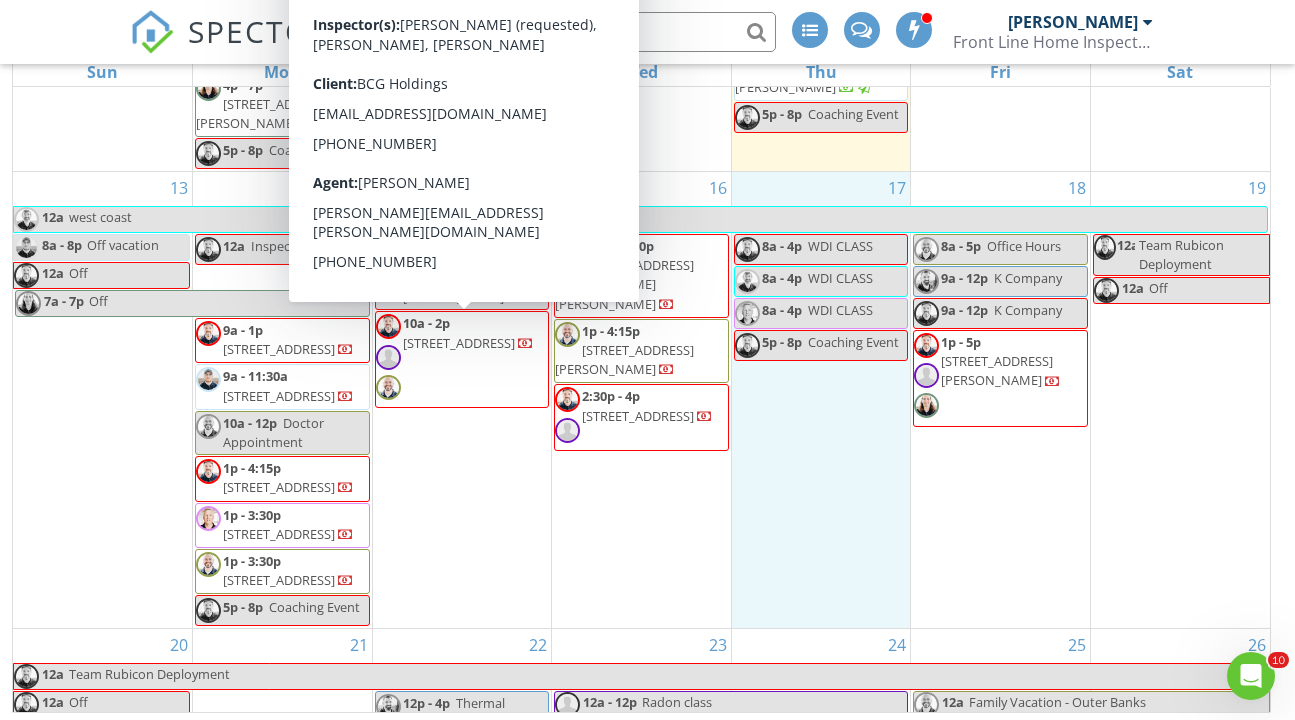 click on "1615 Ridgefield Rd, Cleveland Heights 44118" at bounding box center (459, 343) 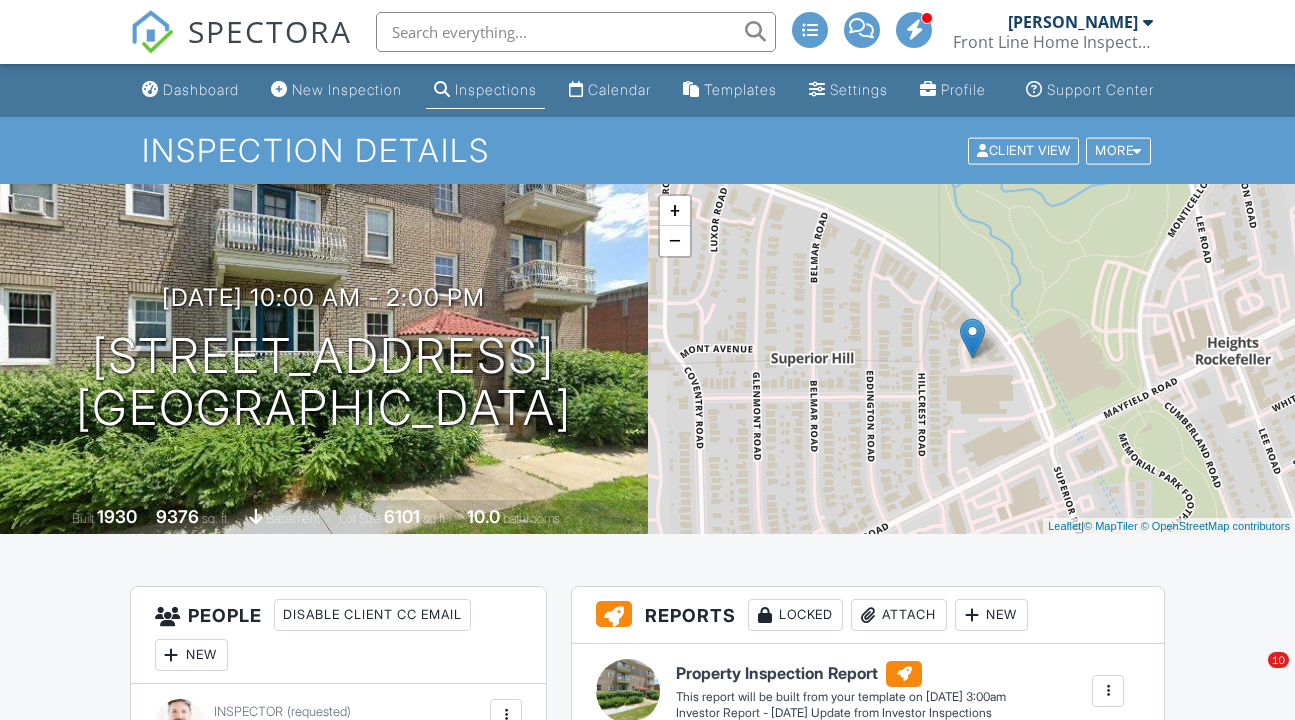 scroll, scrollTop: 0, scrollLeft: 0, axis: both 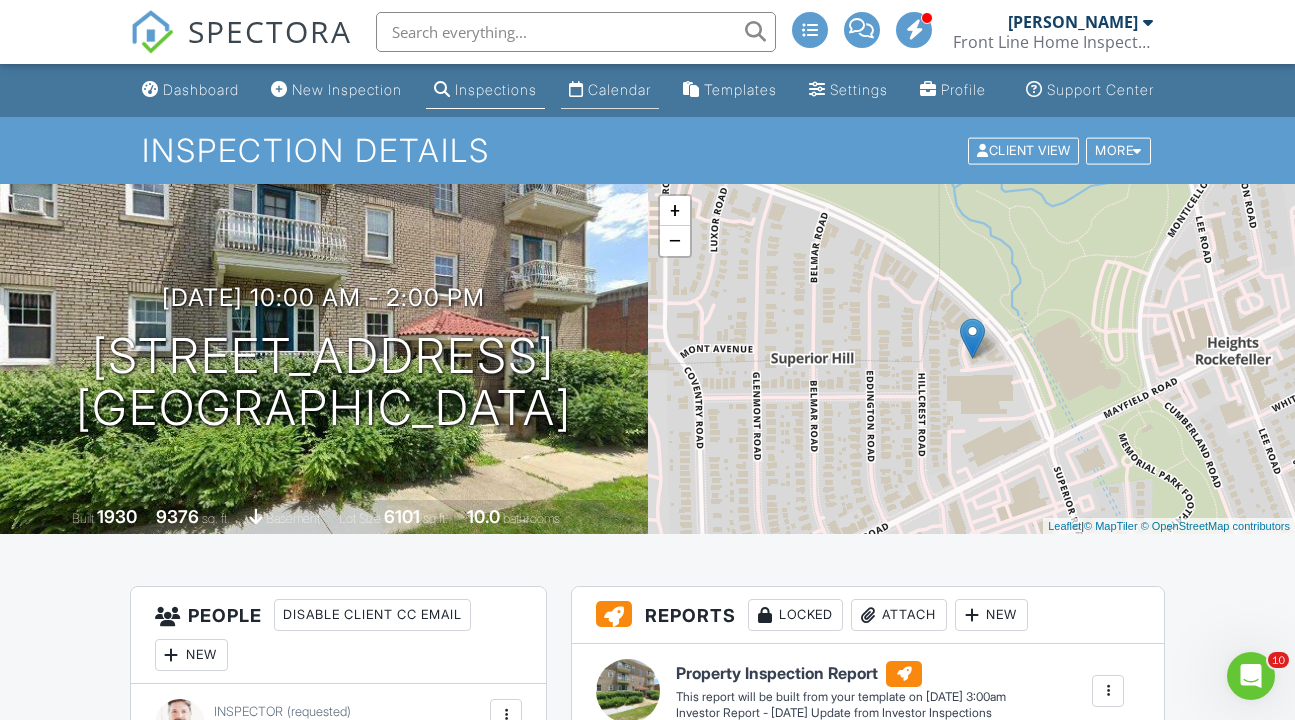 click on "Calendar" at bounding box center (619, 89) 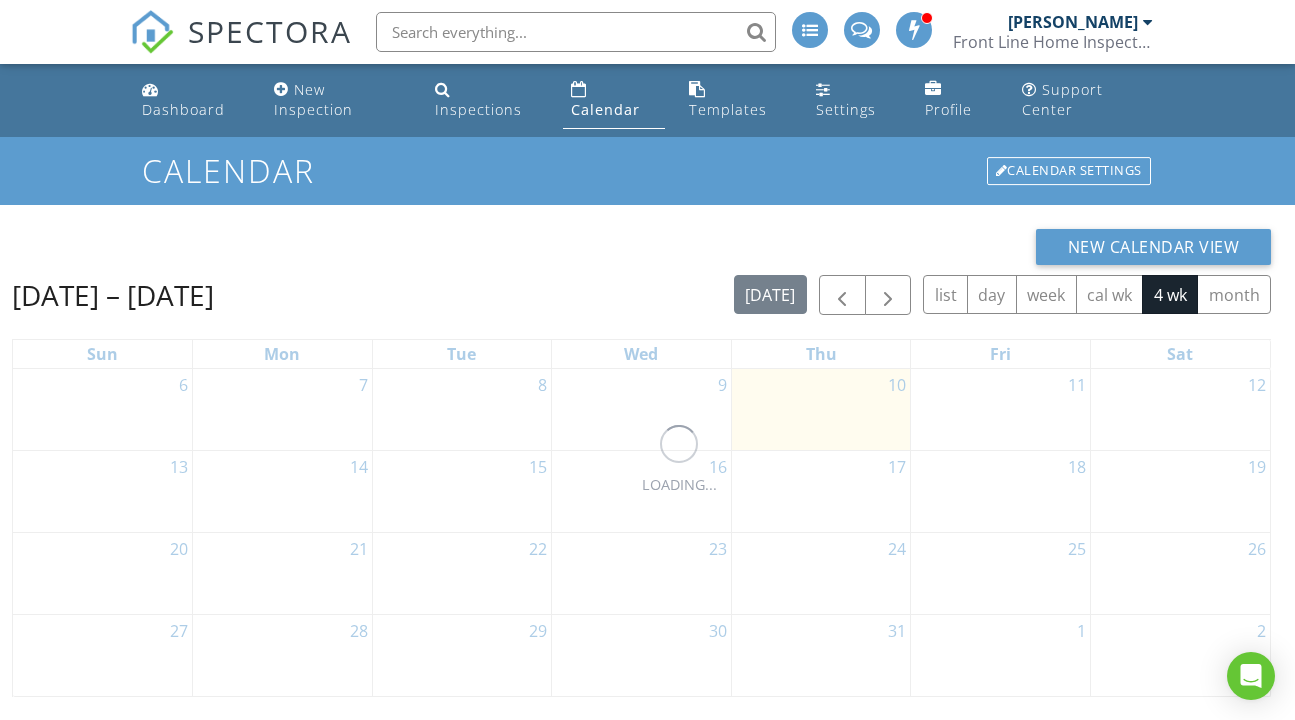 scroll, scrollTop: 0, scrollLeft: 0, axis: both 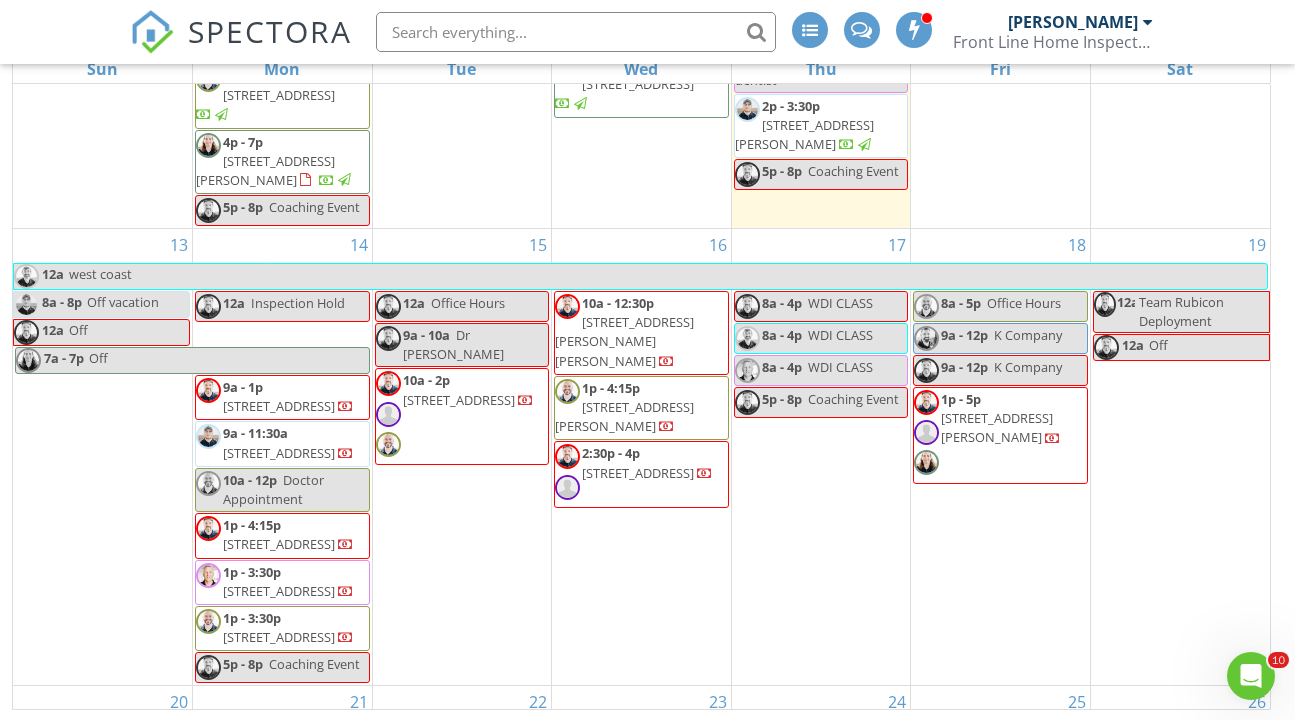 click on "1p - 5p
[STREET_ADDRESS][PERSON_NAME]" at bounding box center [1000, 435] 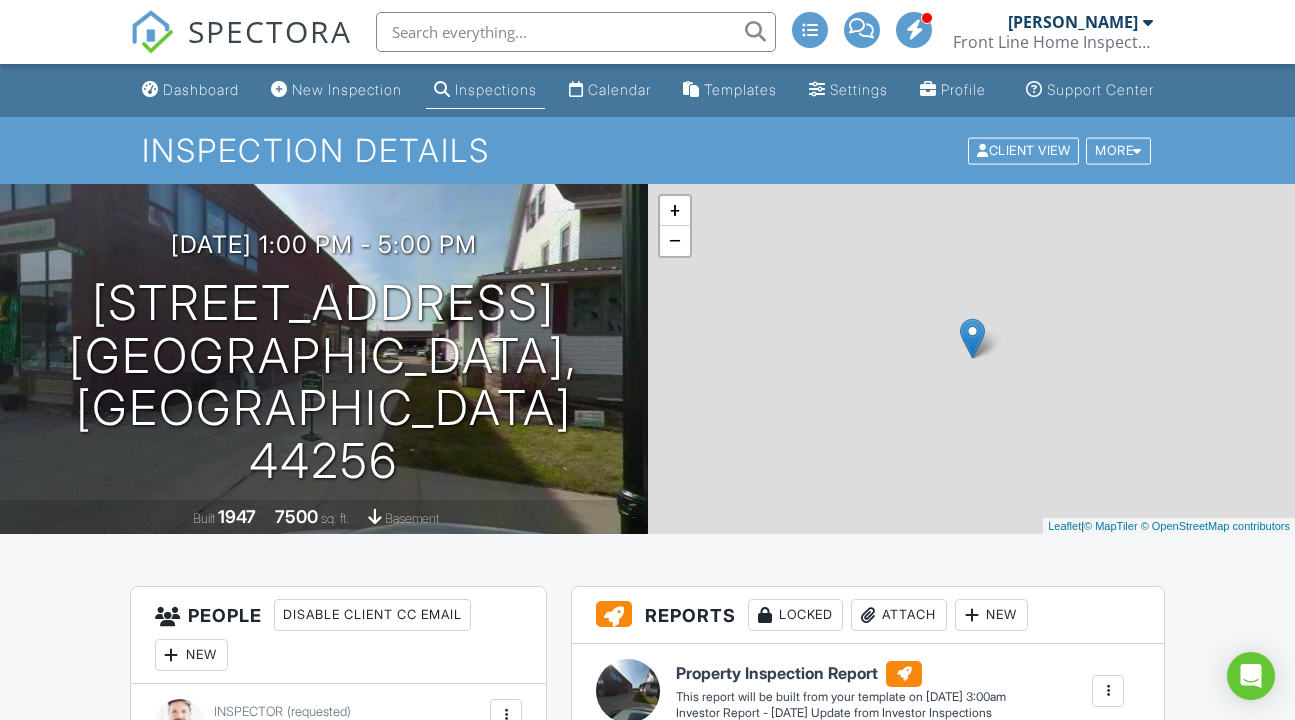 scroll, scrollTop: 0, scrollLeft: 0, axis: both 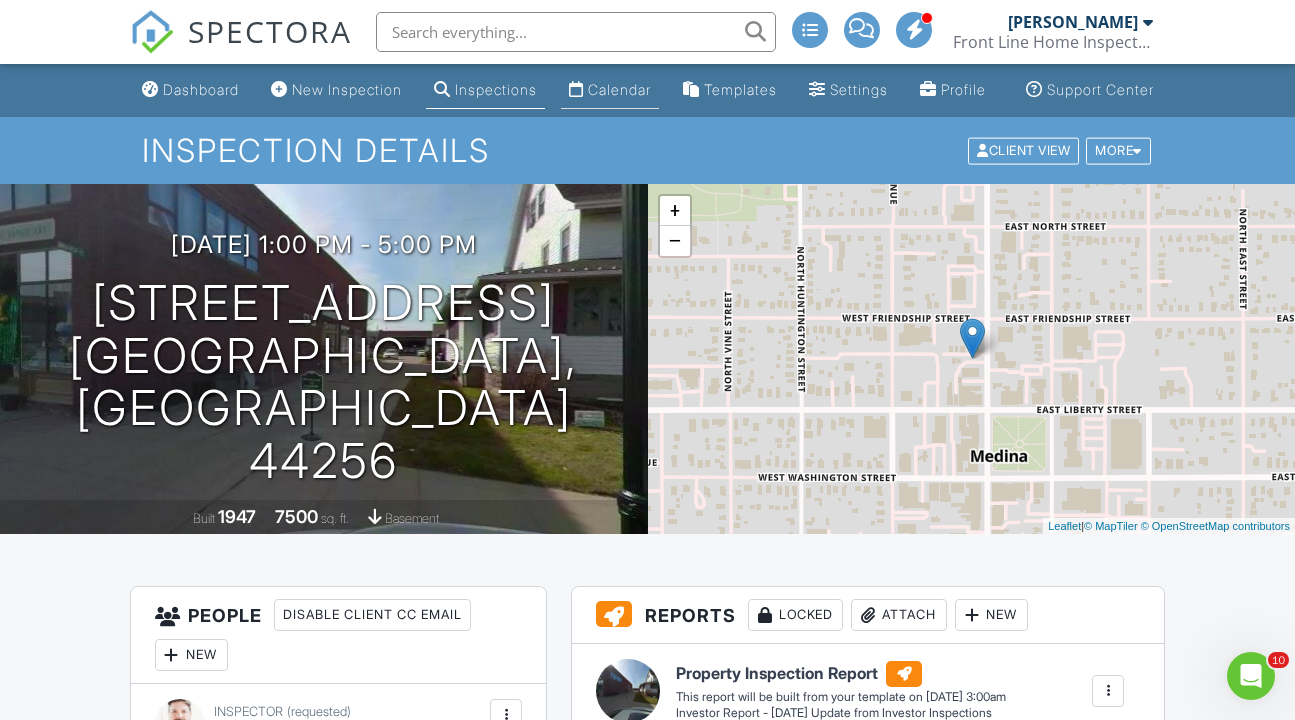 click on "Calendar" at bounding box center (619, 89) 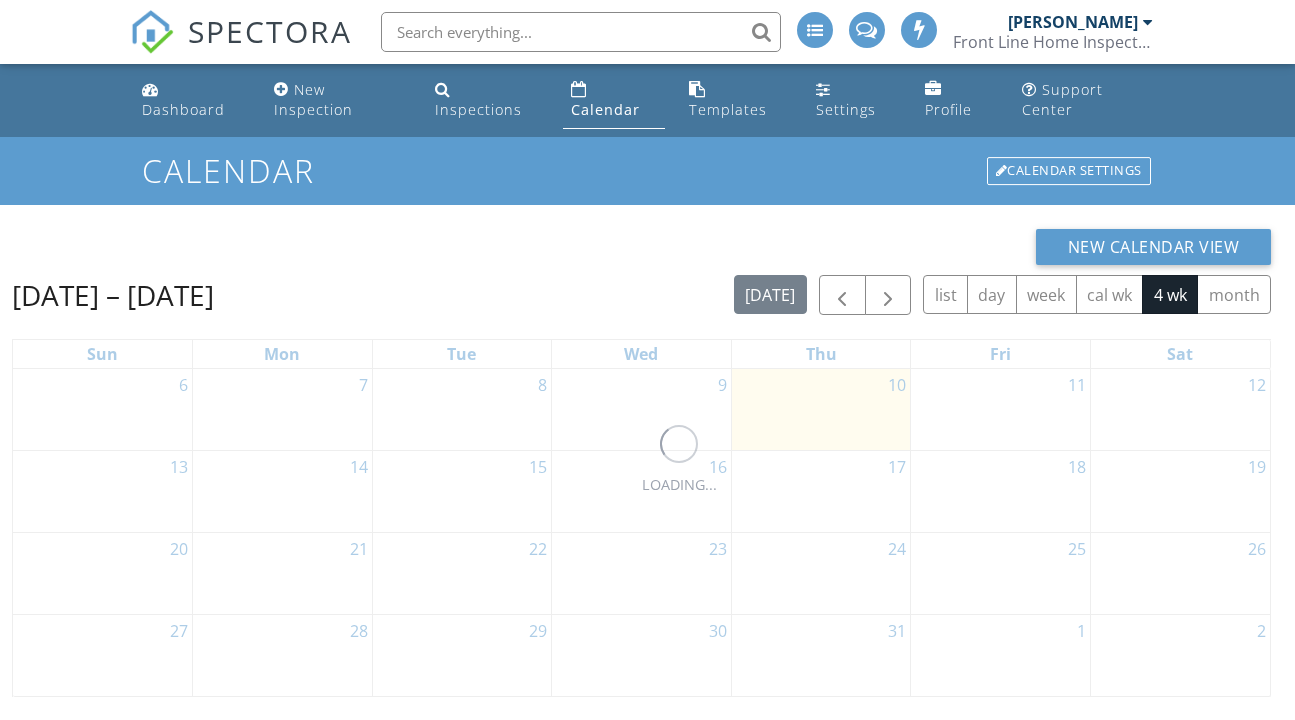 scroll, scrollTop: 0, scrollLeft: 0, axis: both 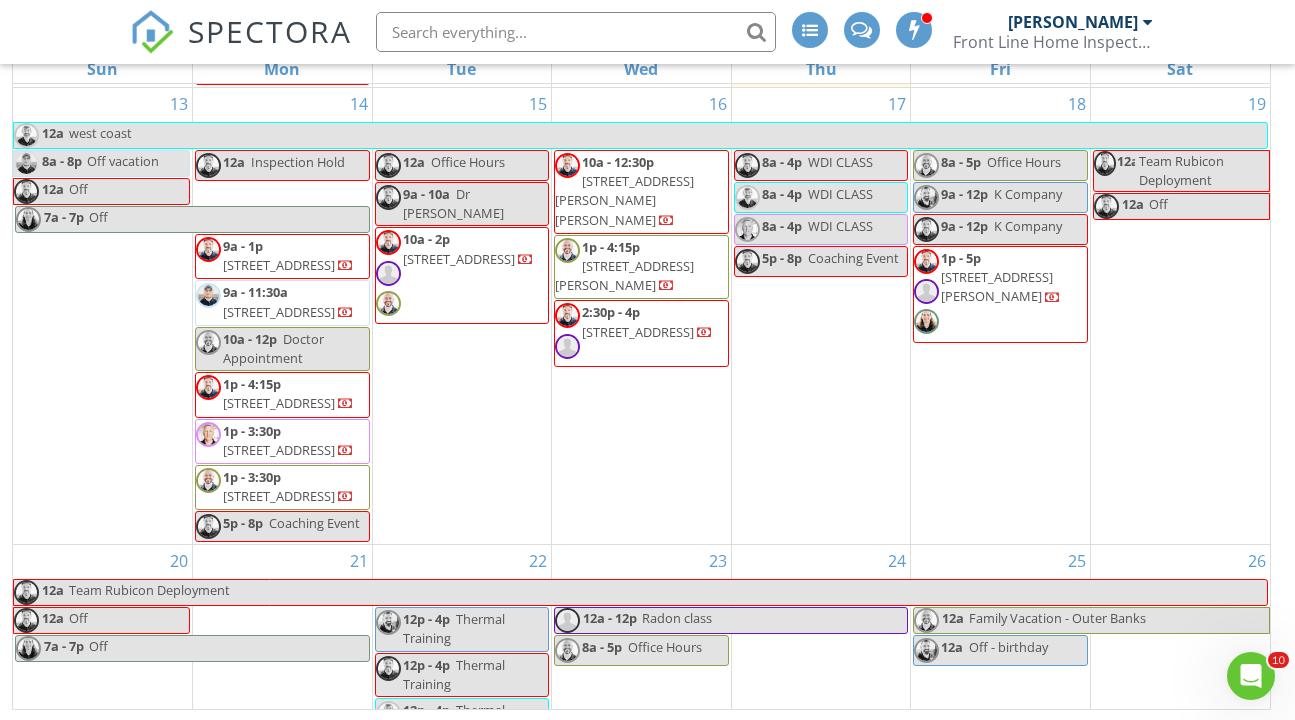 click on "727 East Turkeyfoot Lake Road, Akron 44319" at bounding box center (279, 265) 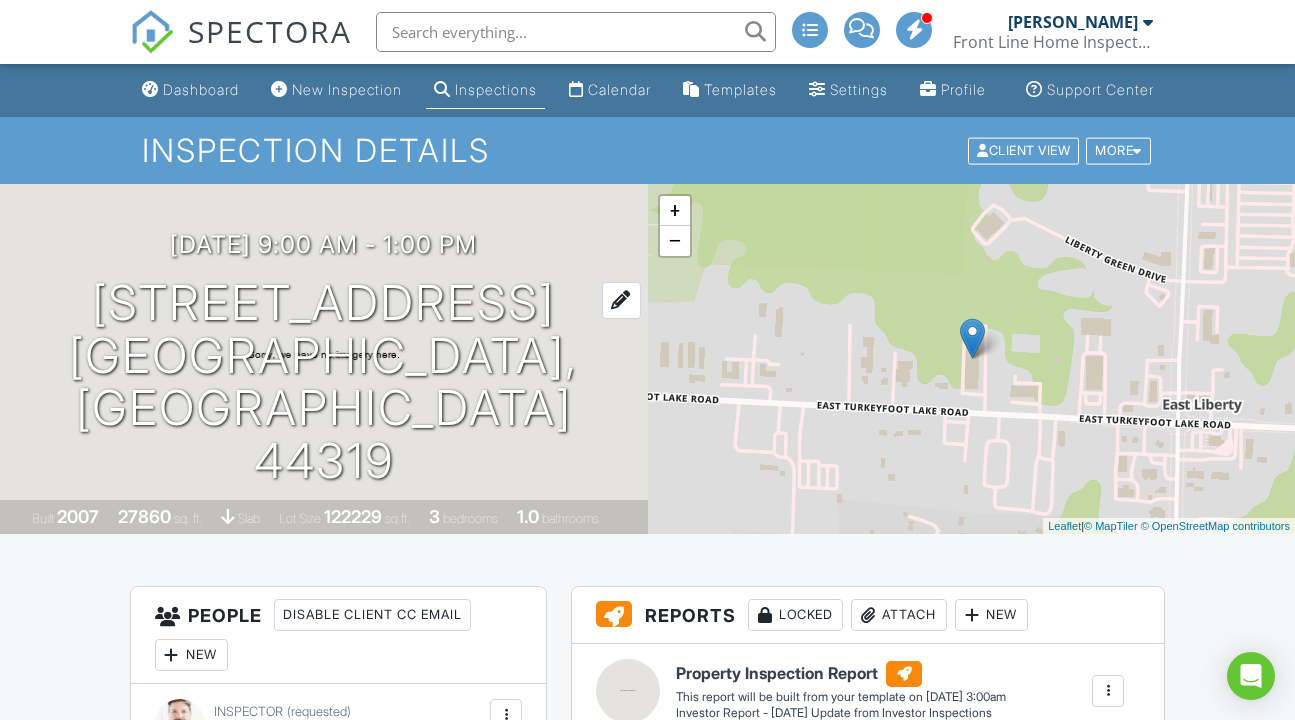 scroll, scrollTop: 401, scrollLeft: 0, axis: vertical 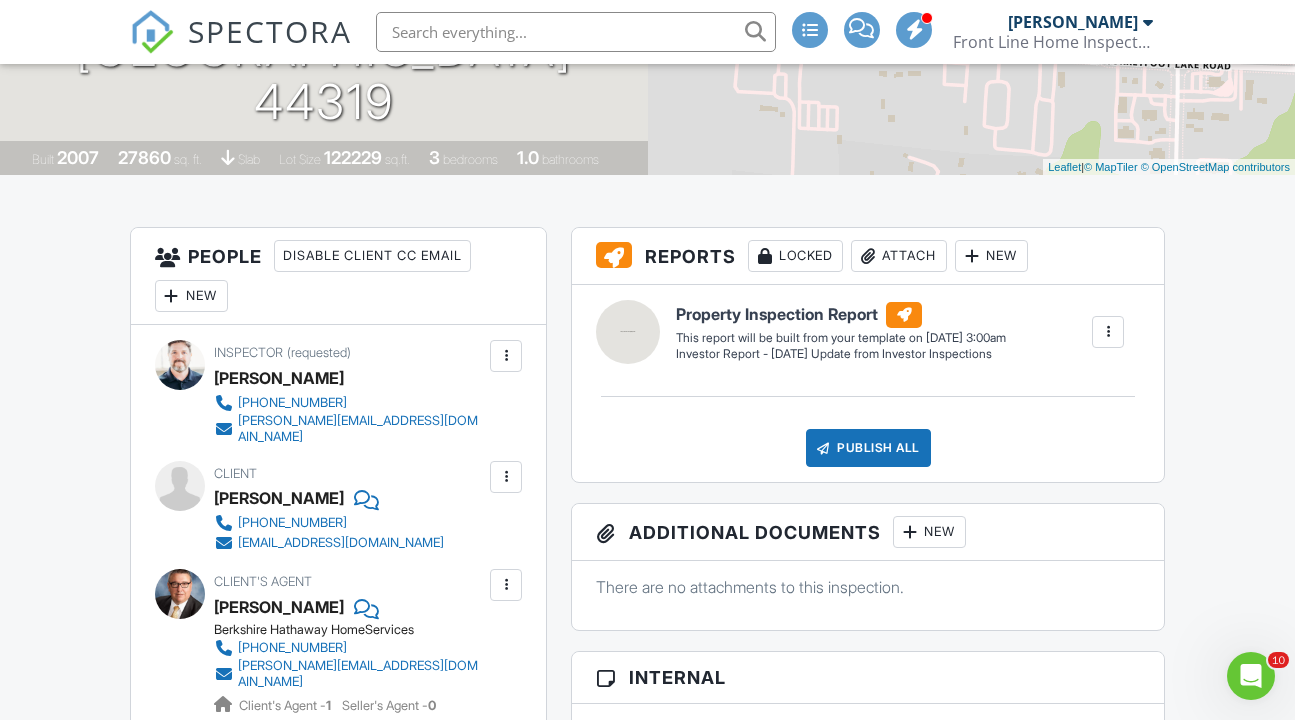 click on "New" at bounding box center (191, 296) 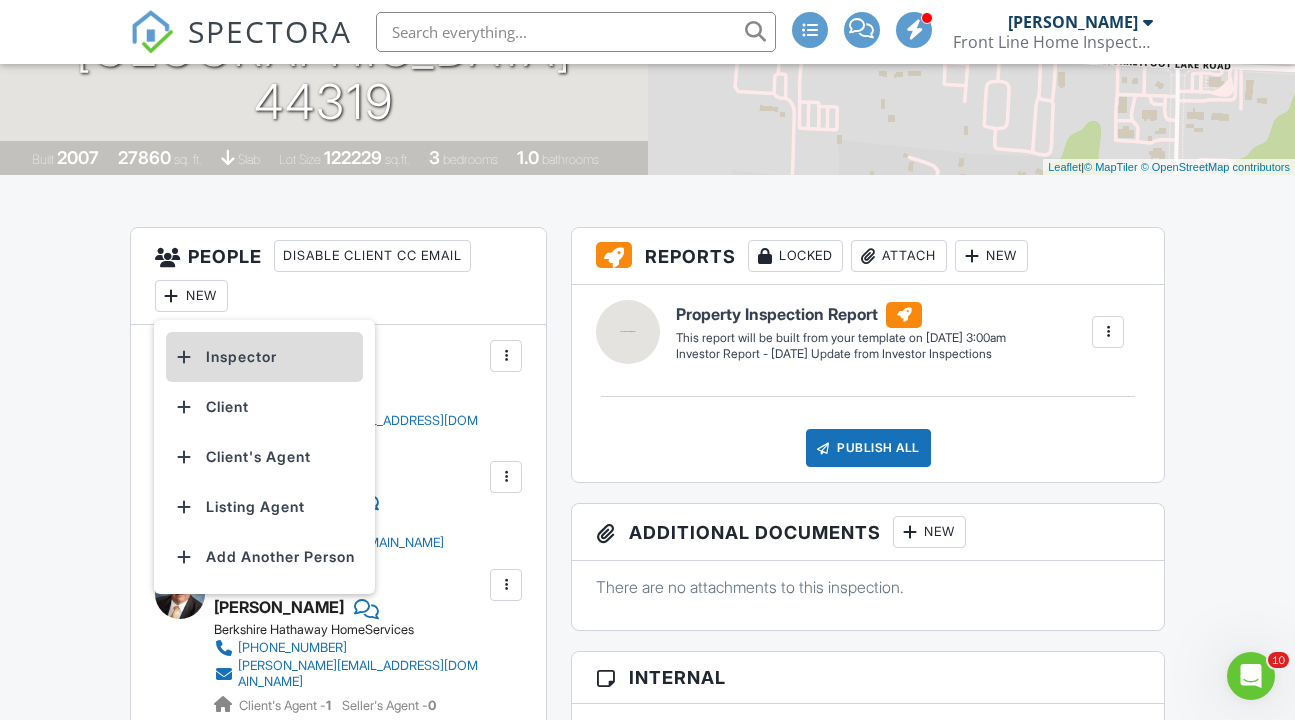 click on "Inspector" at bounding box center (264, 357) 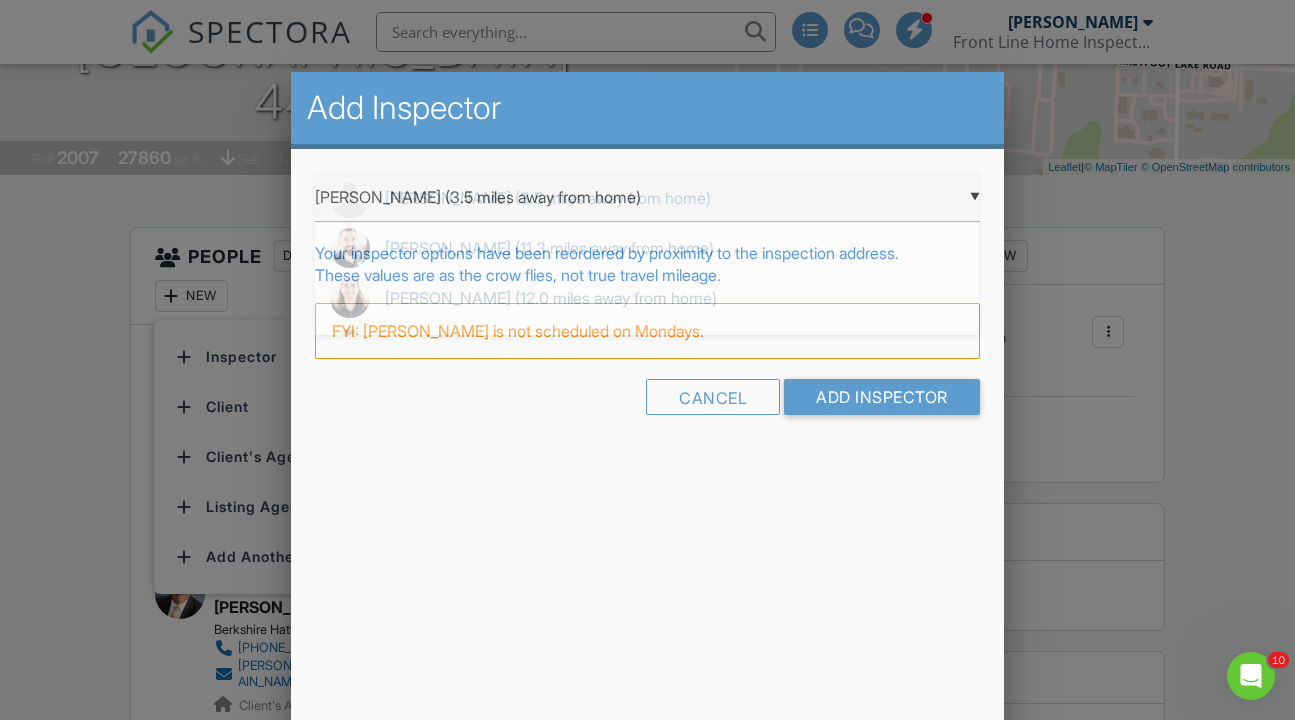 click on "▼ Jason McKenzie (3.5 miles away from home) Jason McKenzie (3.5 miles away from home) Sean Hathaway (11.3 miles away from home) Chris Morris (12.0 miles away from home) Chuck Croasmun (23.8 miles away from home) Mike Joyce (45.0 miles away from last job) Landen Trayer (45.0 miles away from last job) Sean Toole (49.1 miles away from home) Jason McKenzie (3.5 miles away from home) Sean Hathaway (11.3 miles away from home) Chris Morris (12.0 miles away from home) Chuck Croasmun (23.8 miles away from home) Mike Joyce (45.0 miles away from last job) Landen Trayer (45.0 miles away from last job) Sean Toole (49.1 miles away from home)" at bounding box center [647, 197] 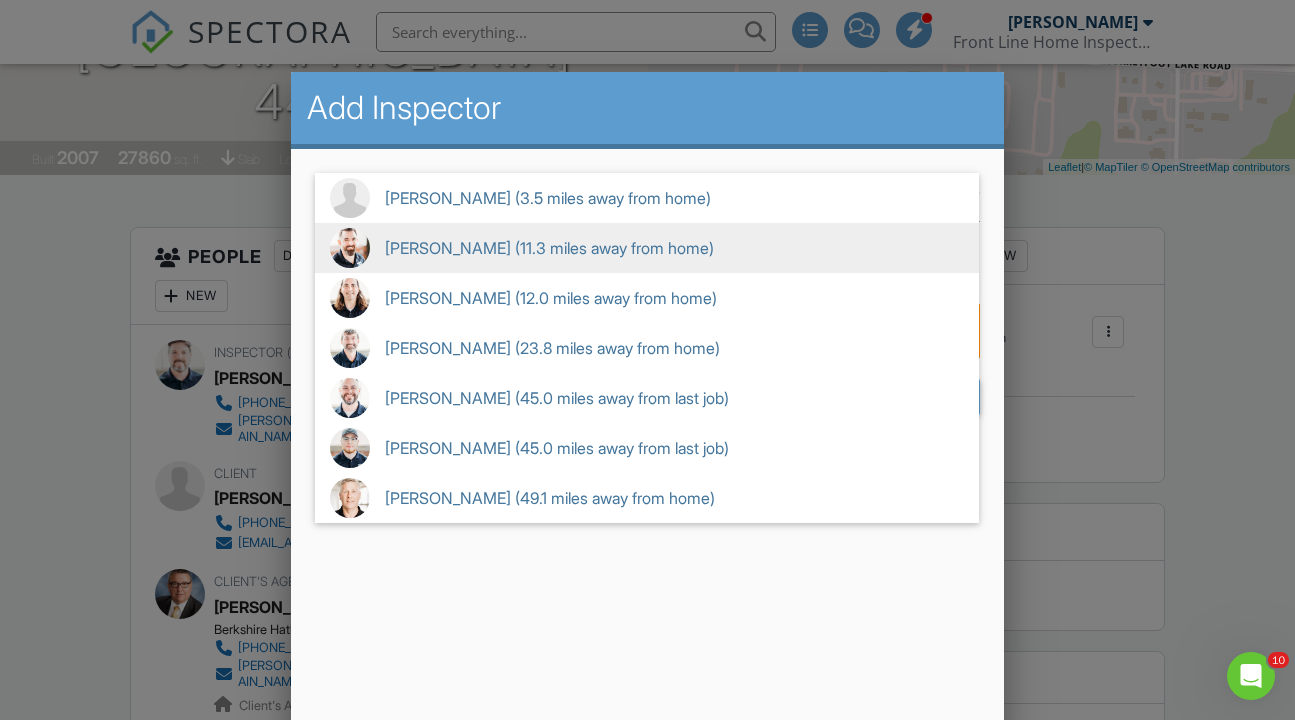 click on "Sean Hathaway (11.3 miles away from home)" at bounding box center (647, 248) 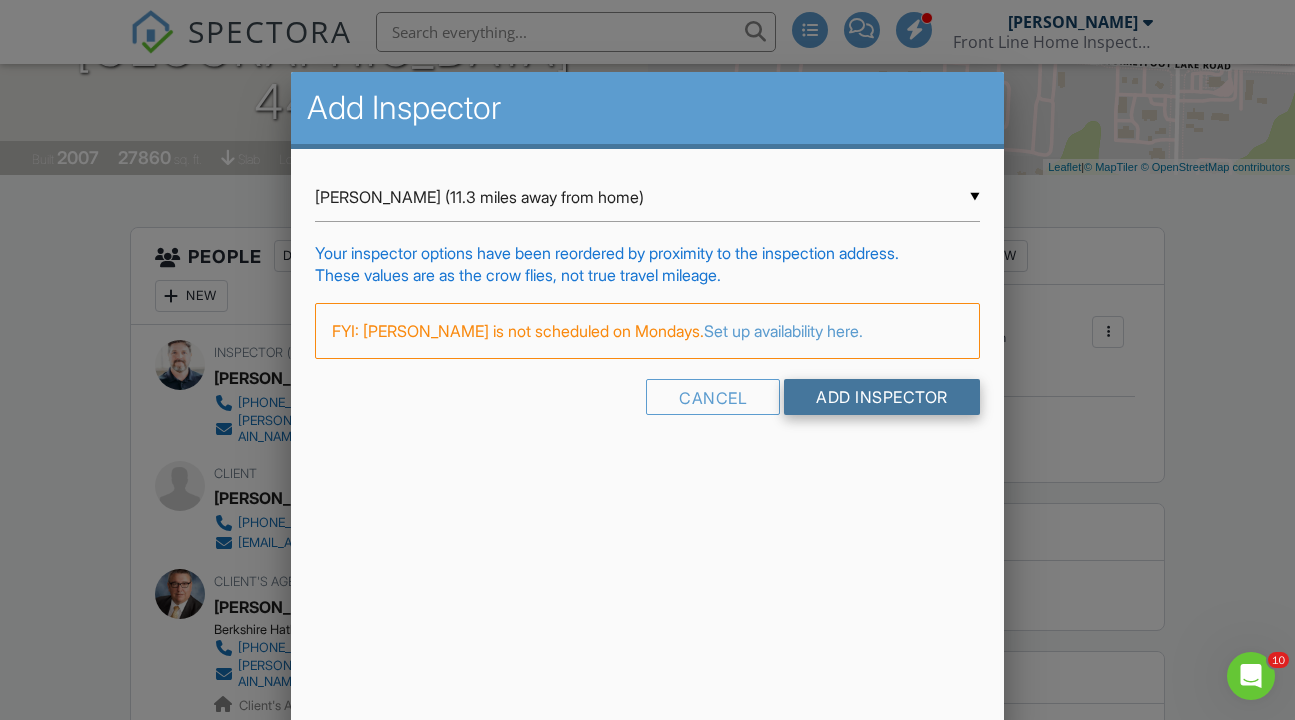 click on "Add Inspector" at bounding box center (882, 397) 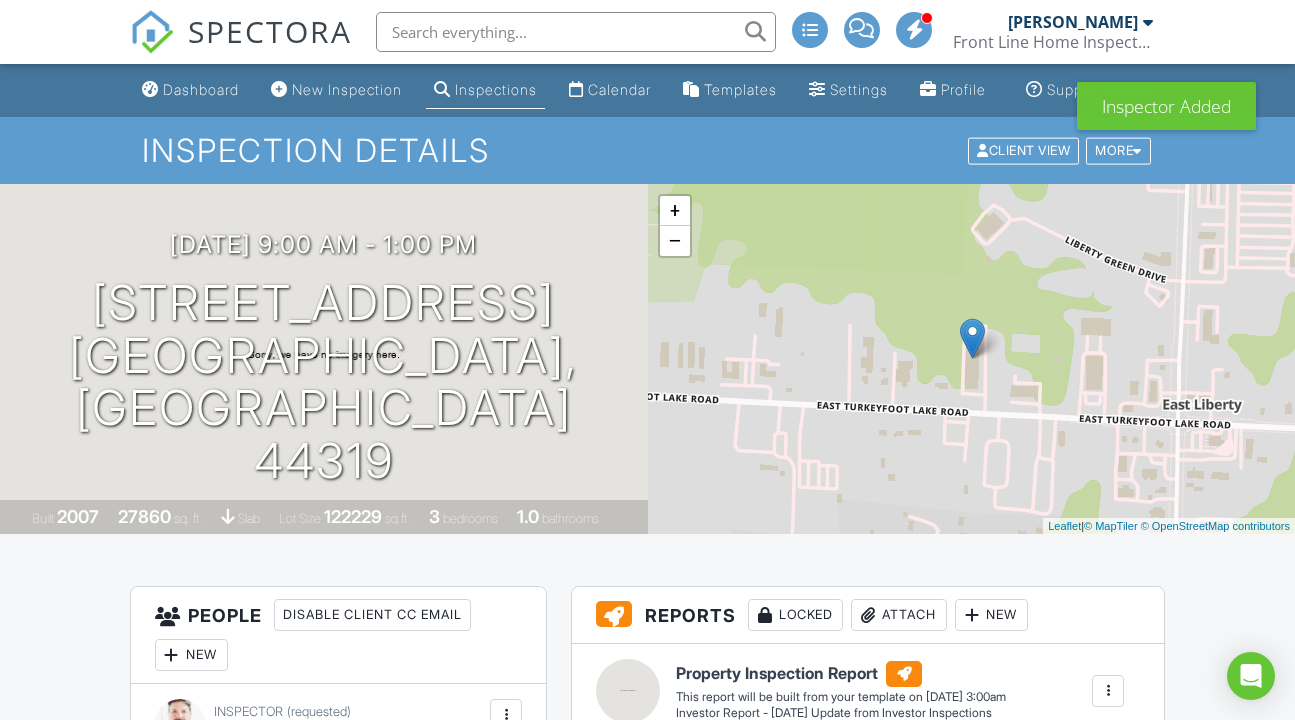 scroll, scrollTop: 0, scrollLeft: 0, axis: both 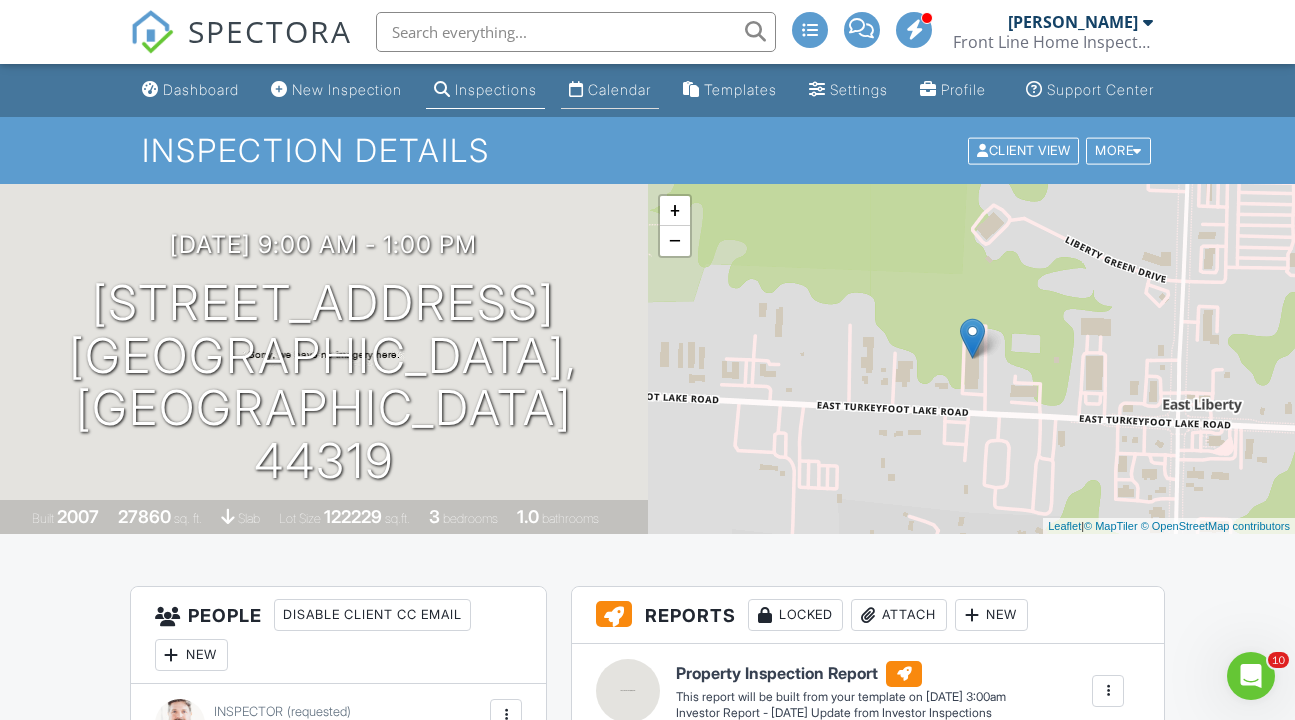 click on "Calendar" at bounding box center [619, 89] 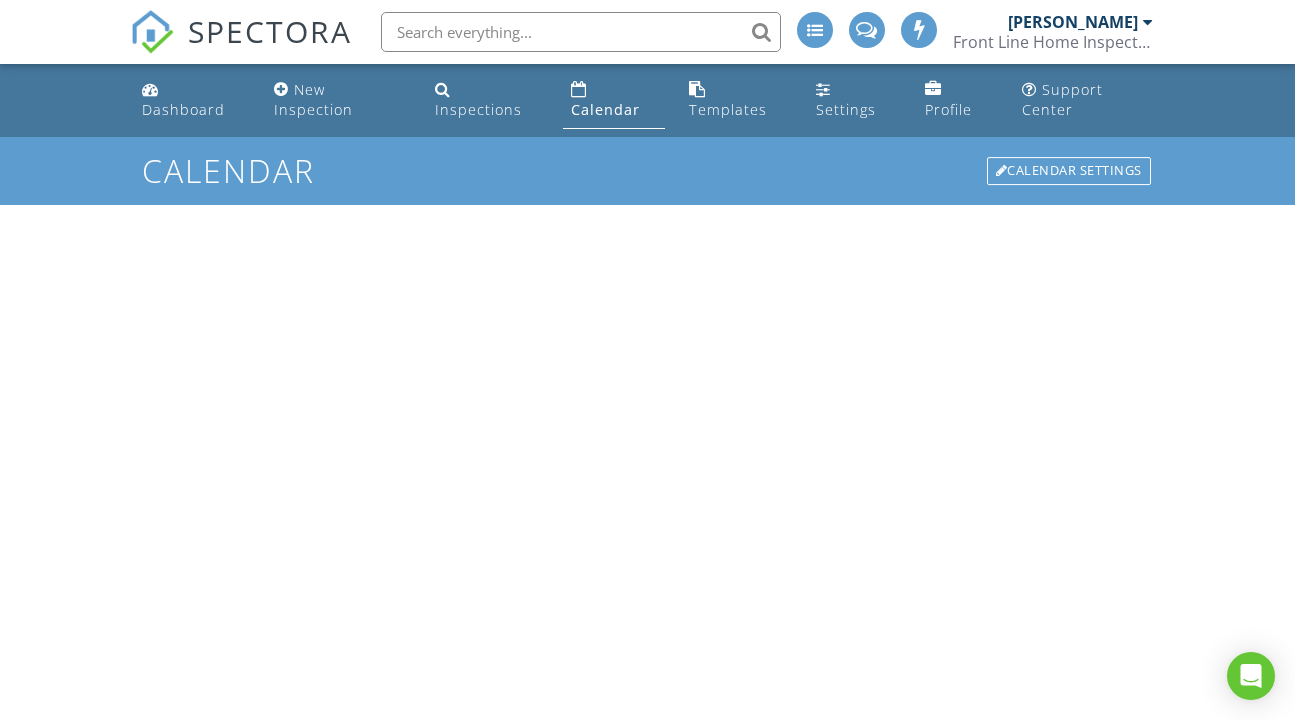 scroll, scrollTop: 0, scrollLeft: 0, axis: both 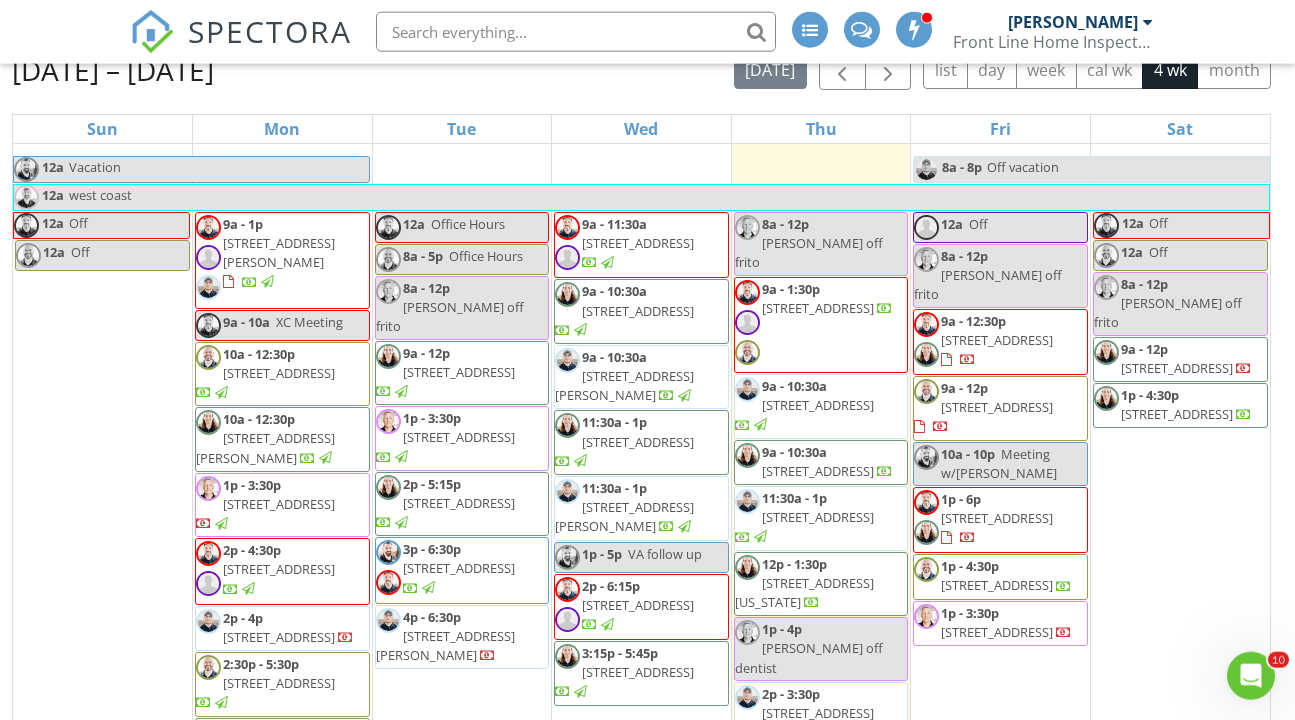 click on "9a - 1:30p
4560 E 104th St , Garfield Heights 44125" at bounding box center (821, 325) 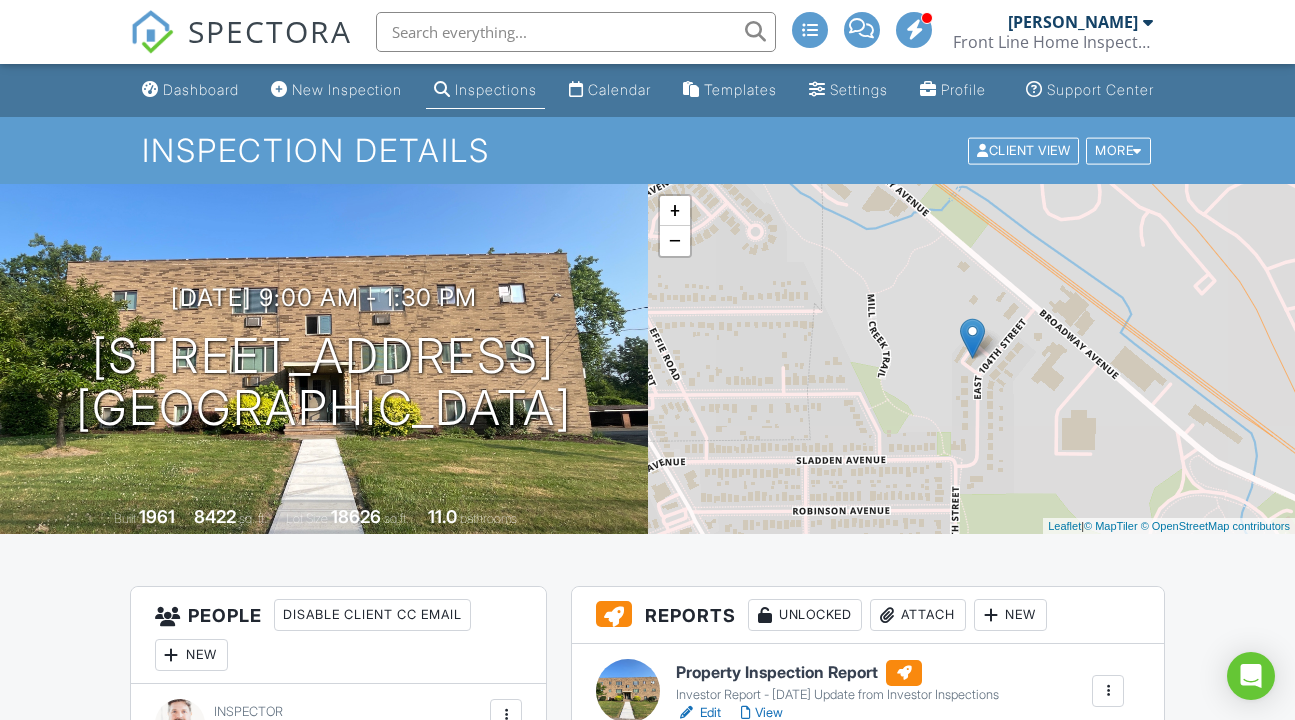 scroll, scrollTop: 0, scrollLeft: 0, axis: both 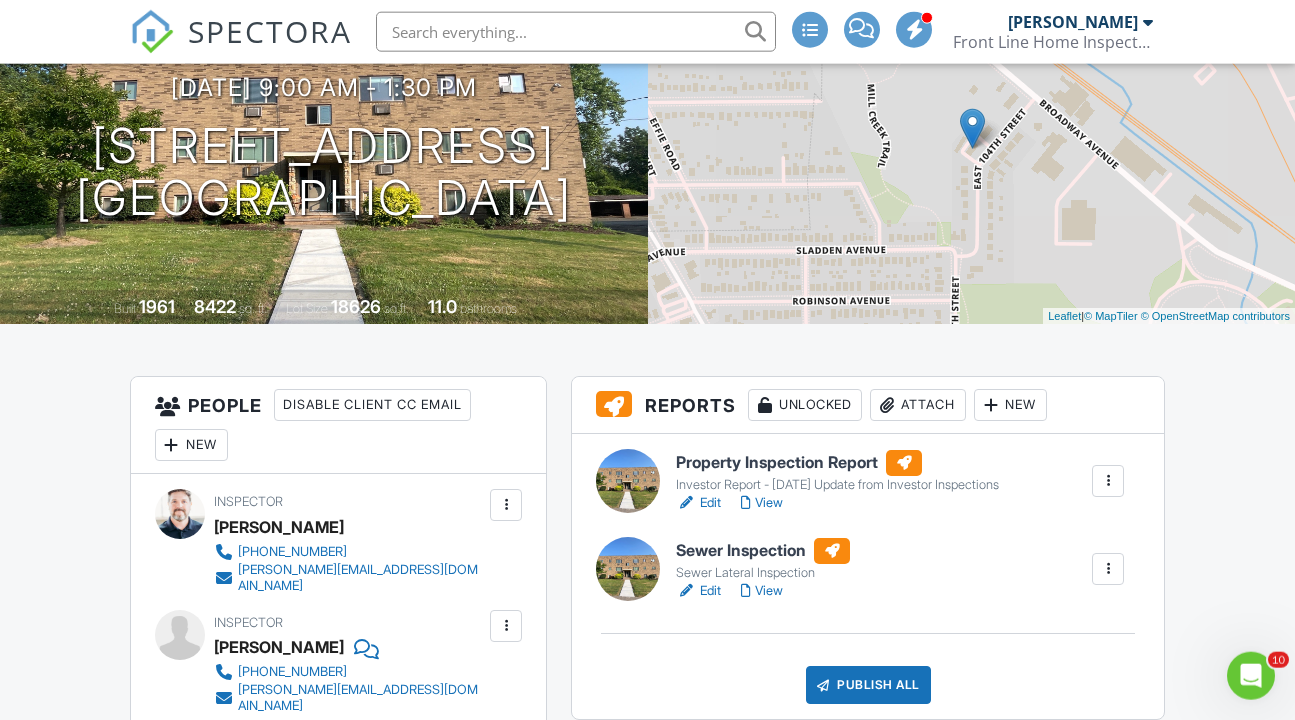 click on "Edit
View" at bounding box center [837, 503] 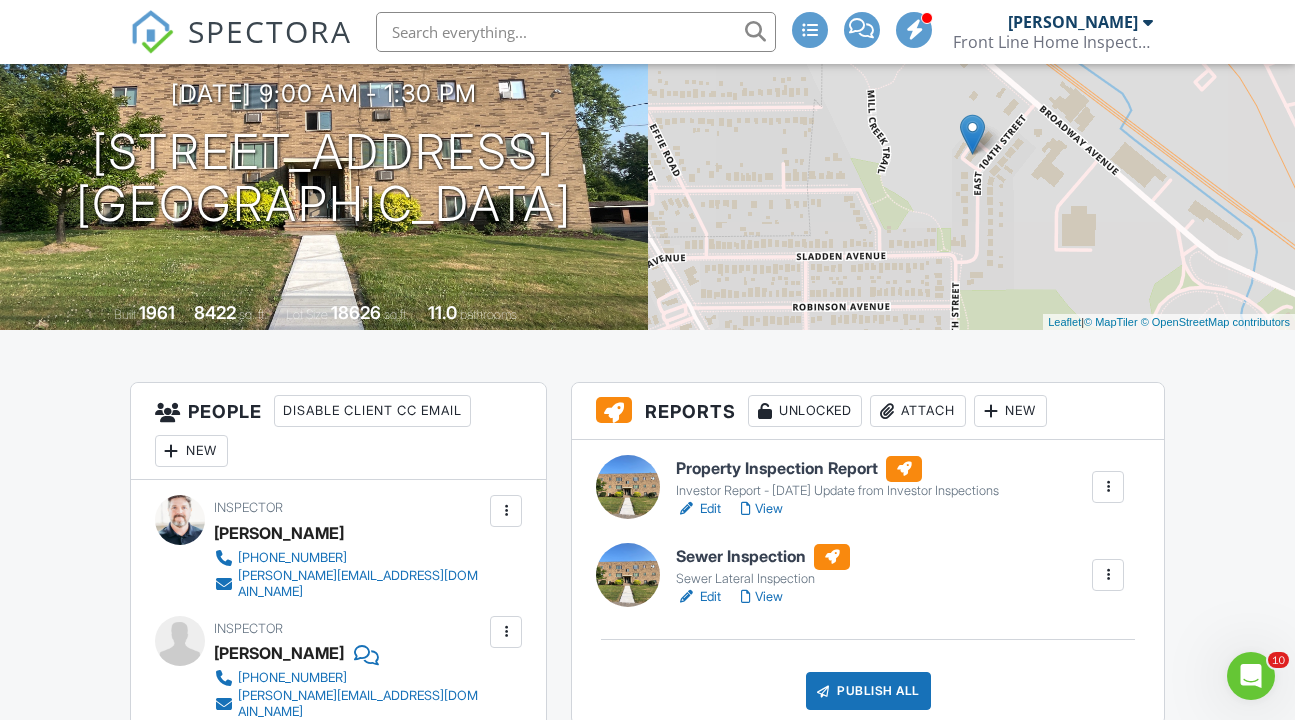 scroll, scrollTop: 204, scrollLeft: 0, axis: vertical 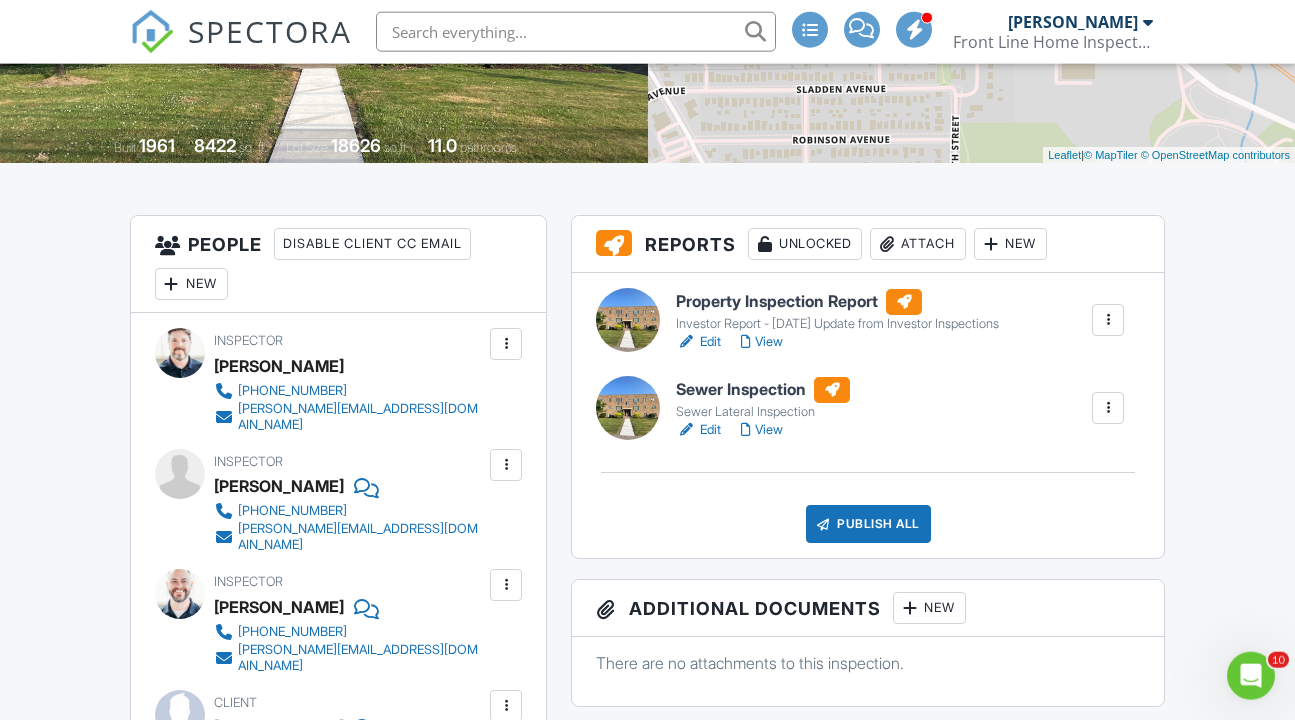click on "View" at bounding box center (762, 342) 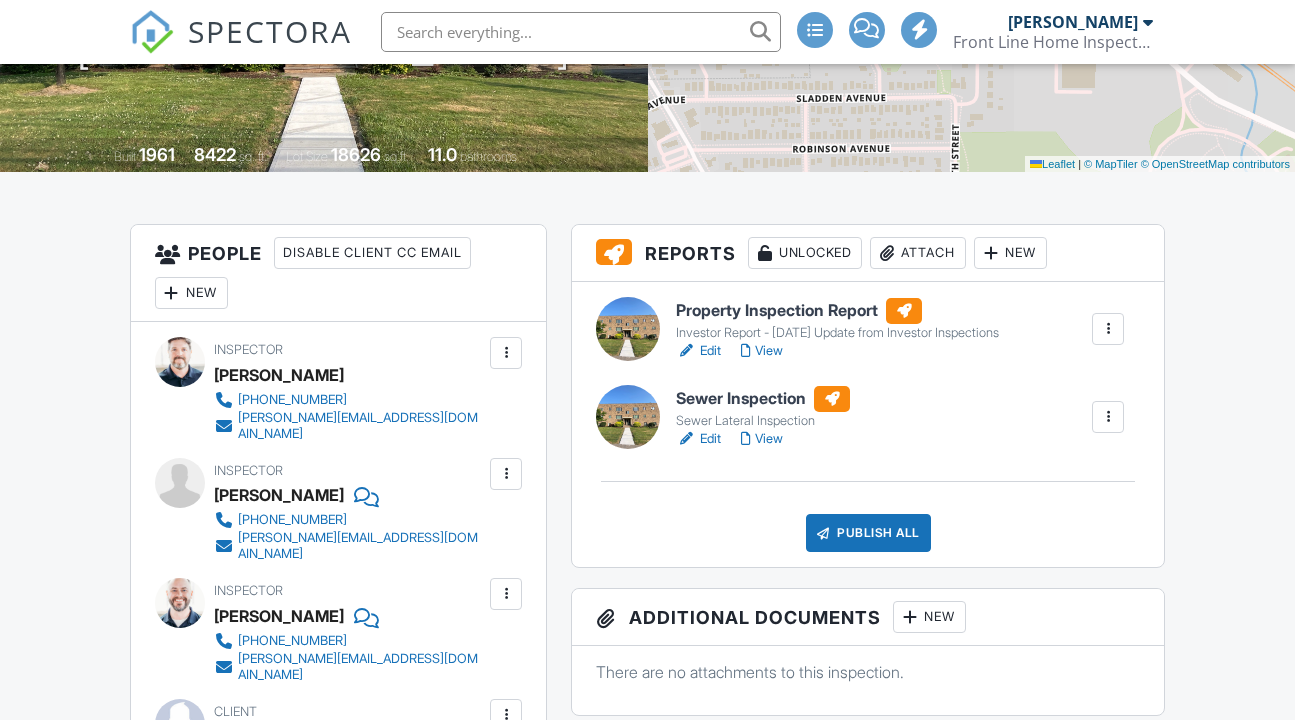 scroll, scrollTop: 362, scrollLeft: 0, axis: vertical 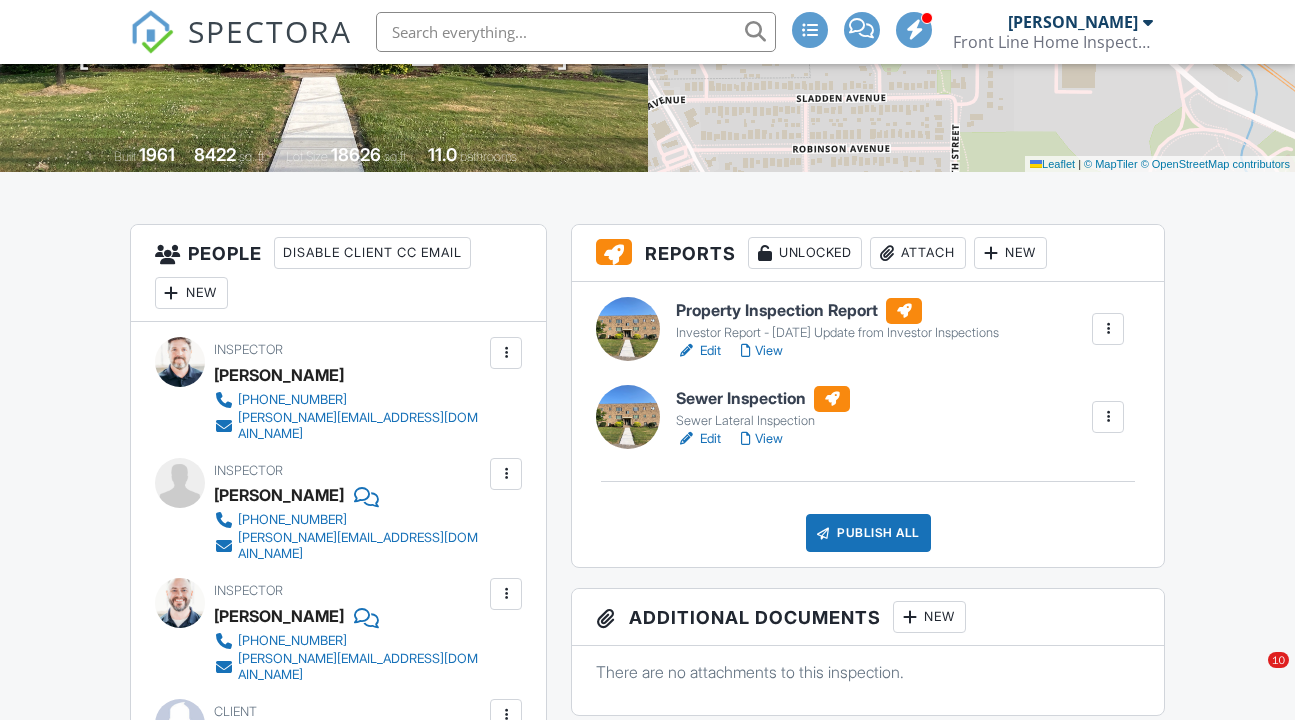 click on "View" at bounding box center (762, 439) 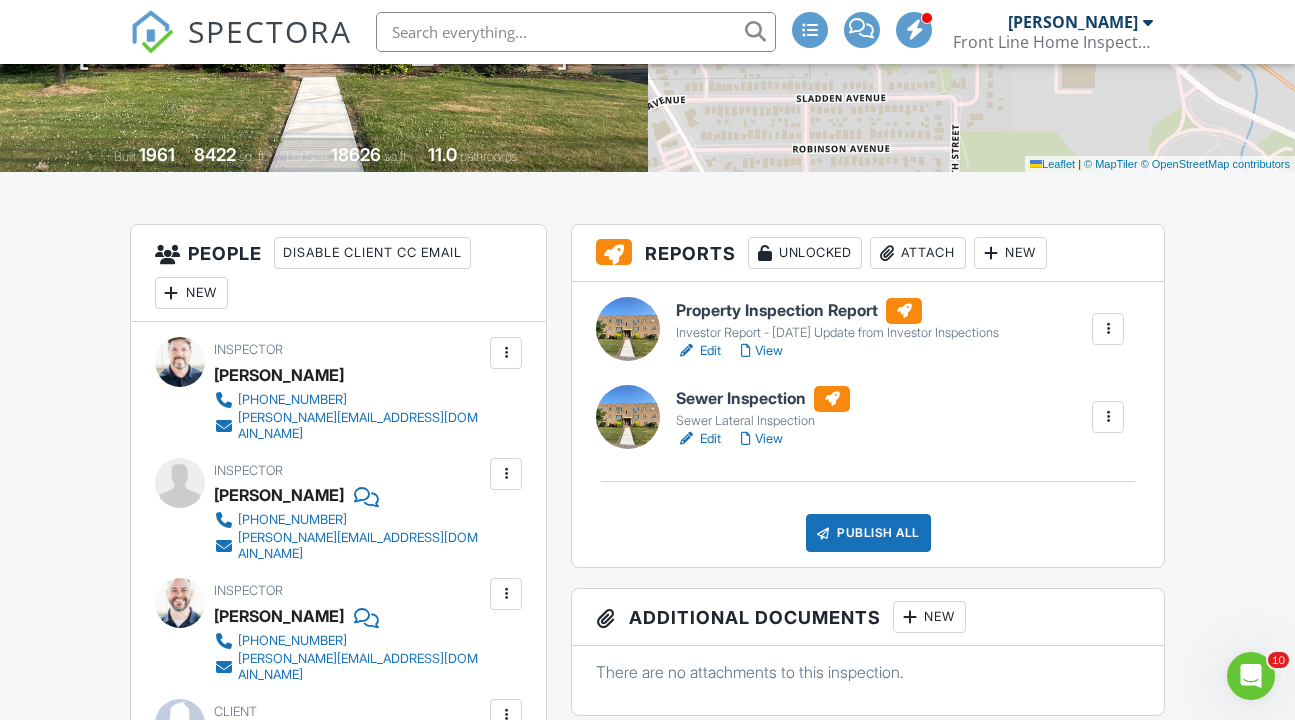 scroll, scrollTop: 0, scrollLeft: 0, axis: both 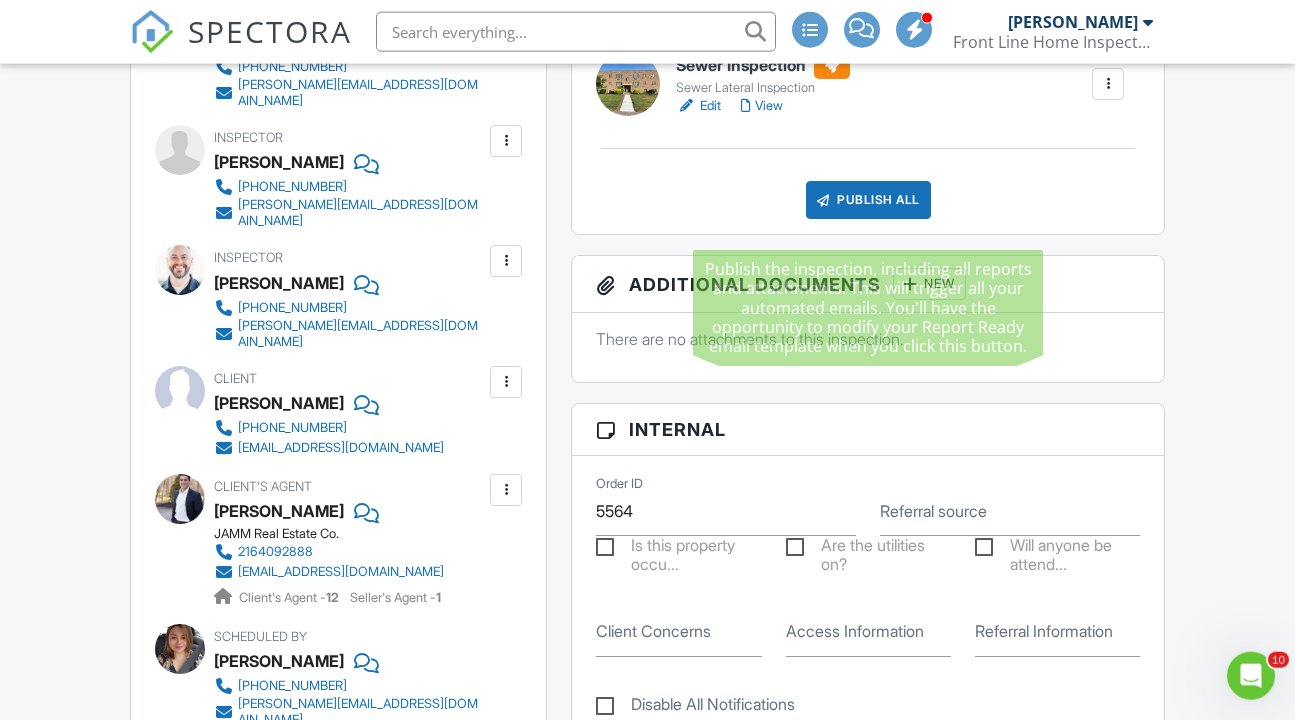 click on "Publish All" at bounding box center (868, 200) 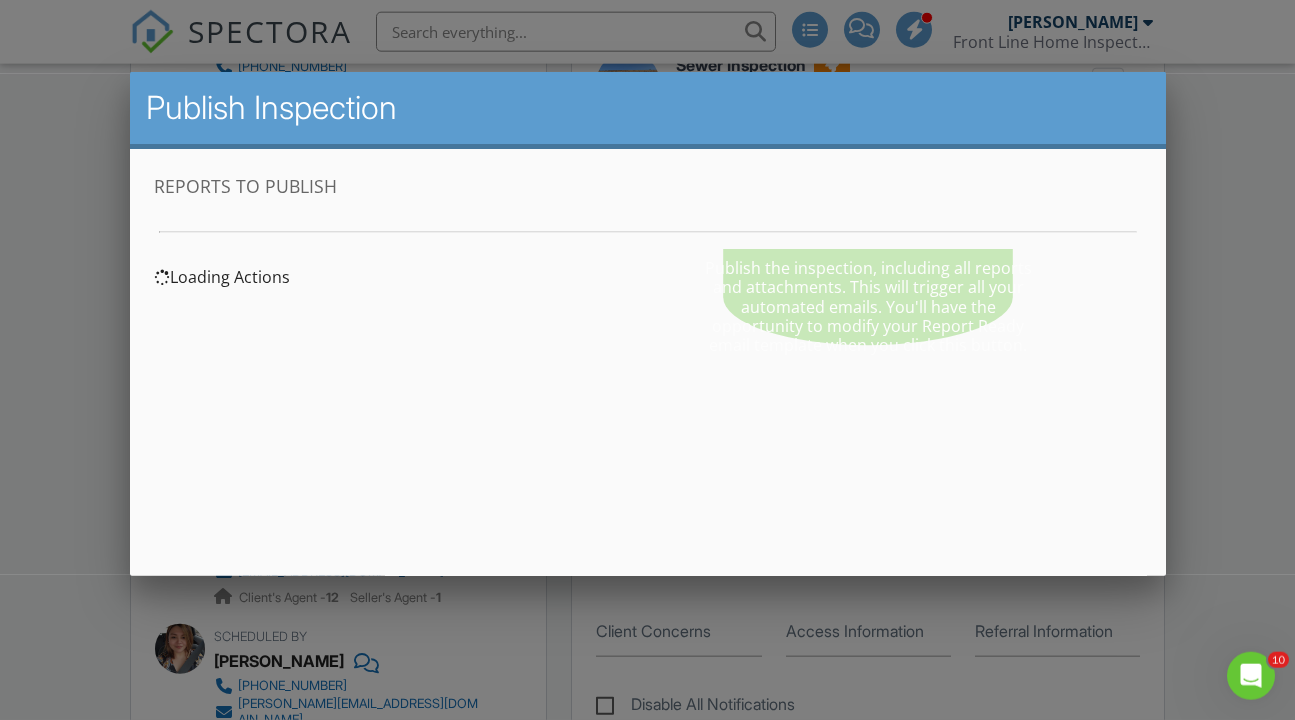 scroll, scrollTop: 0, scrollLeft: 0, axis: both 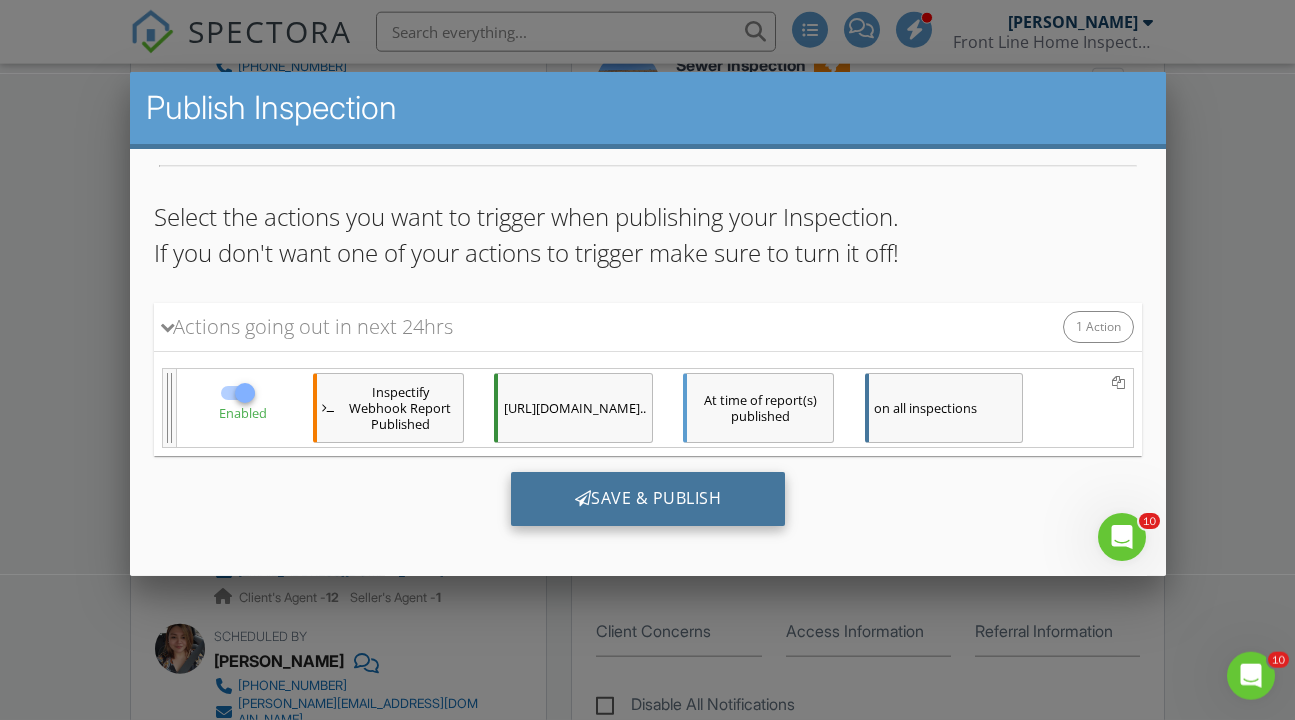 click on "Save & Publish" at bounding box center (647, 498) 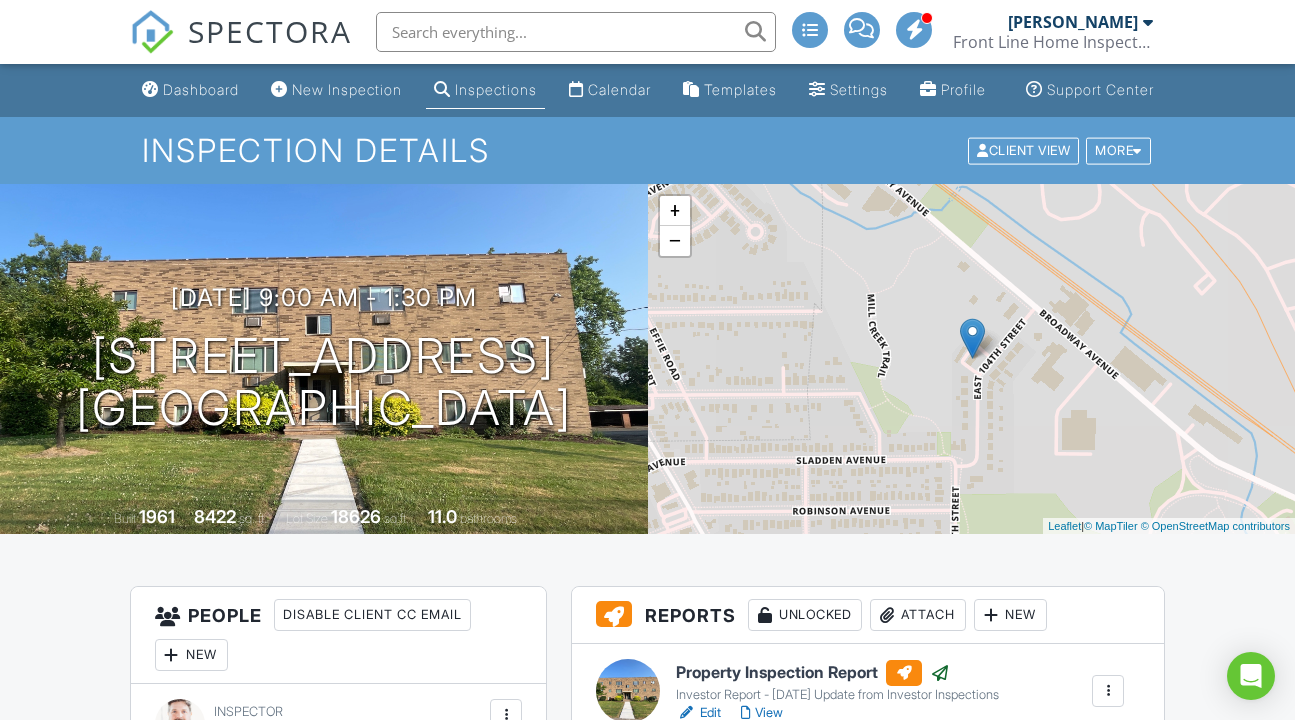 scroll, scrollTop: 0, scrollLeft: 0, axis: both 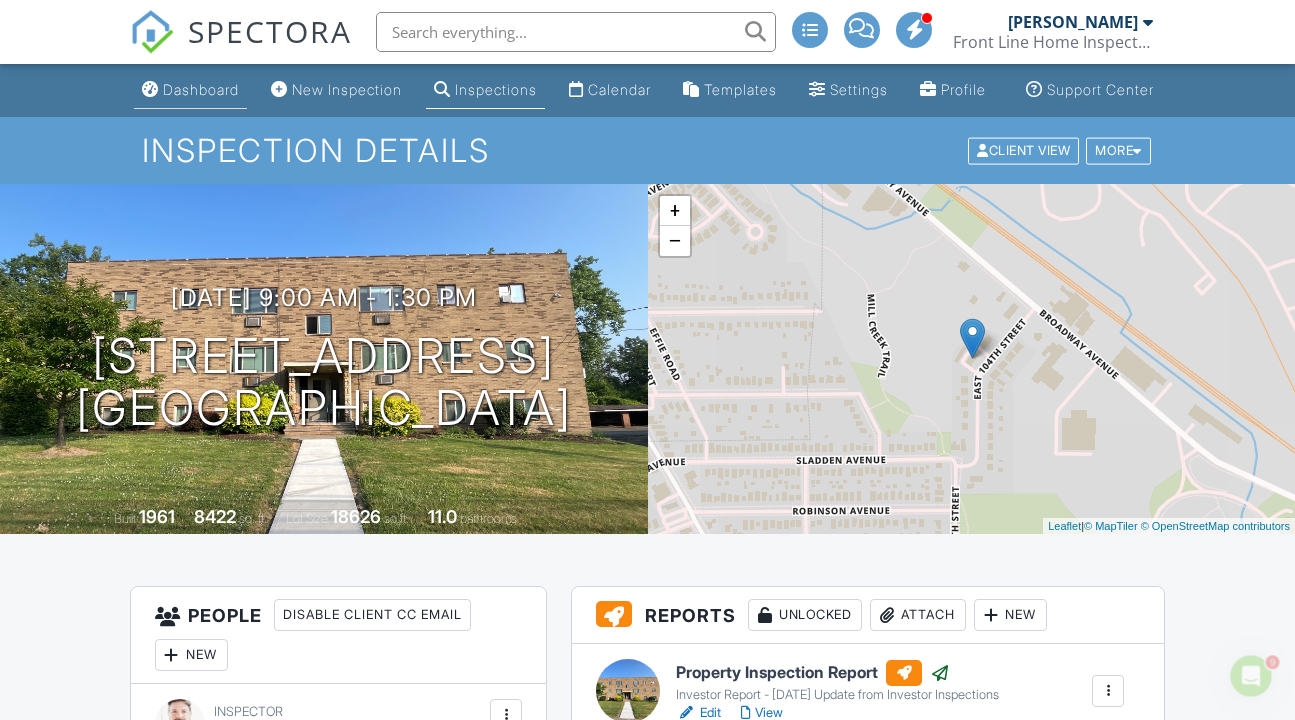 click at bounding box center (150, 89) 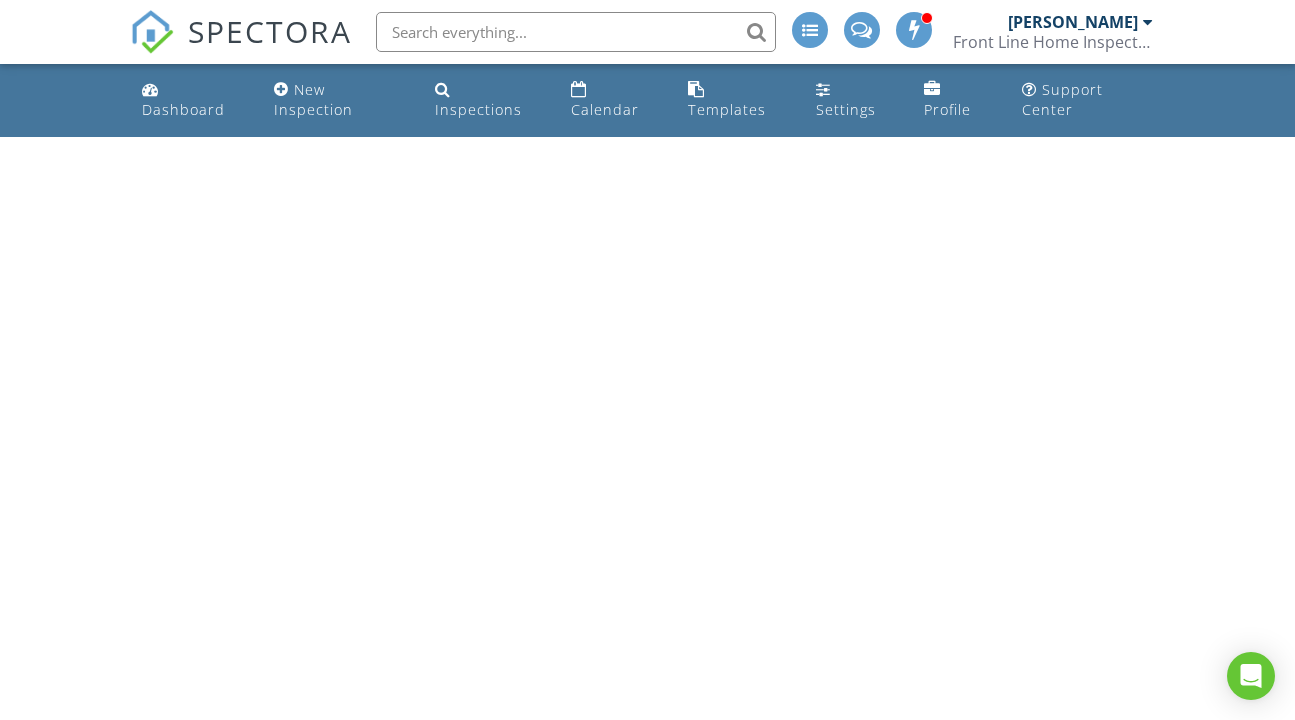 scroll, scrollTop: 0, scrollLeft: 0, axis: both 